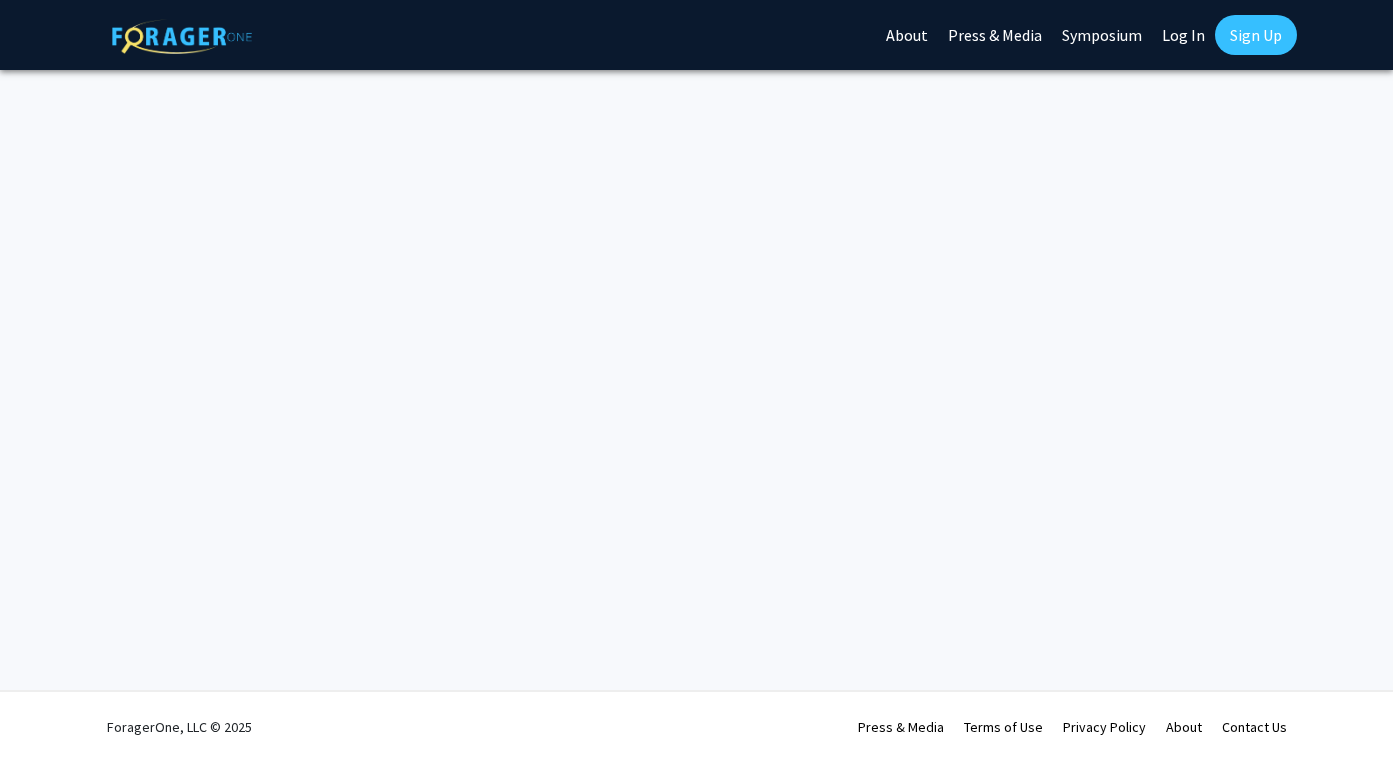 scroll, scrollTop: 0, scrollLeft: 0, axis: both 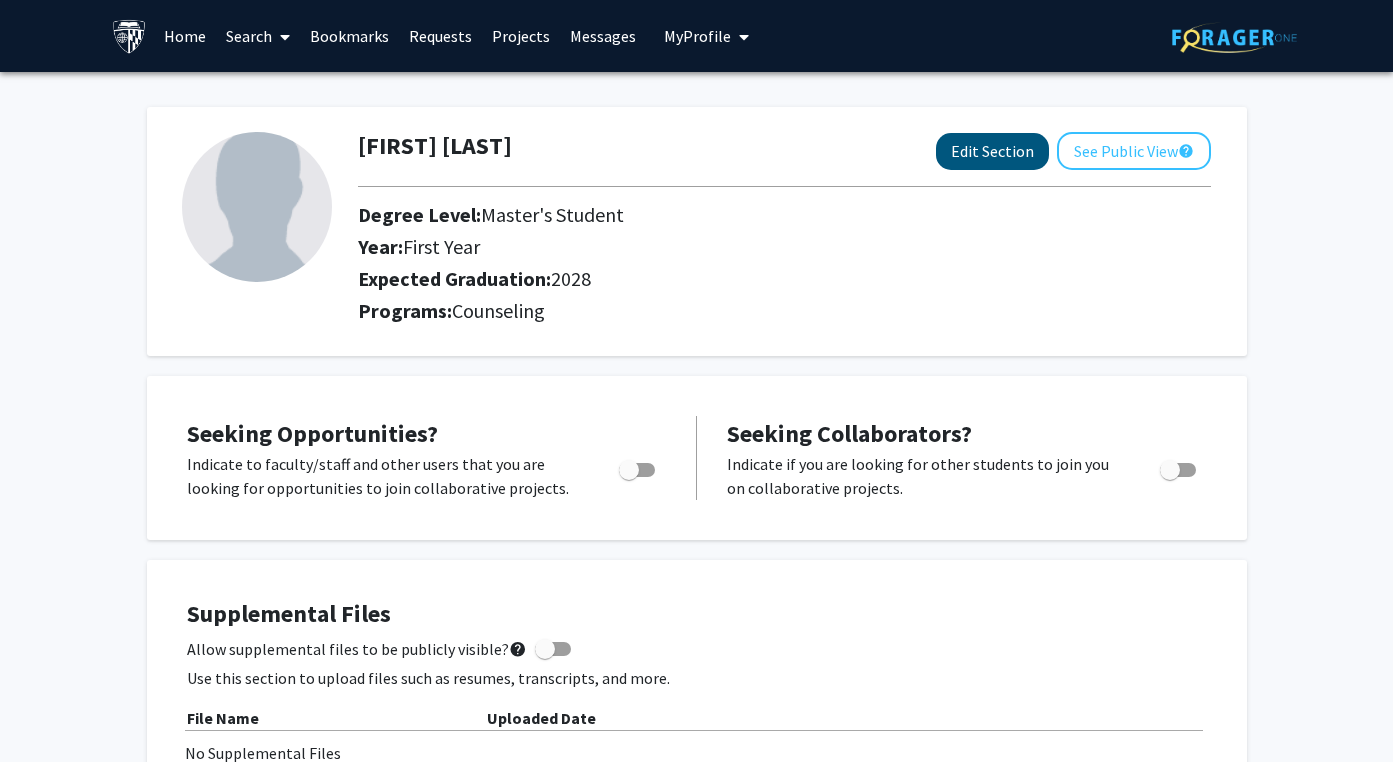 click on "Edit Section" 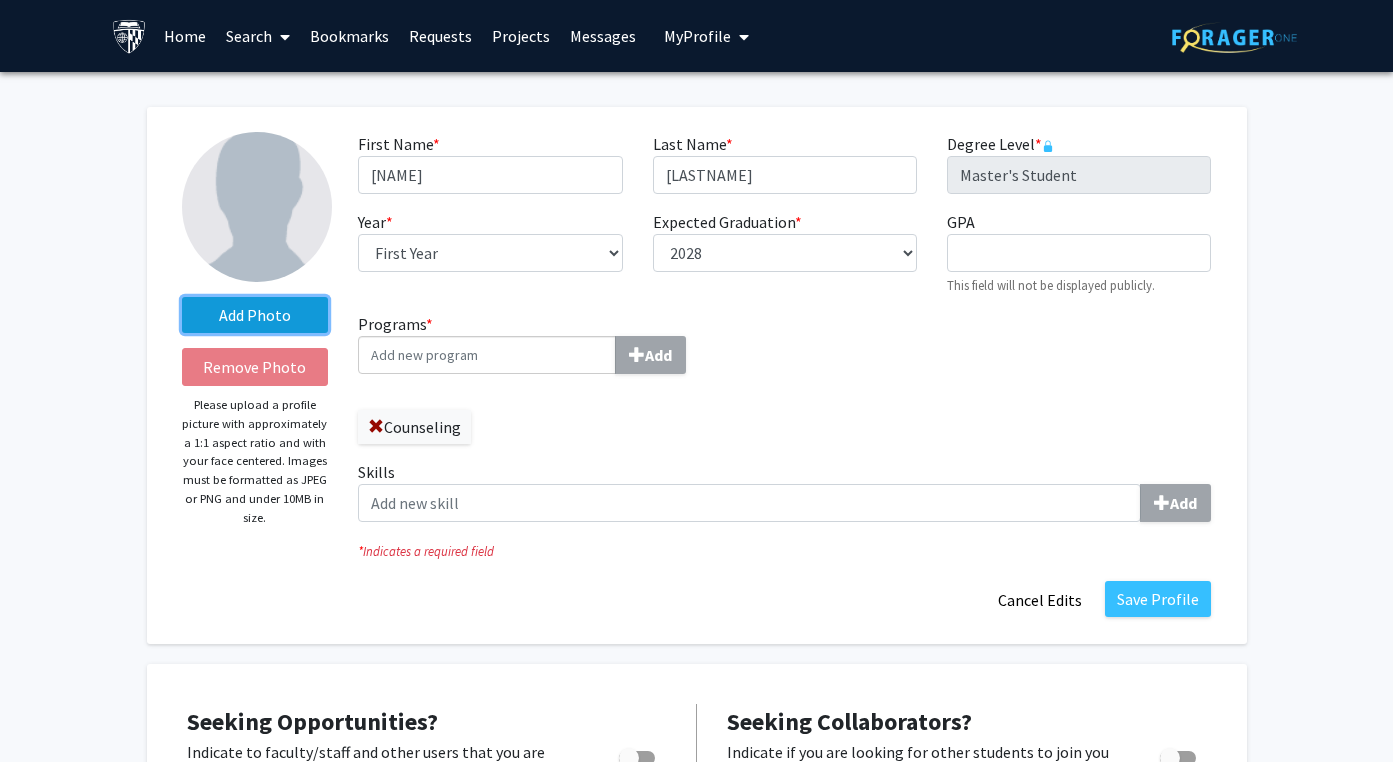 click on "Add Photo" 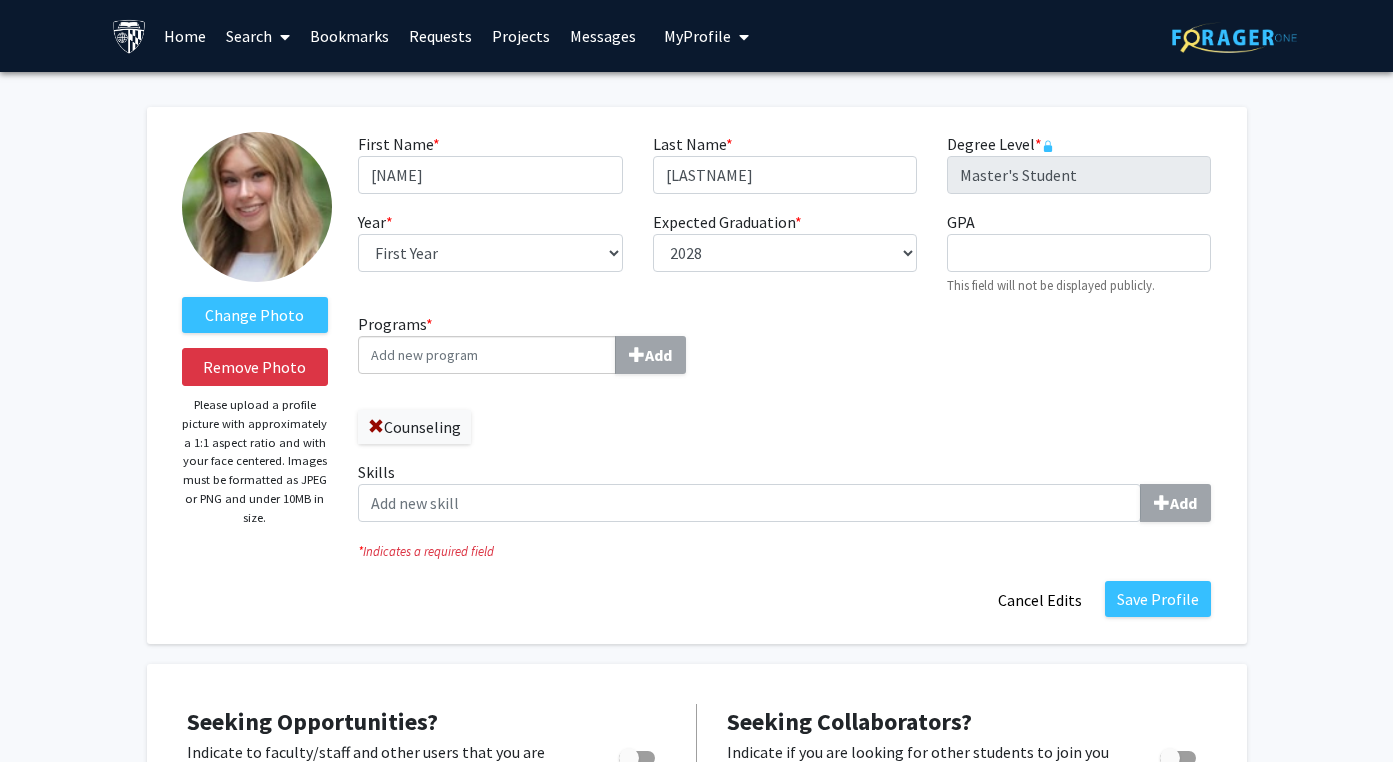 click on "Programs  * Add" at bounding box center (487, 355) 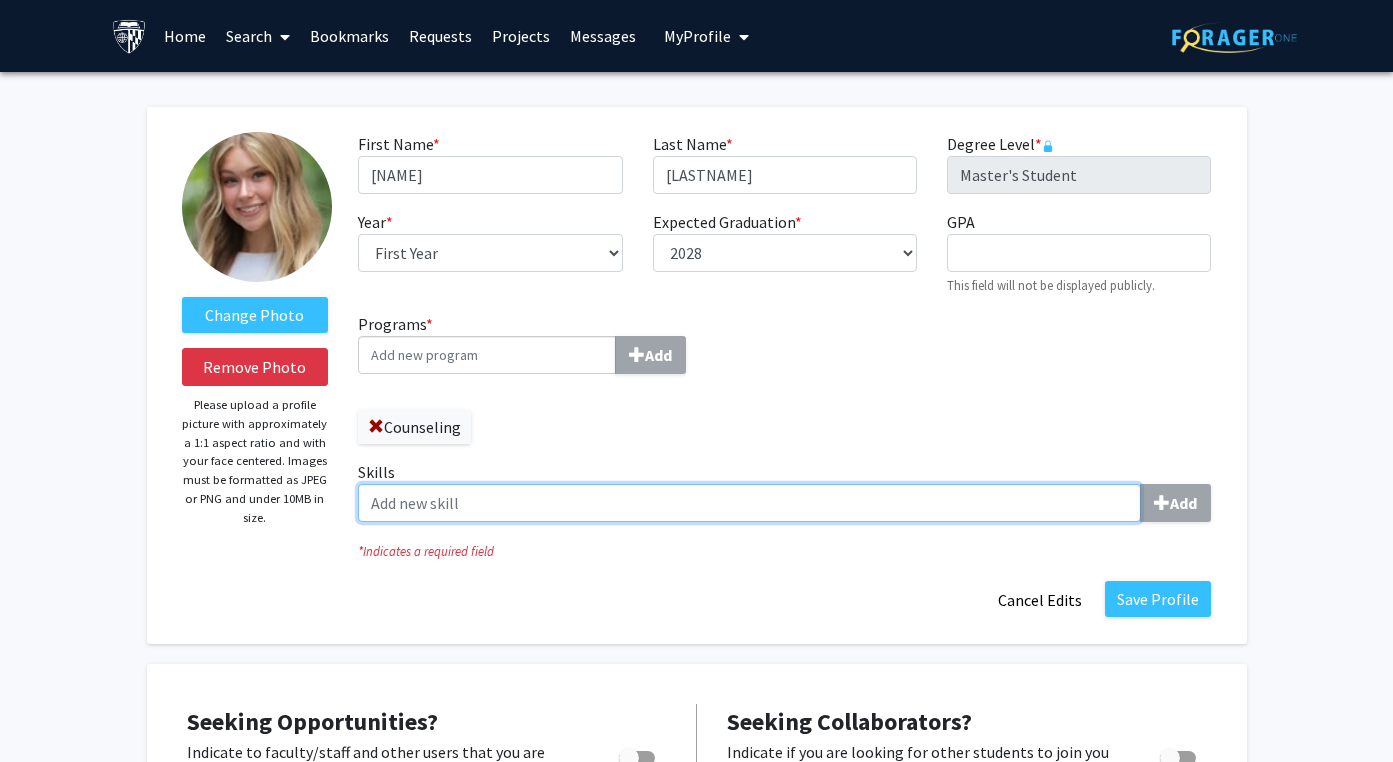 click on "Skills  Add" 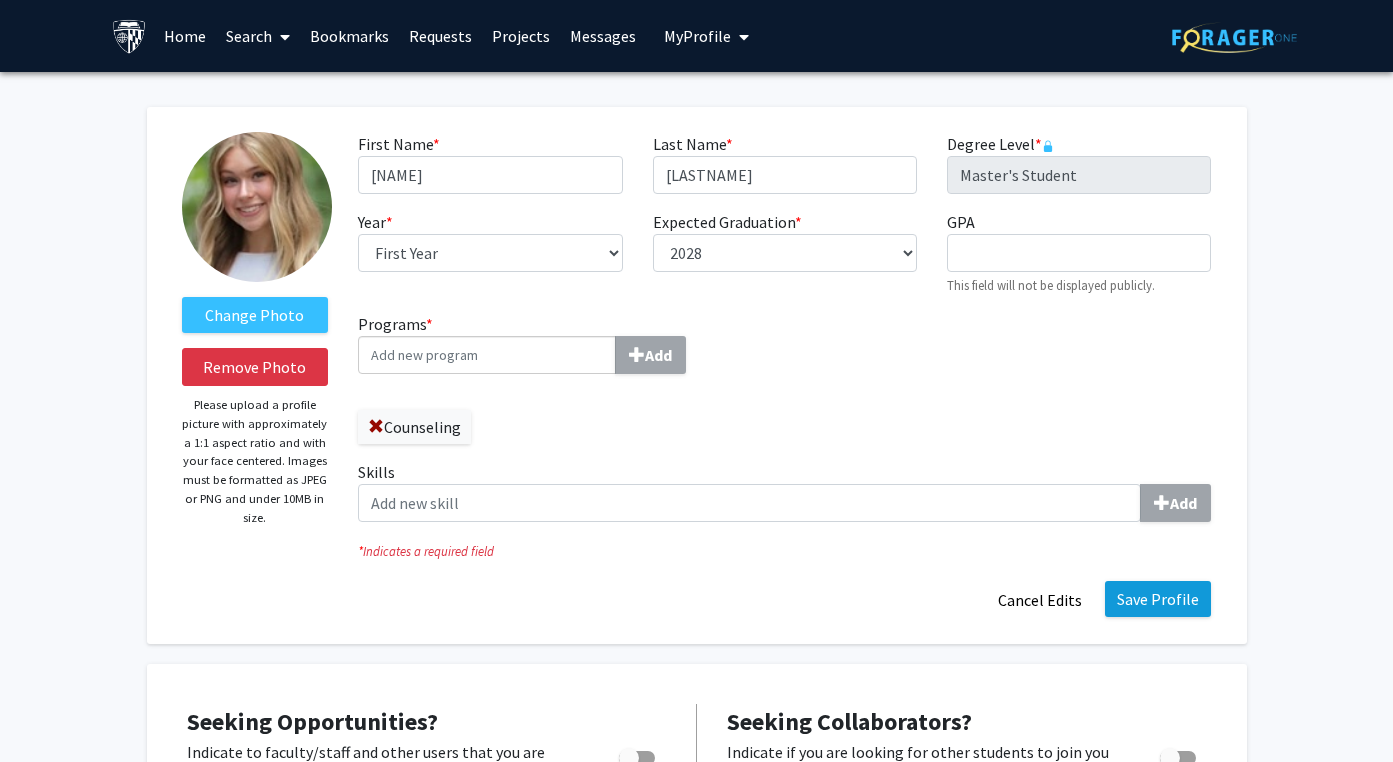 click on "Save Profile" 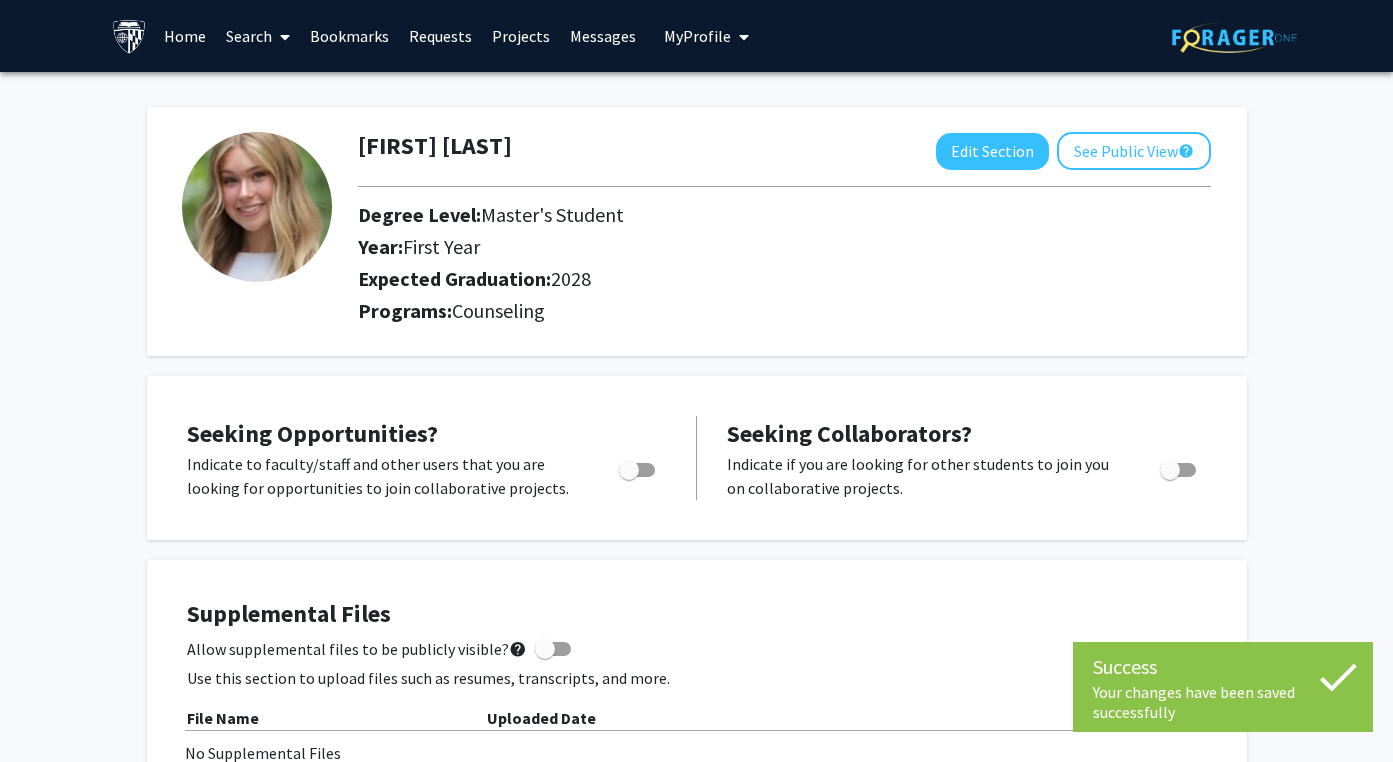click at bounding box center [629, 470] 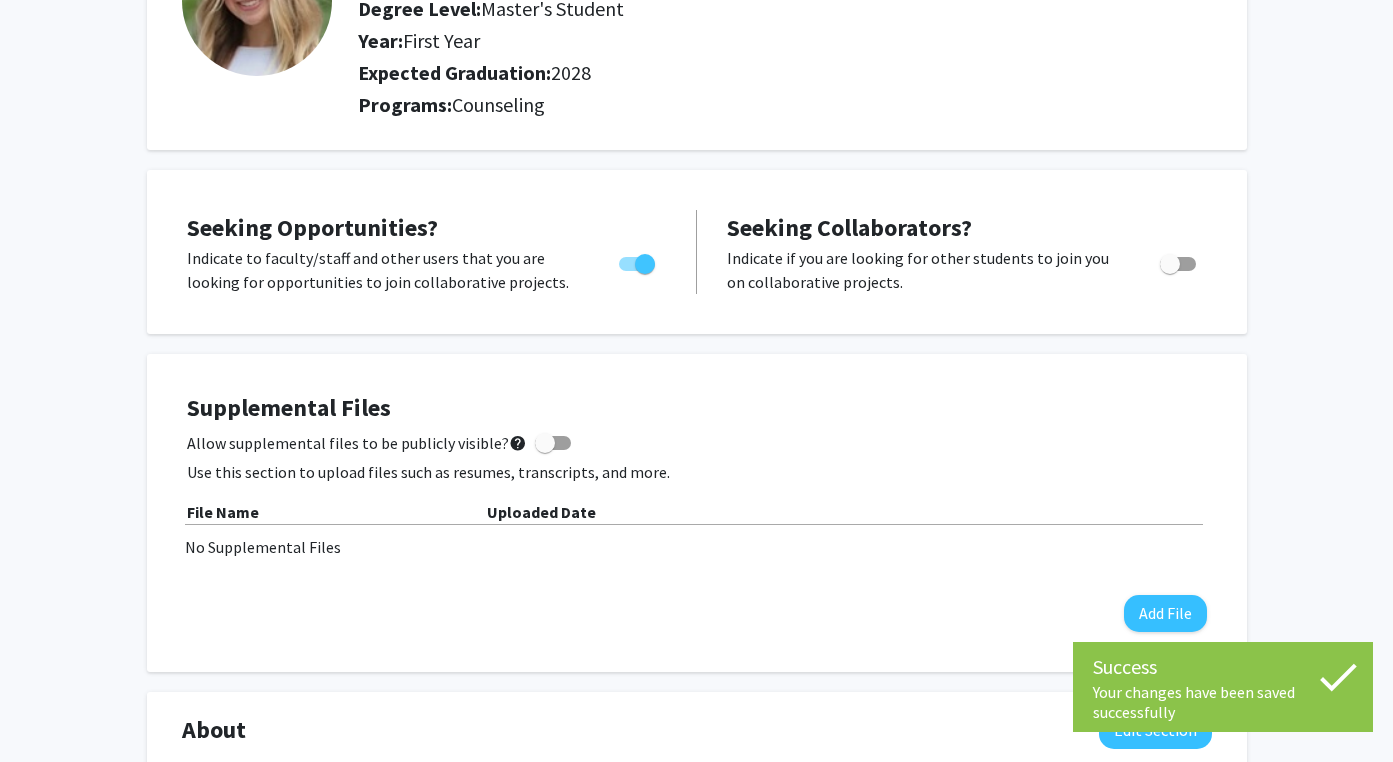 scroll, scrollTop: 211, scrollLeft: 0, axis: vertical 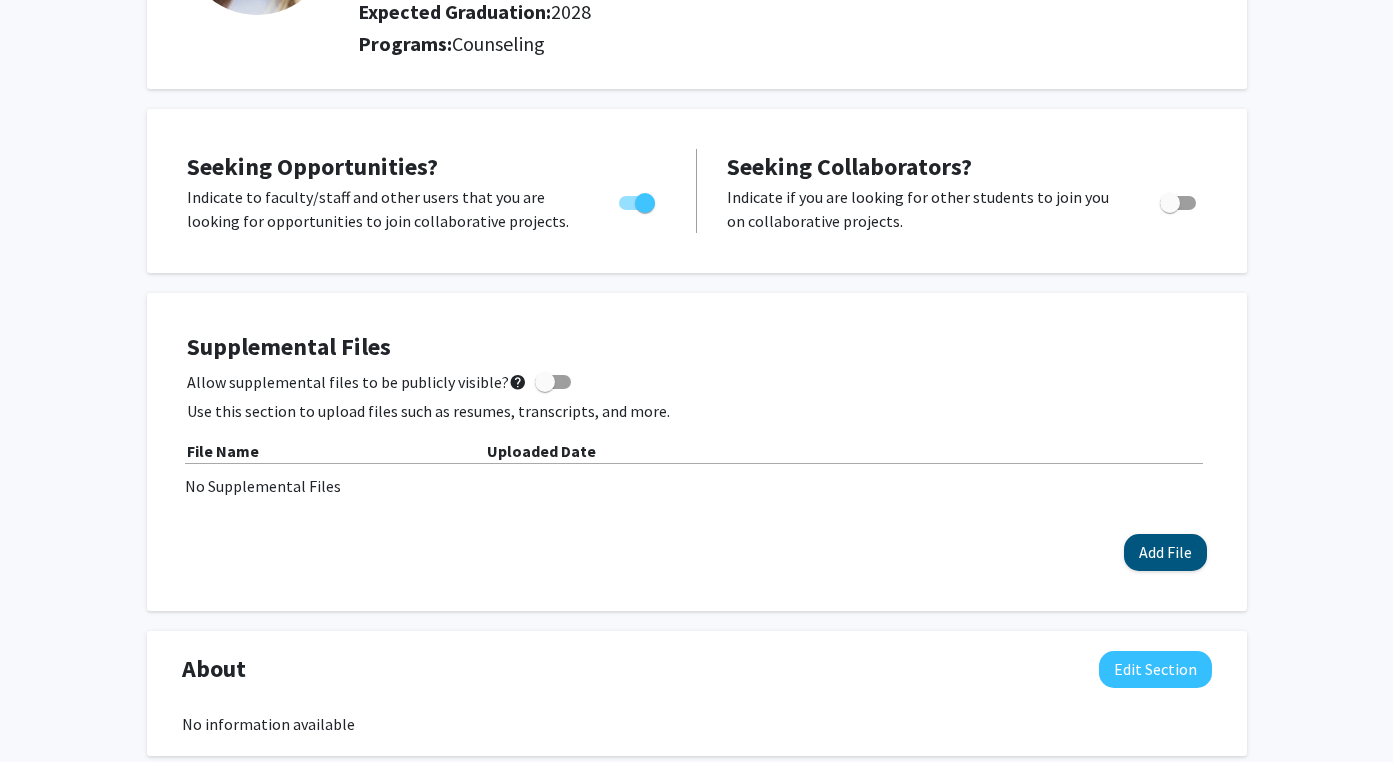 click on "Add File" 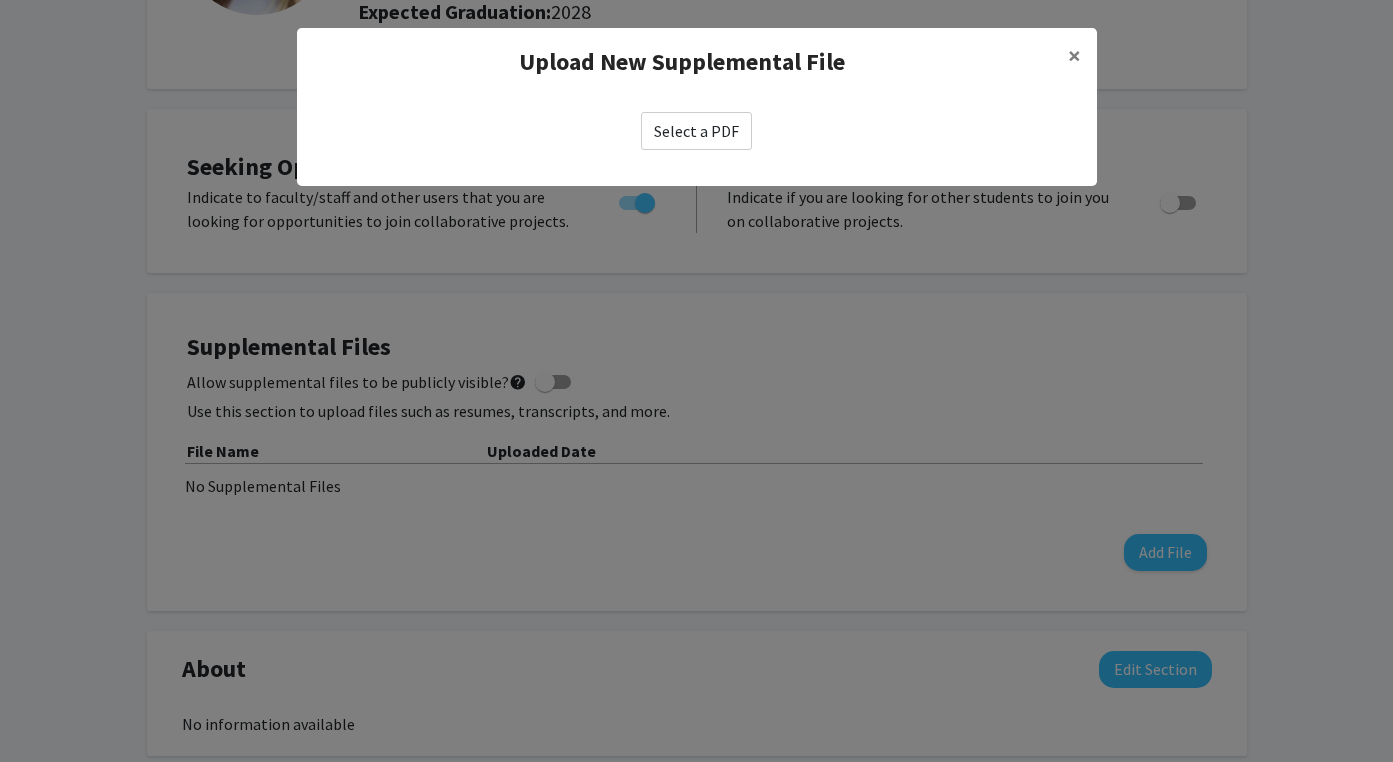 click on "Select a PDF" 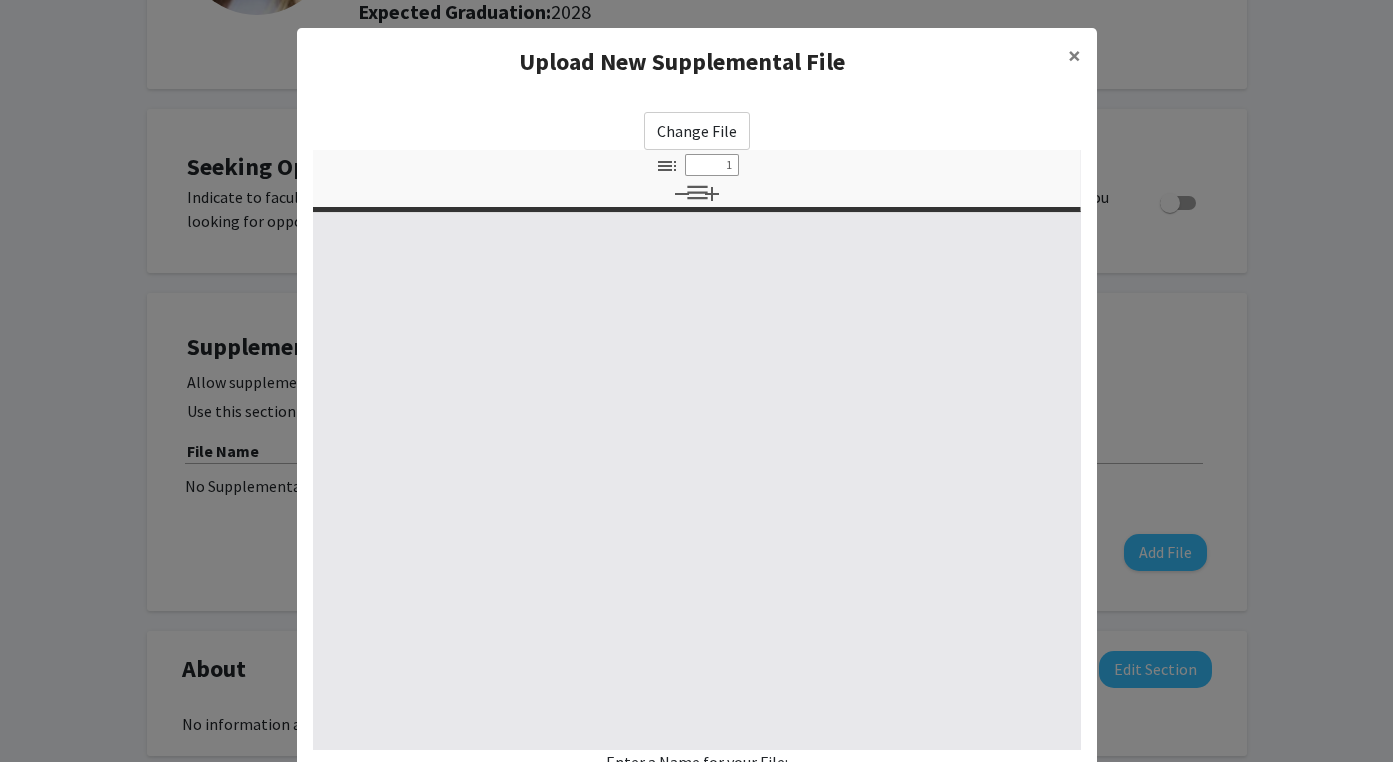 select on "custom" 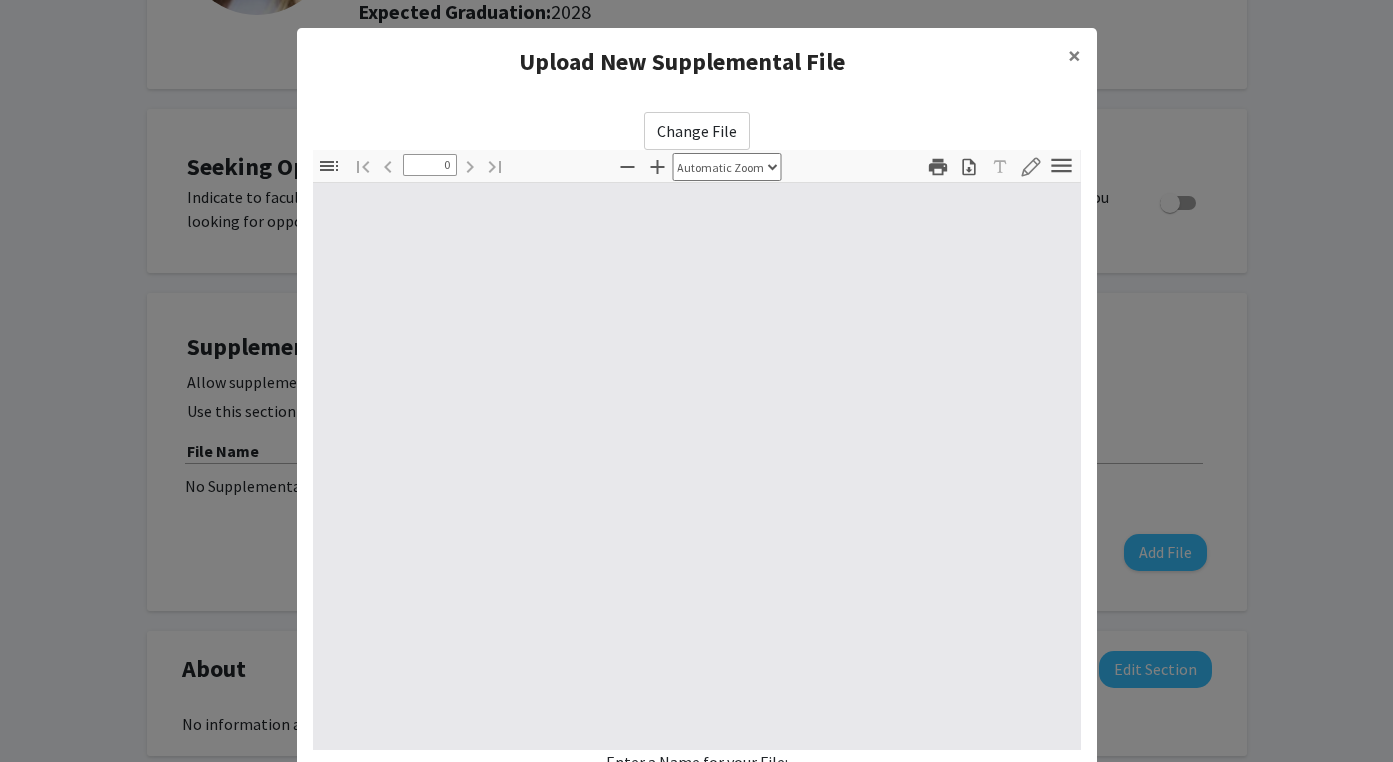 select on "custom" 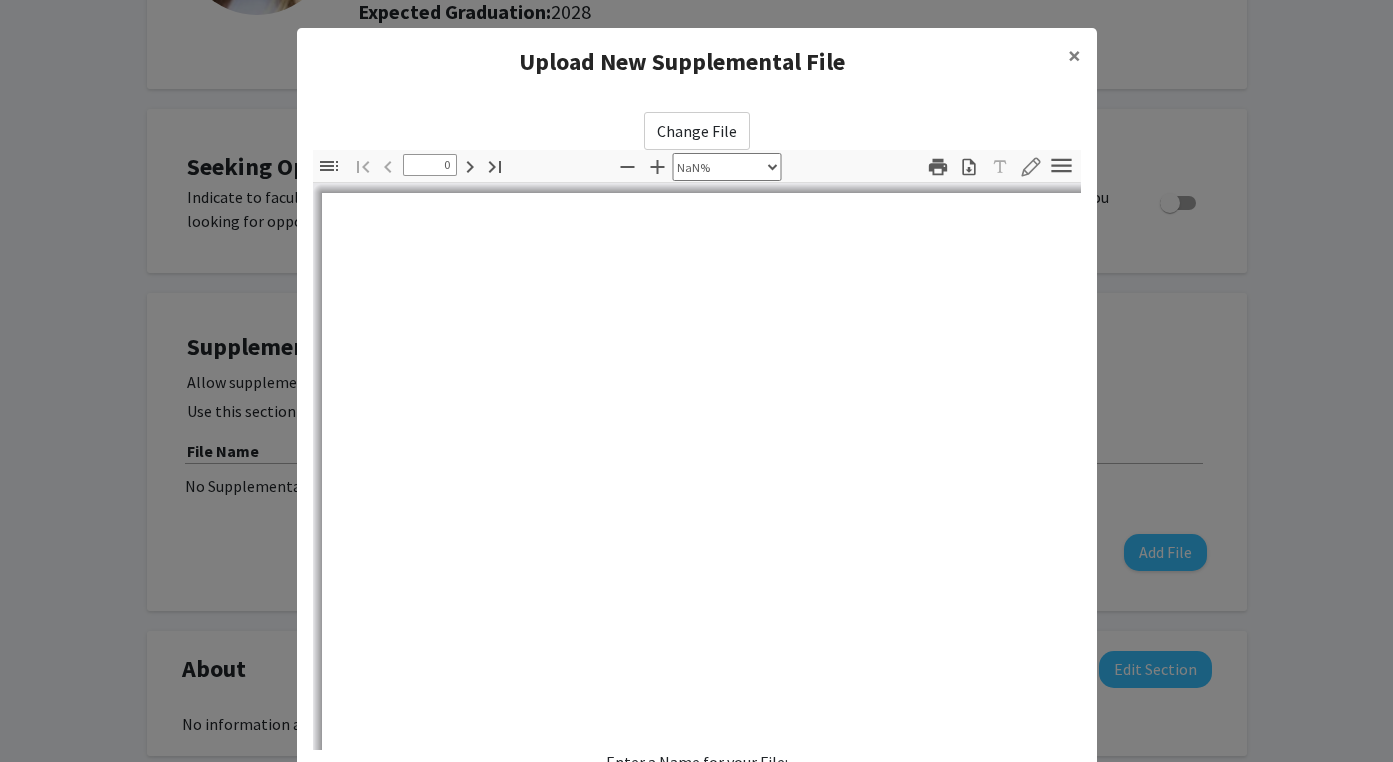 type on "1" 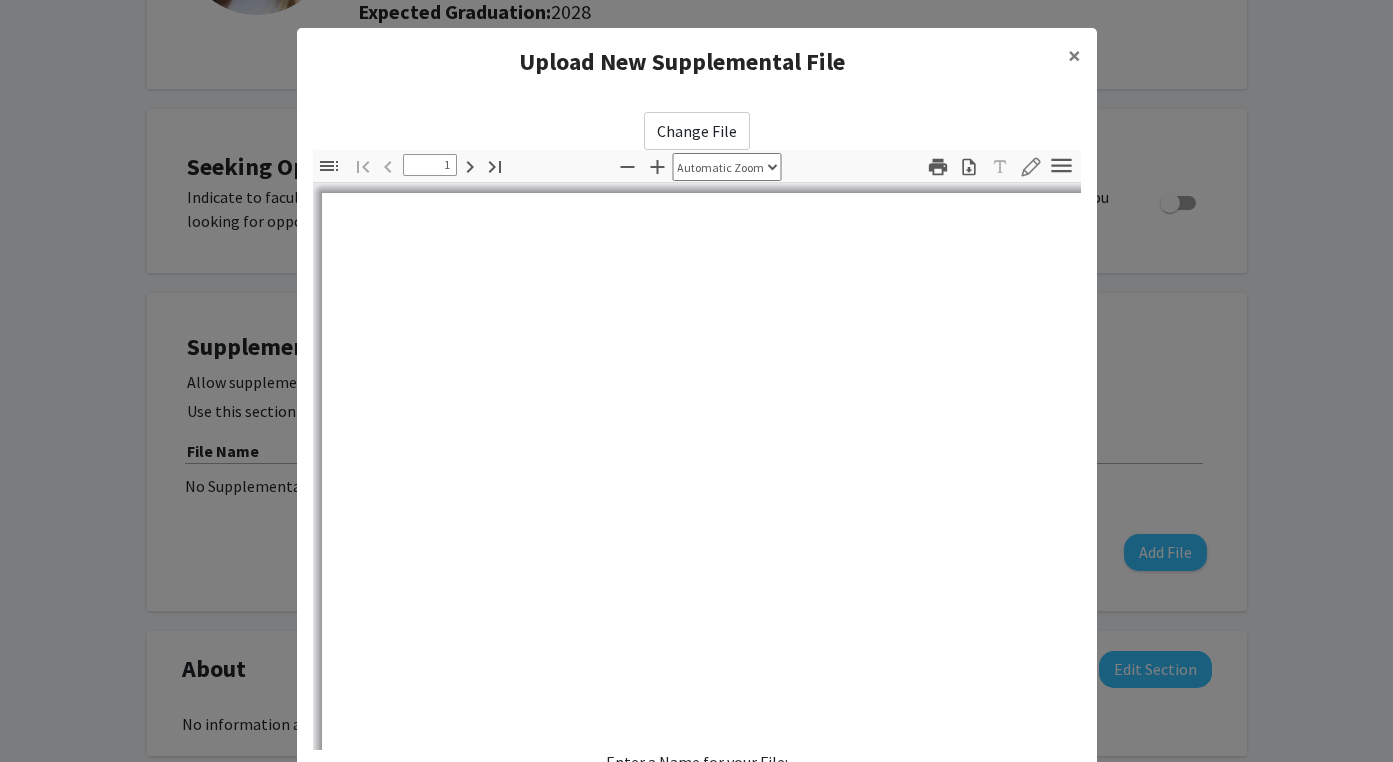 select on "auto" 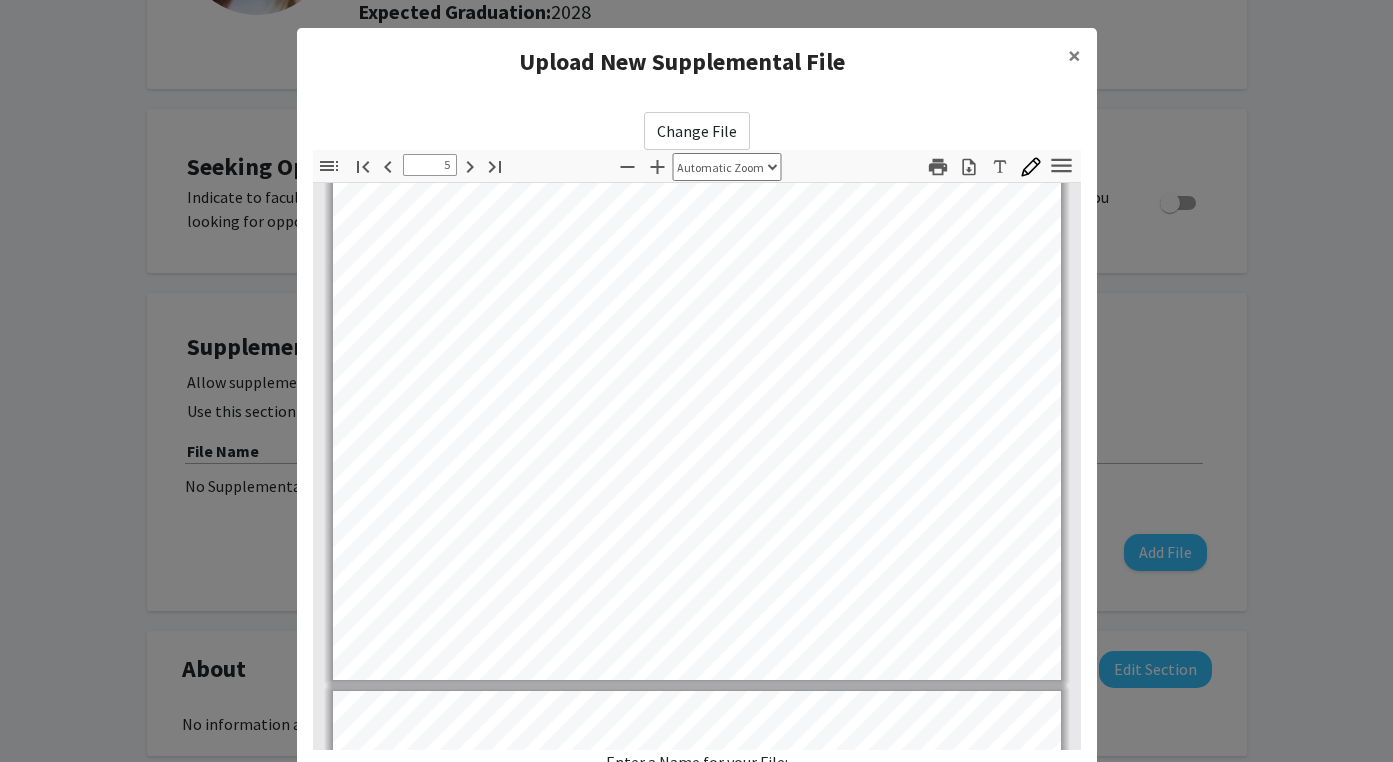type on "6" 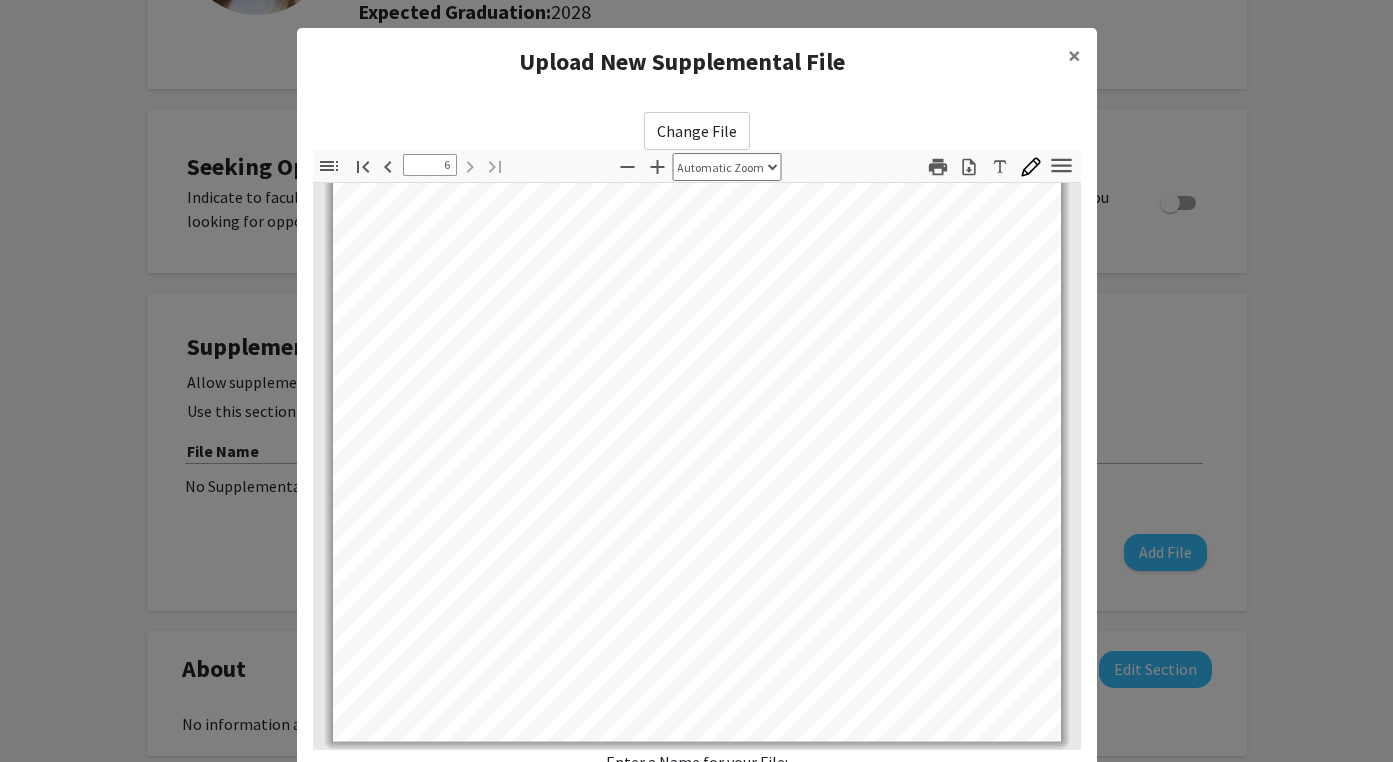 scroll, scrollTop: 5160, scrollLeft: 0, axis: vertical 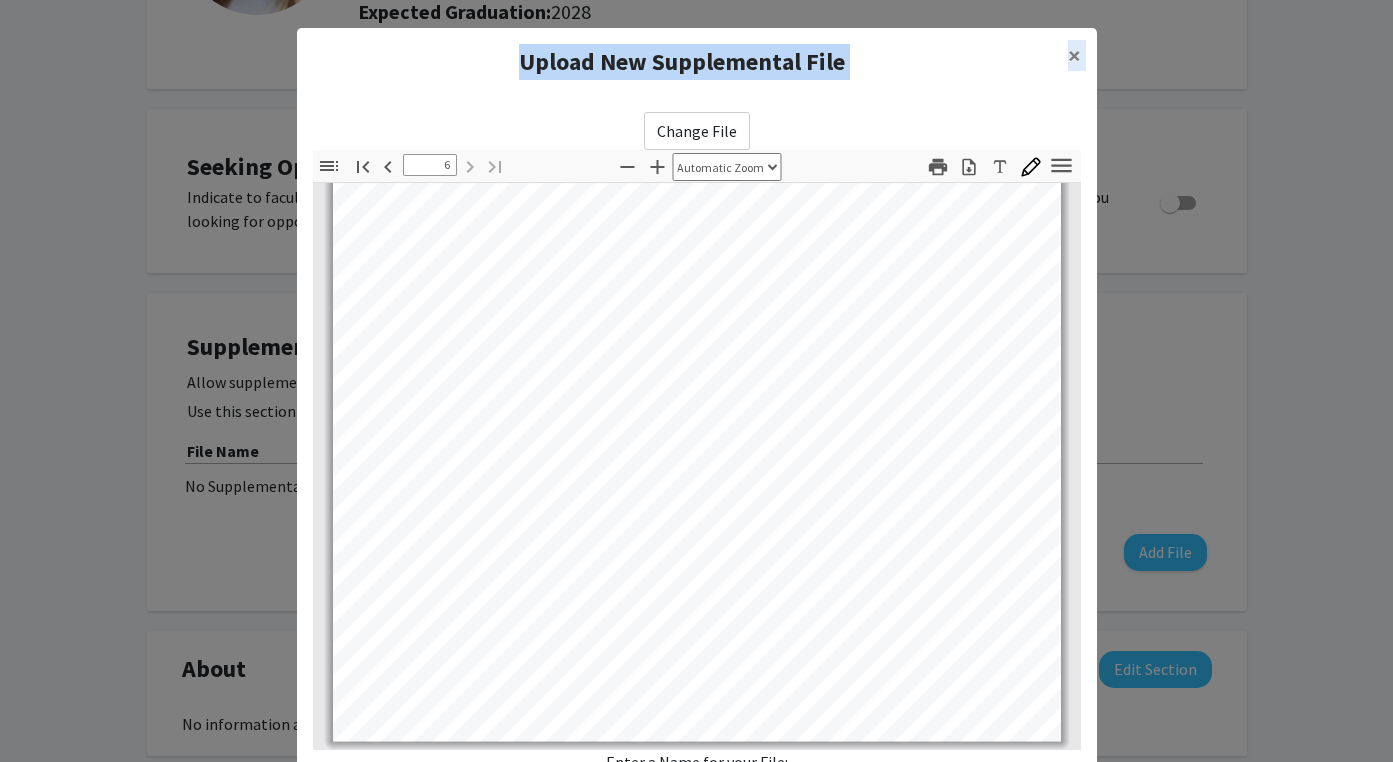 drag, startPoint x: 873, startPoint y: 131, endPoint x: 884, endPoint y: 11, distance: 120.50311 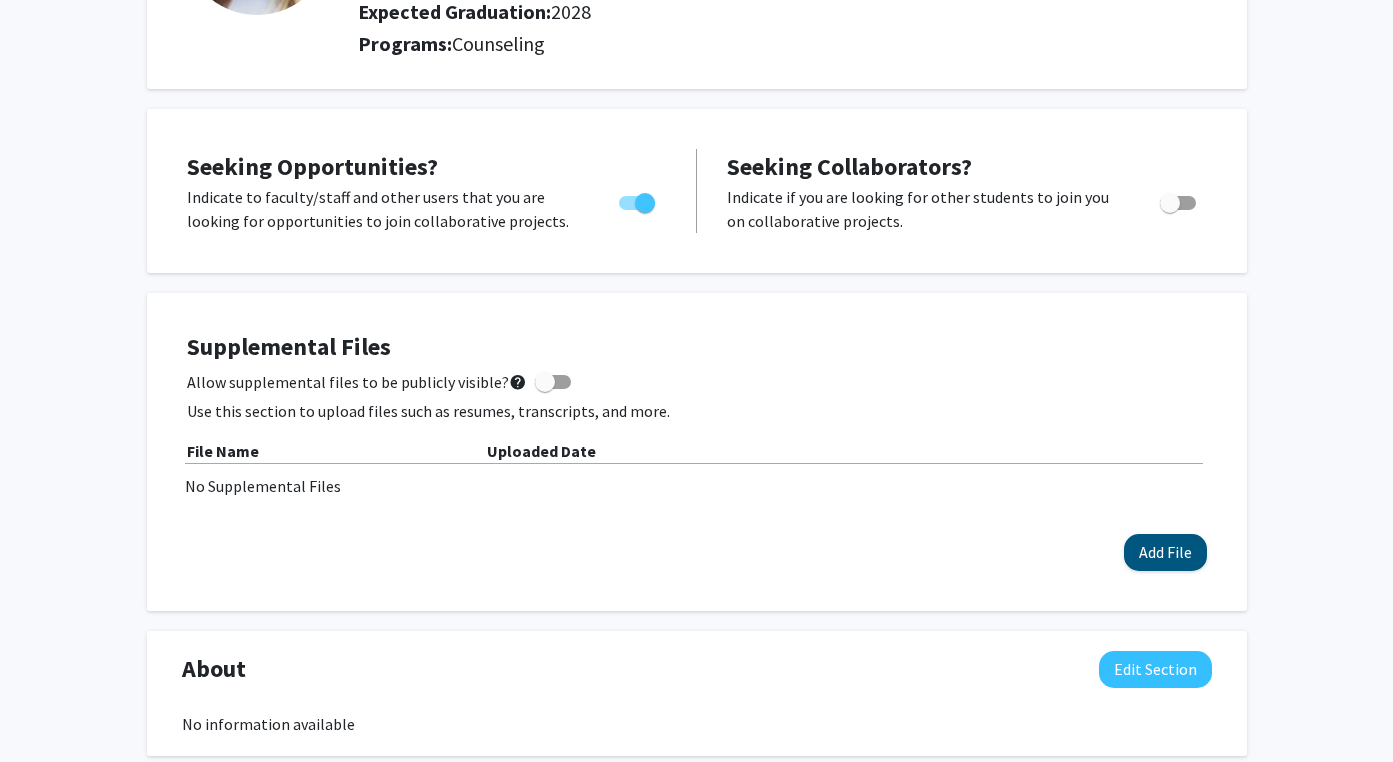 click on "Add File" 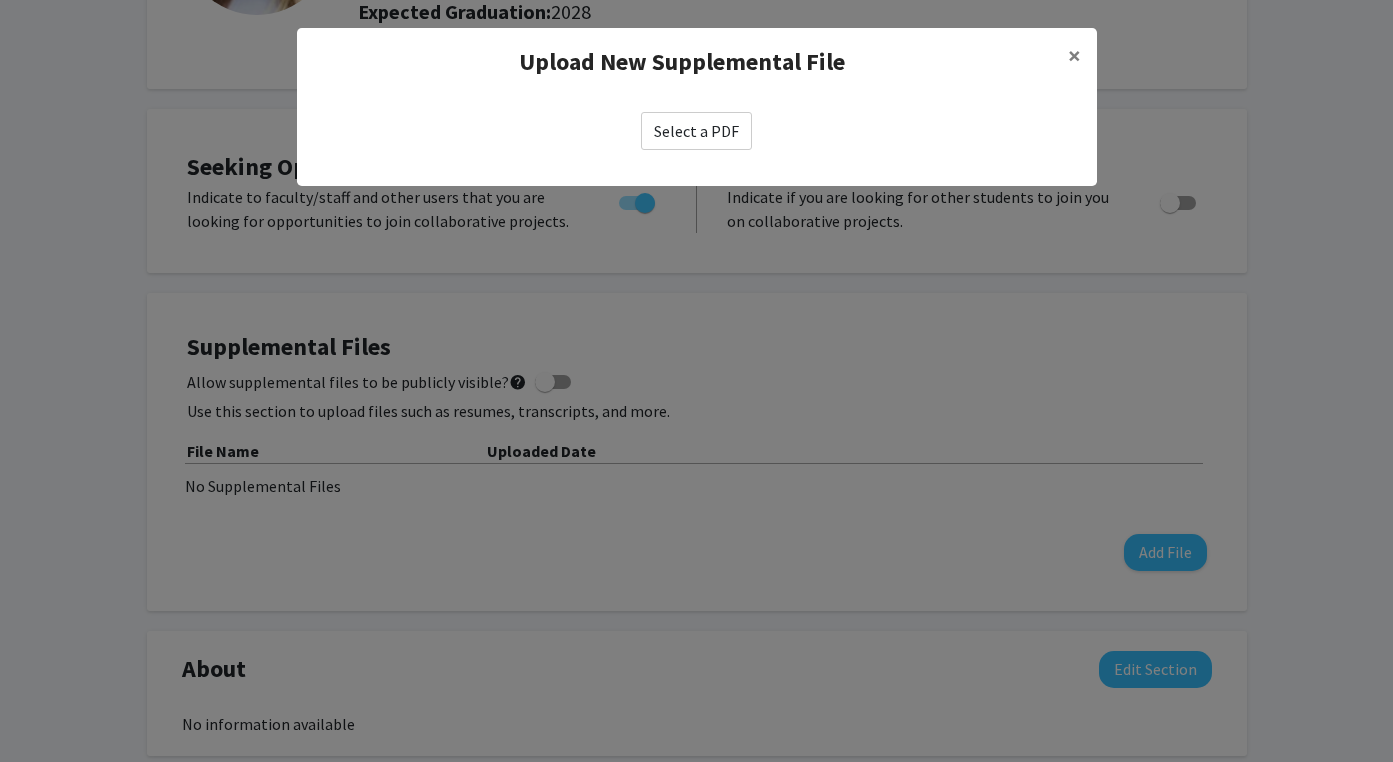 click on "Select a PDF" 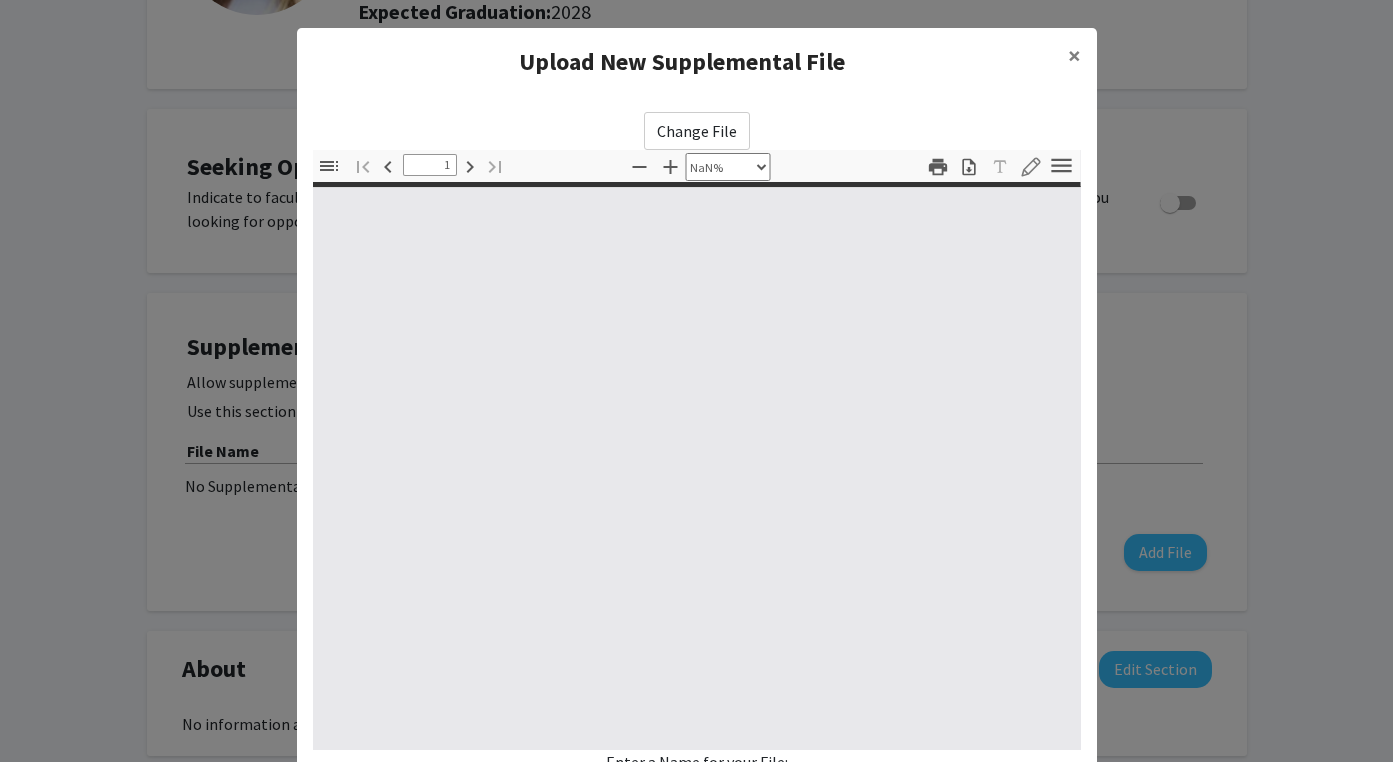 type on "0" 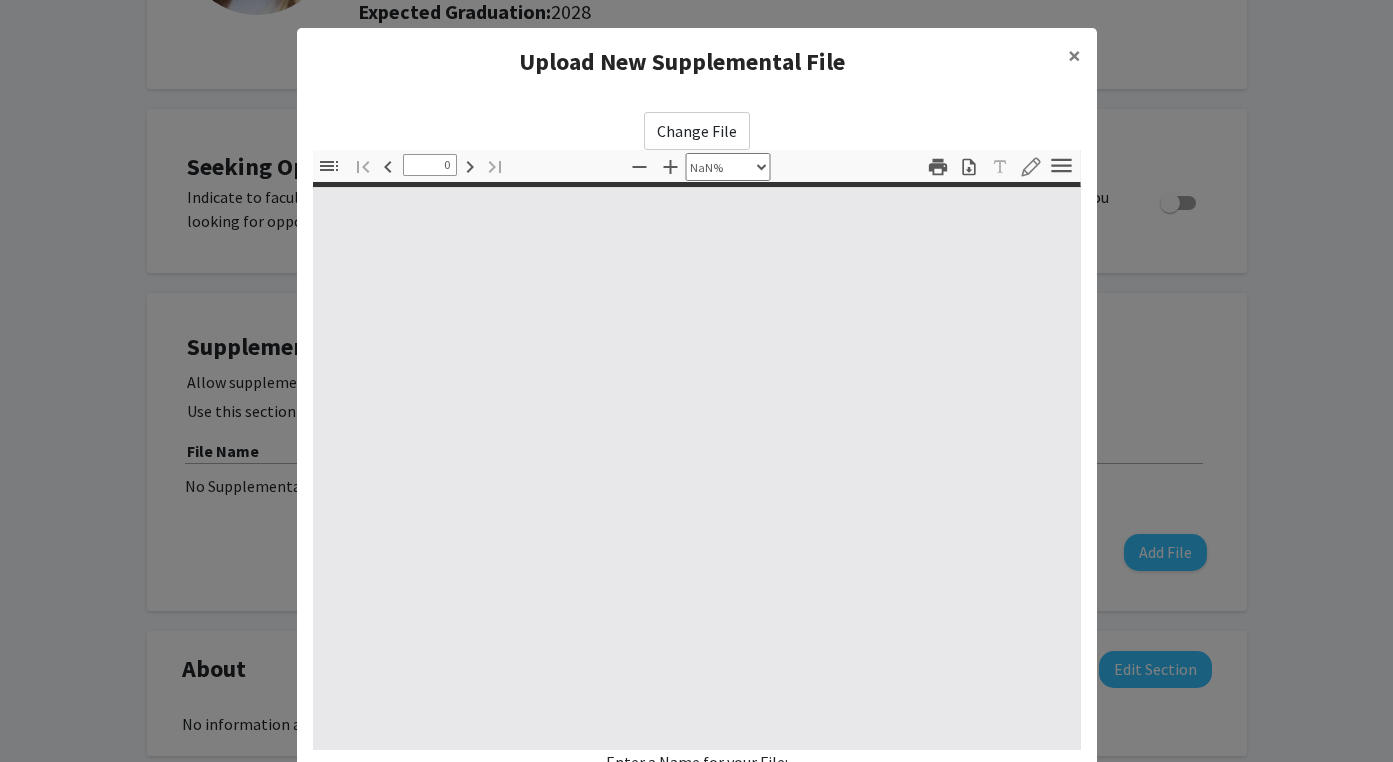 select on "auto" 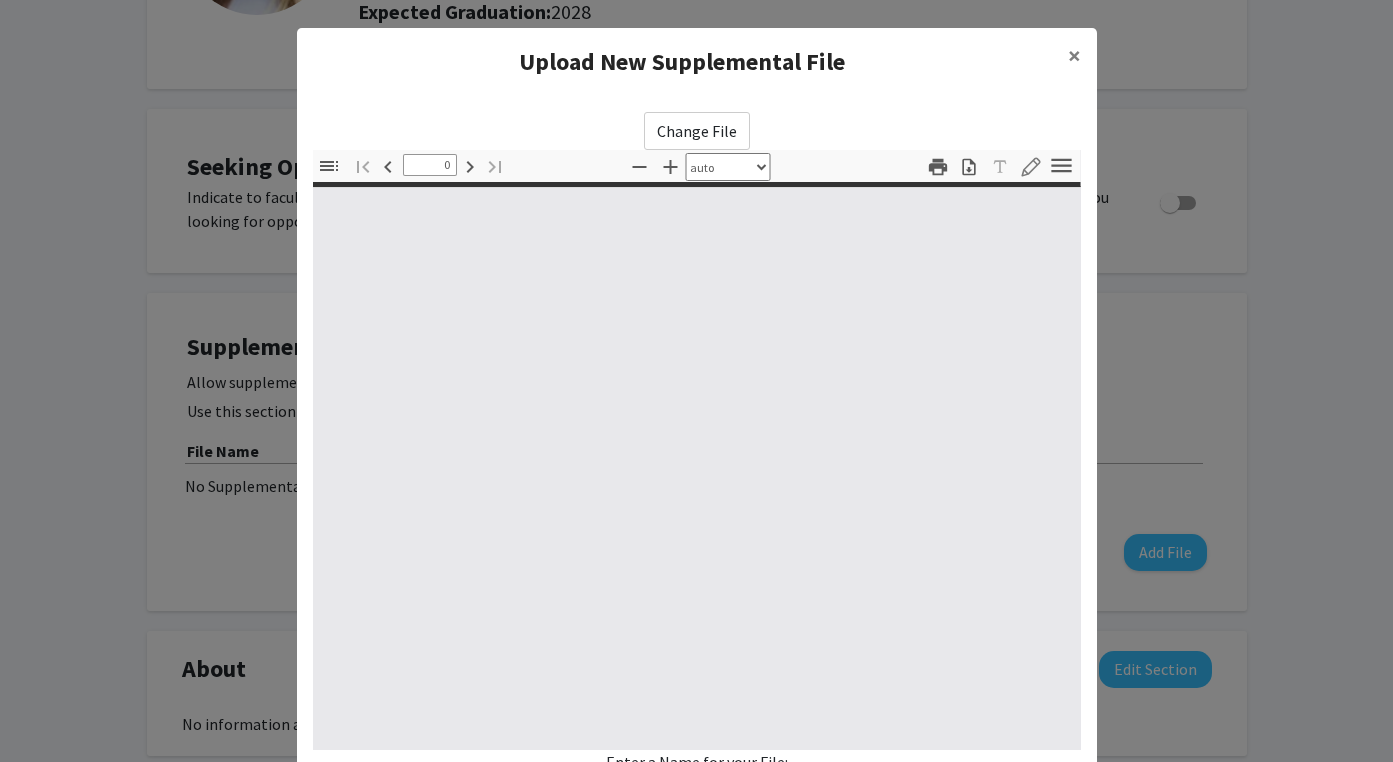 type on "1" 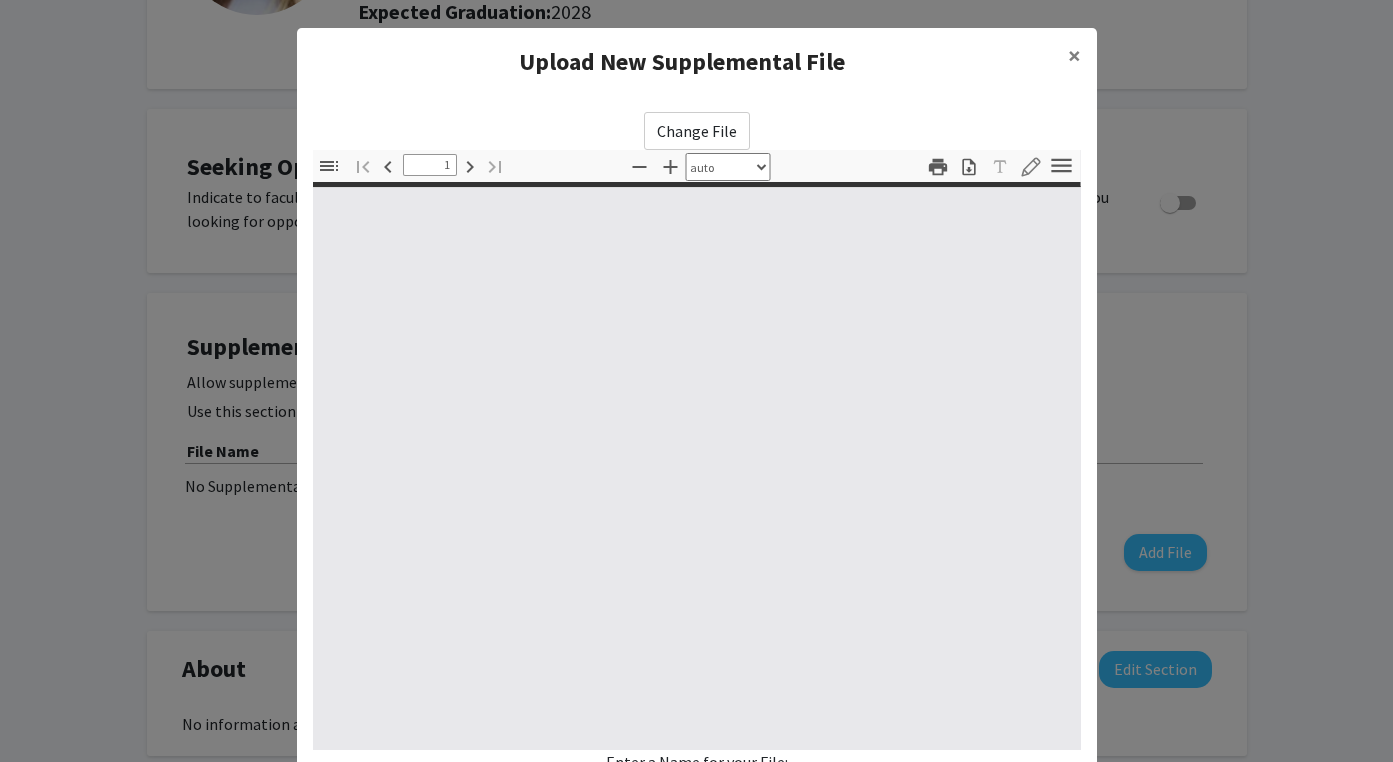 select on "auto" 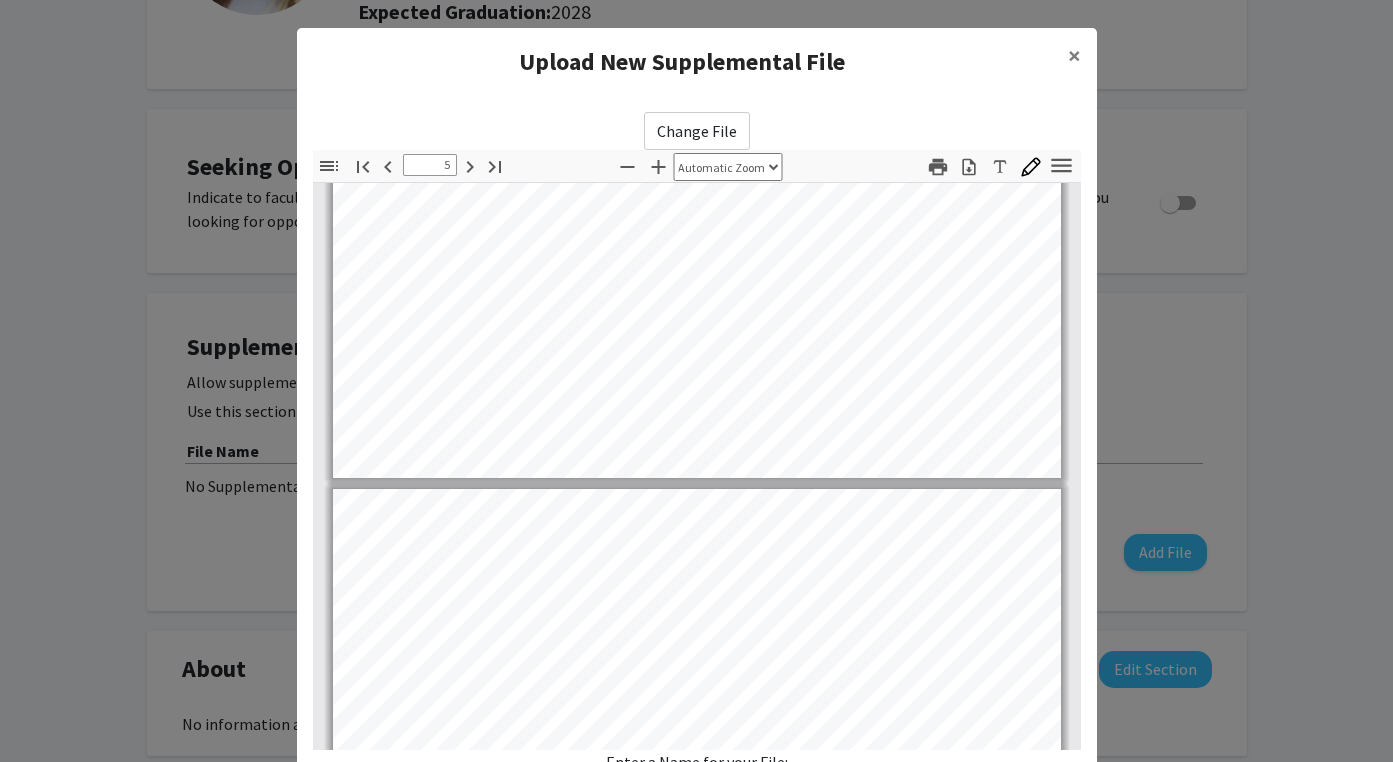 type on "6" 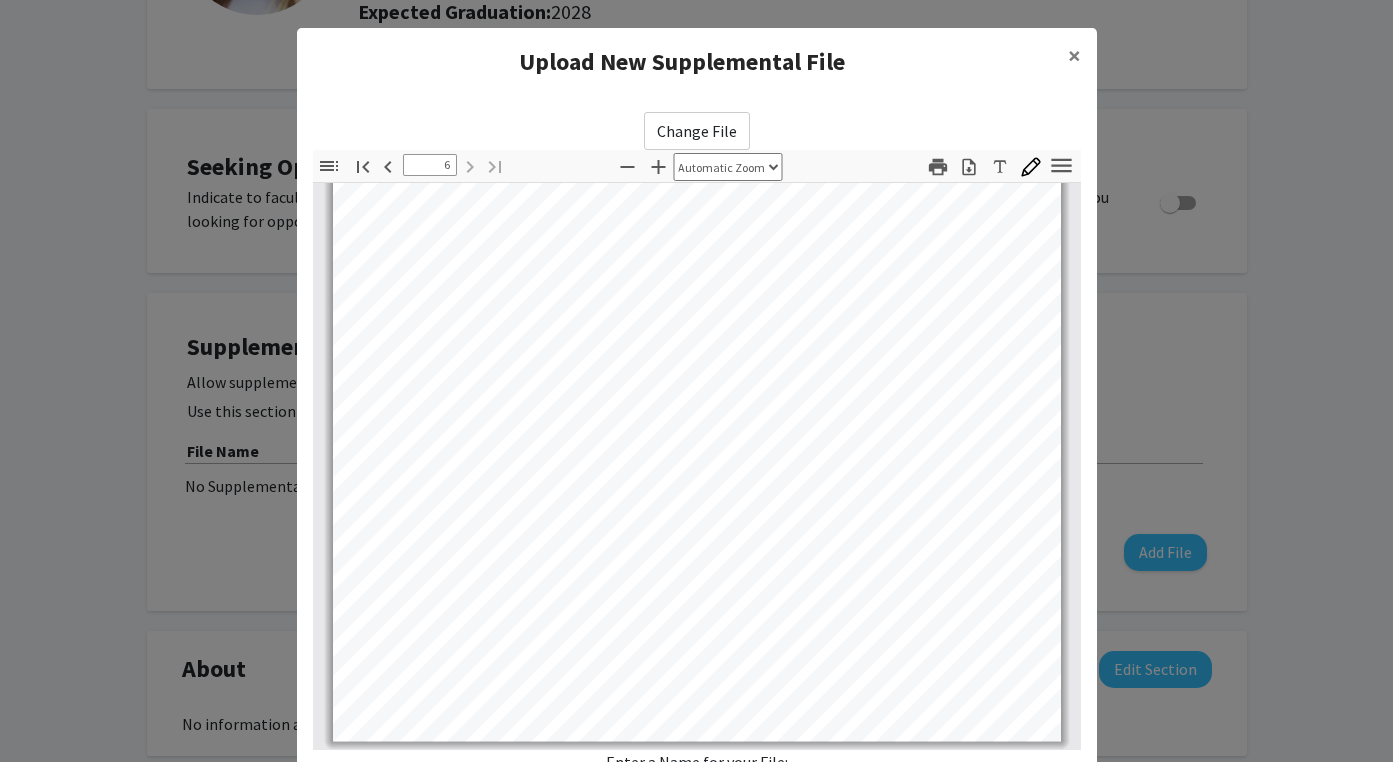 scroll, scrollTop: 5160, scrollLeft: 0, axis: vertical 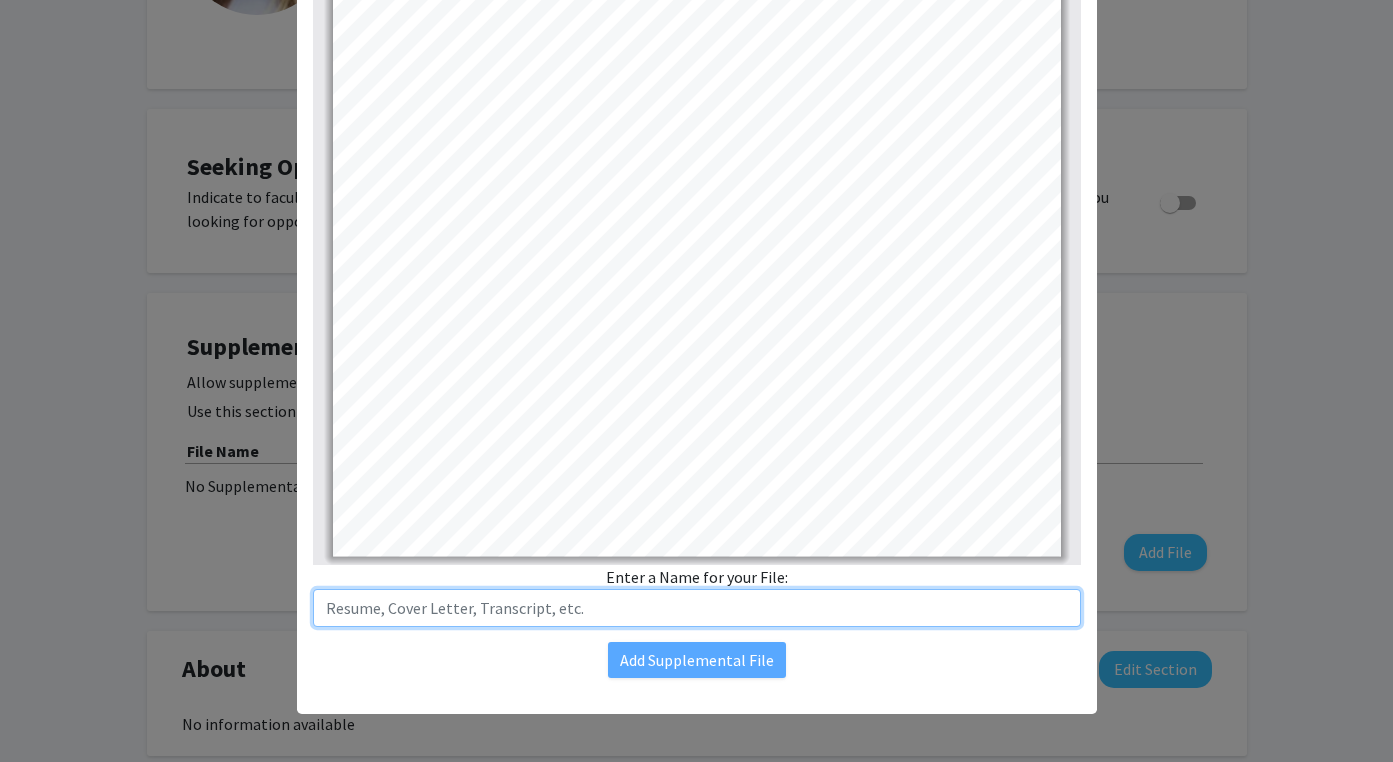 click at bounding box center (697, 608) 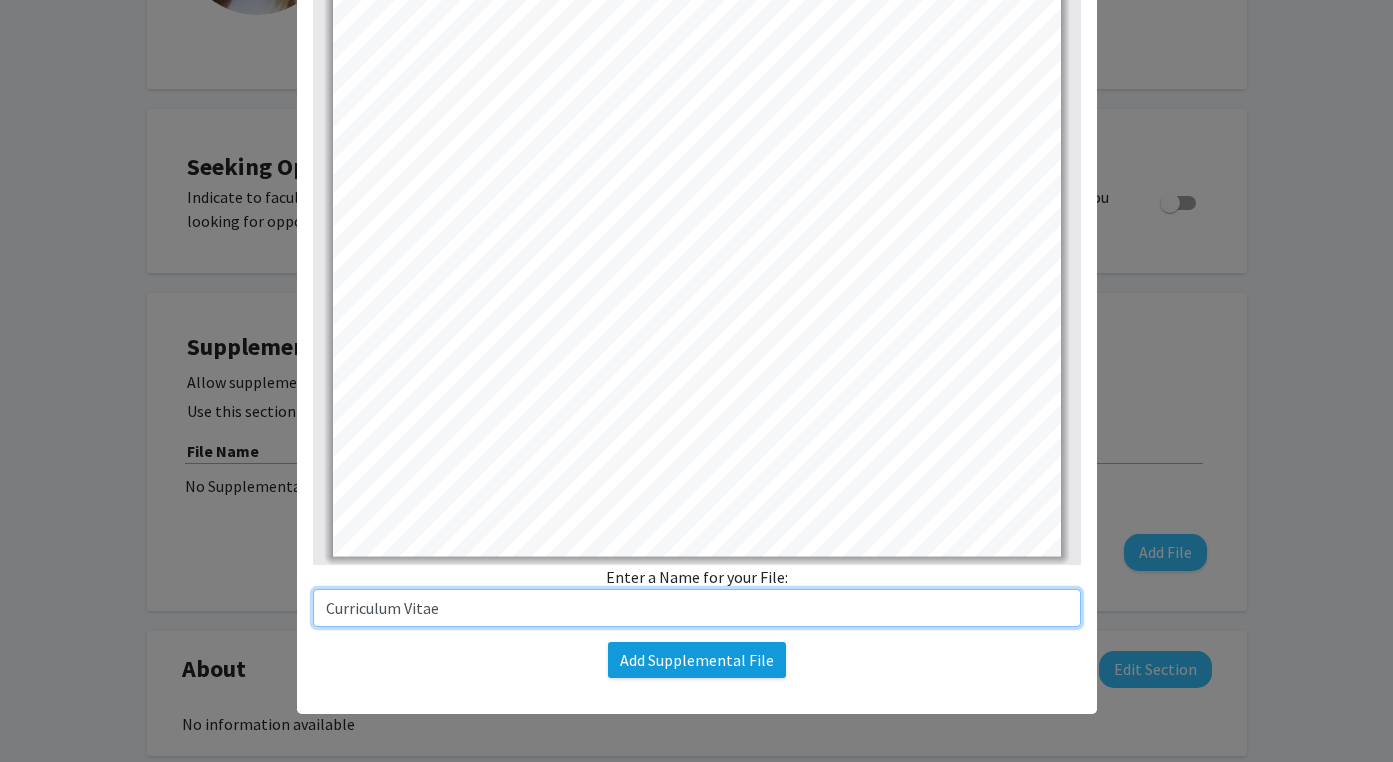 type on "Curriculum Vitae" 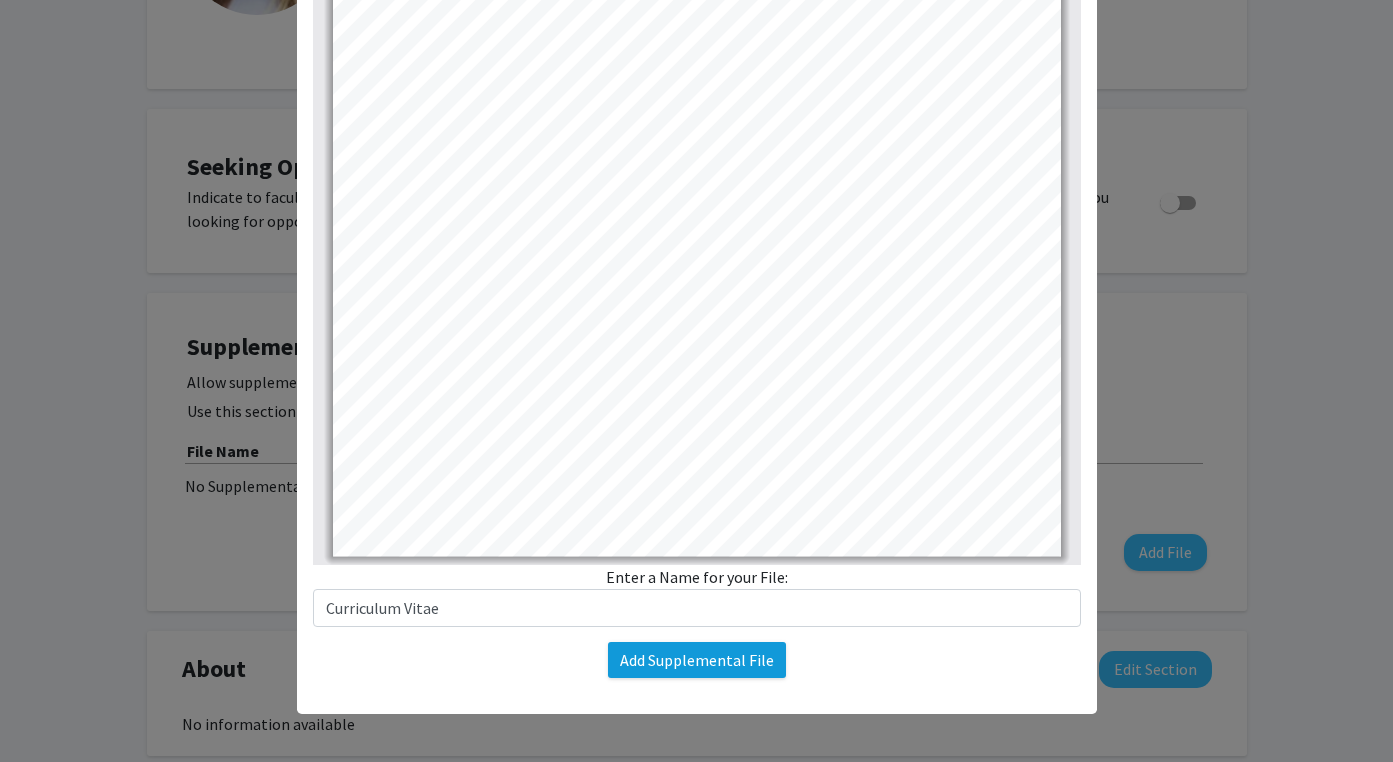 click on "Add Supplemental File" 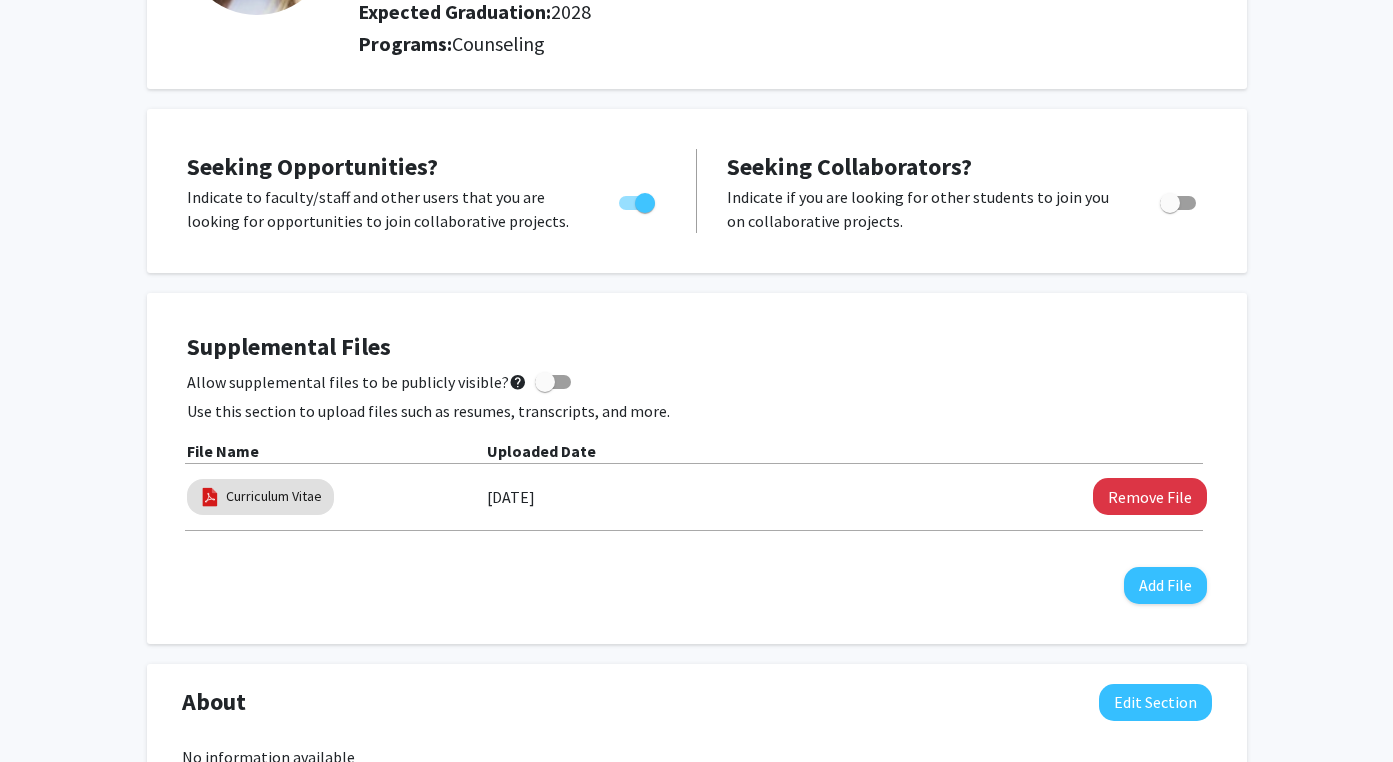 click at bounding box center [545, 382] 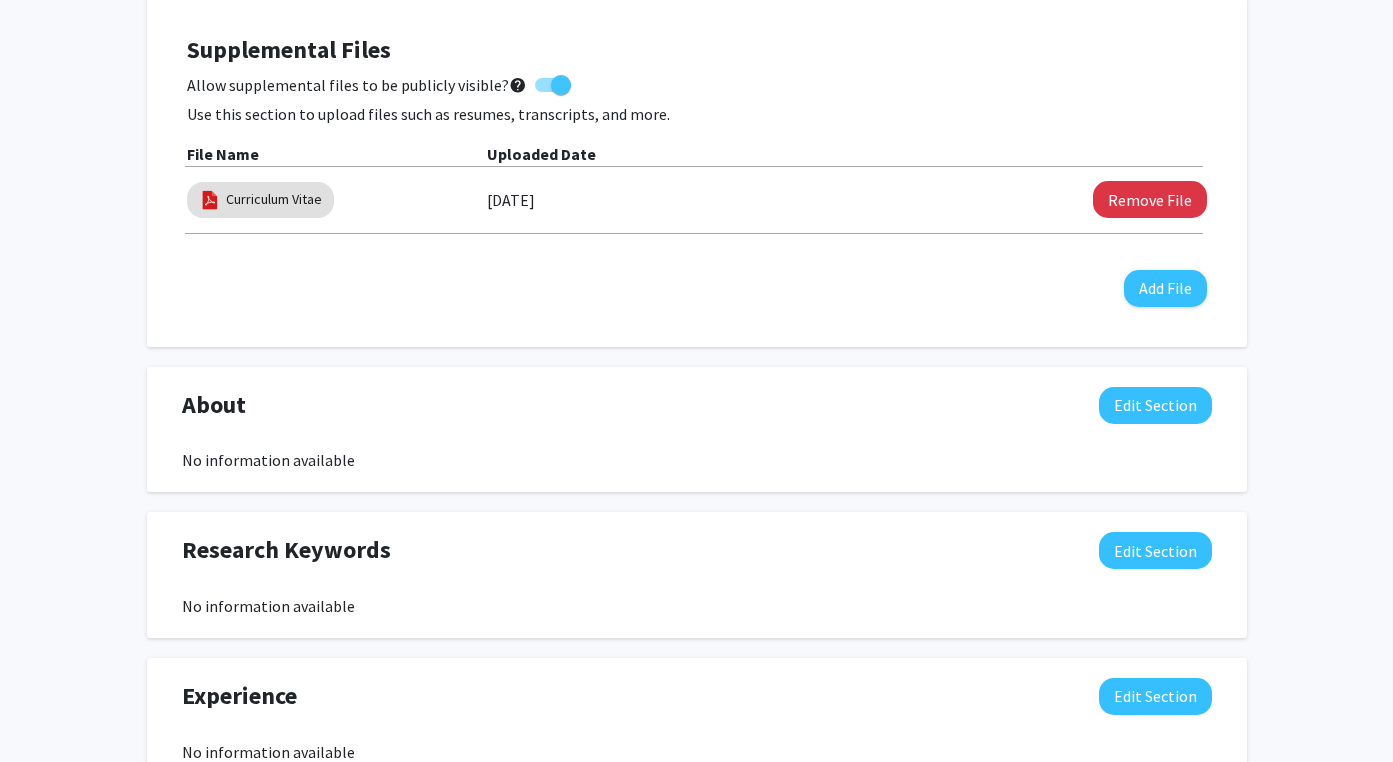 scroll, scrollTop: 572, scrollLeft: 0, axis: vertical 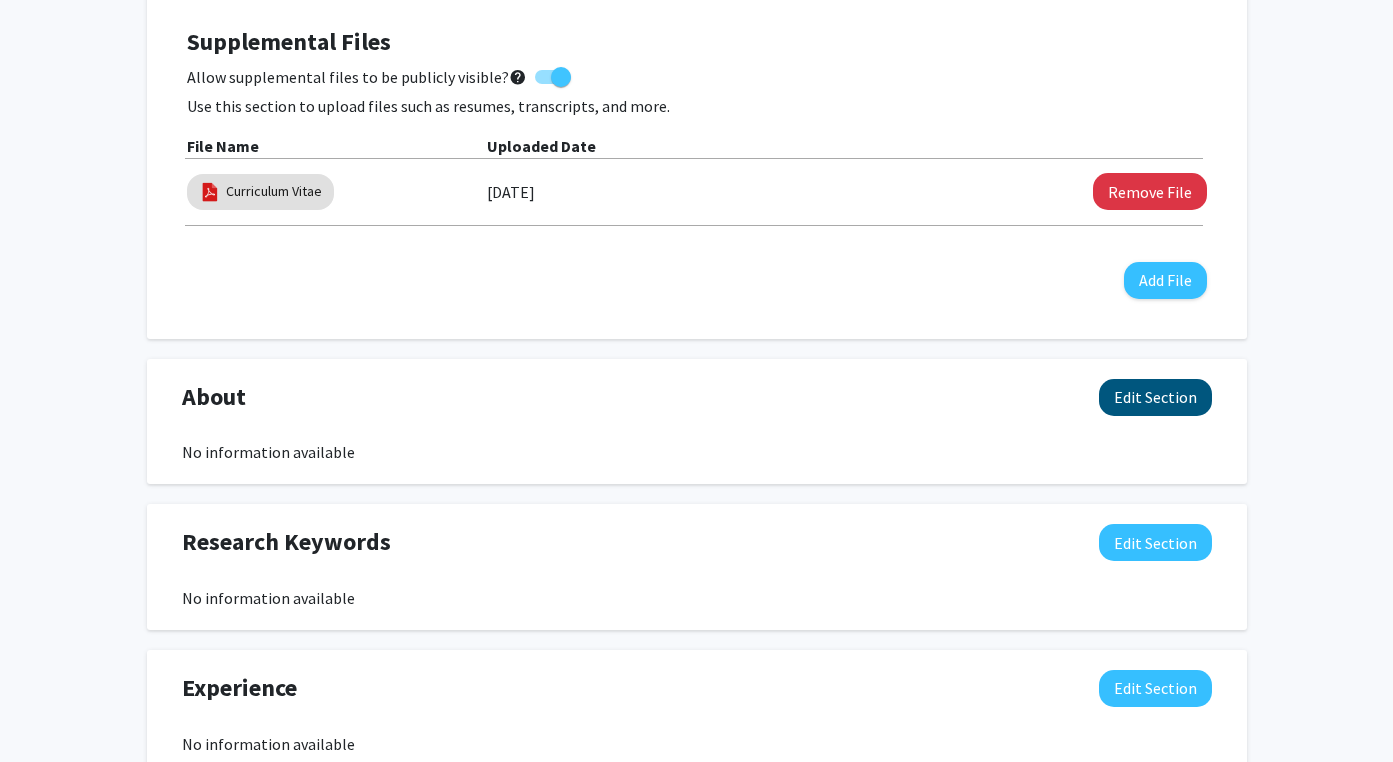 click on "Edit Section" 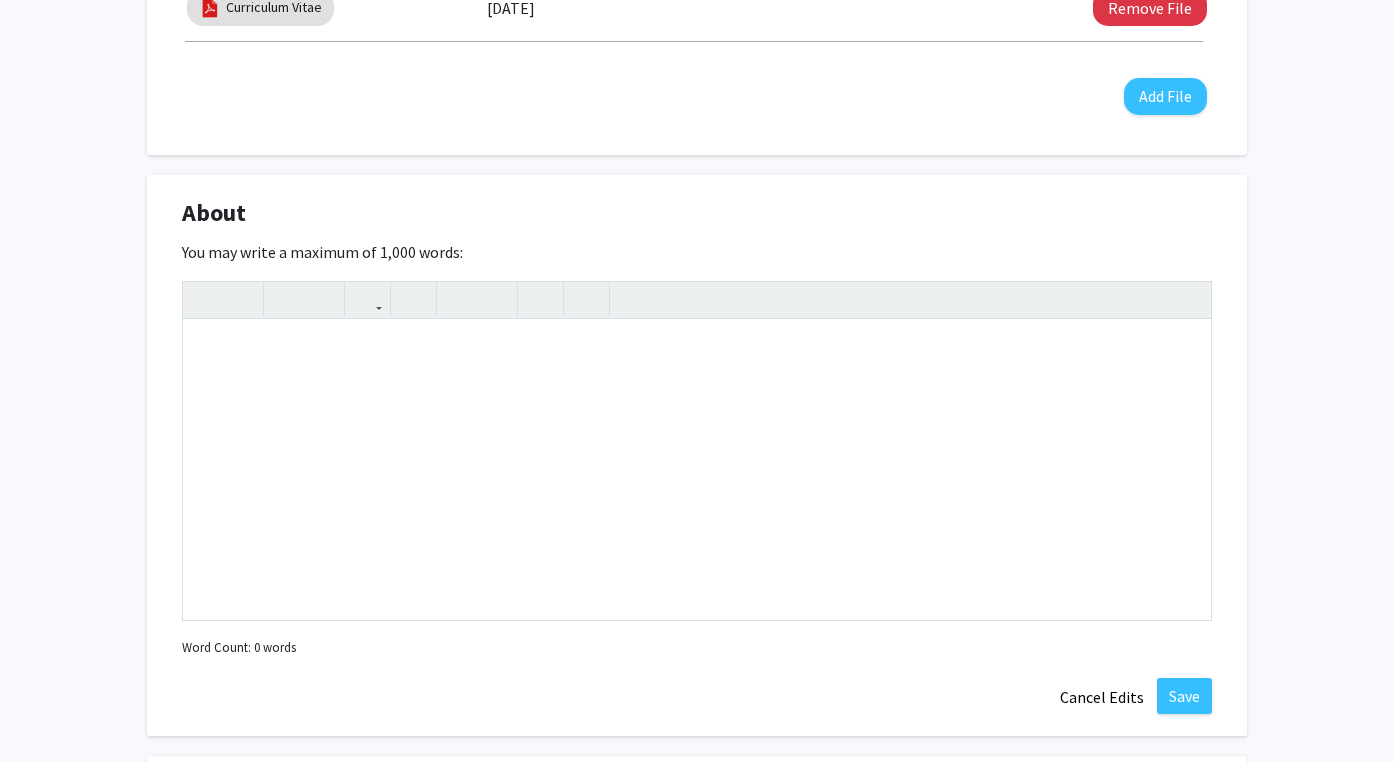 scroll, scrollTop: 744, scrollLeft: 0, axis: vertical 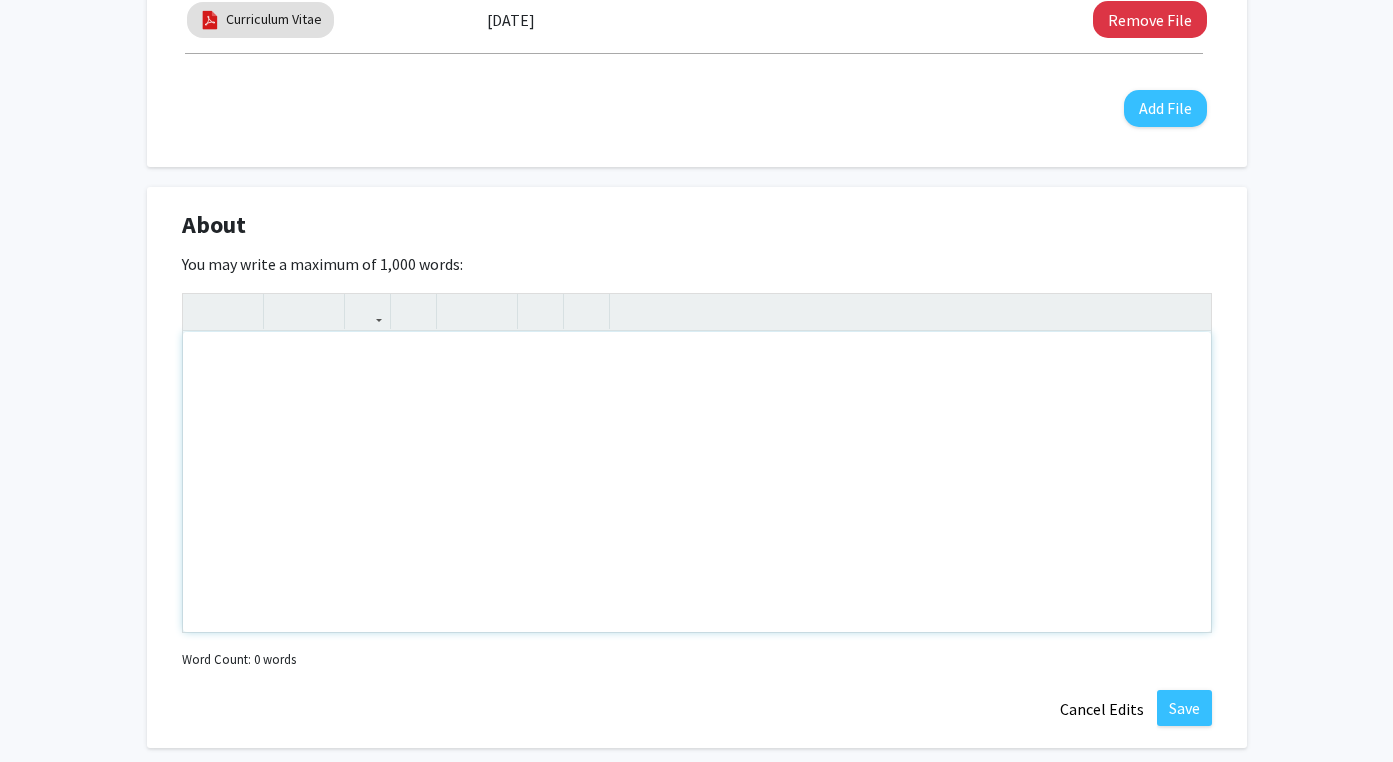 click at bounding box center (697, 482) 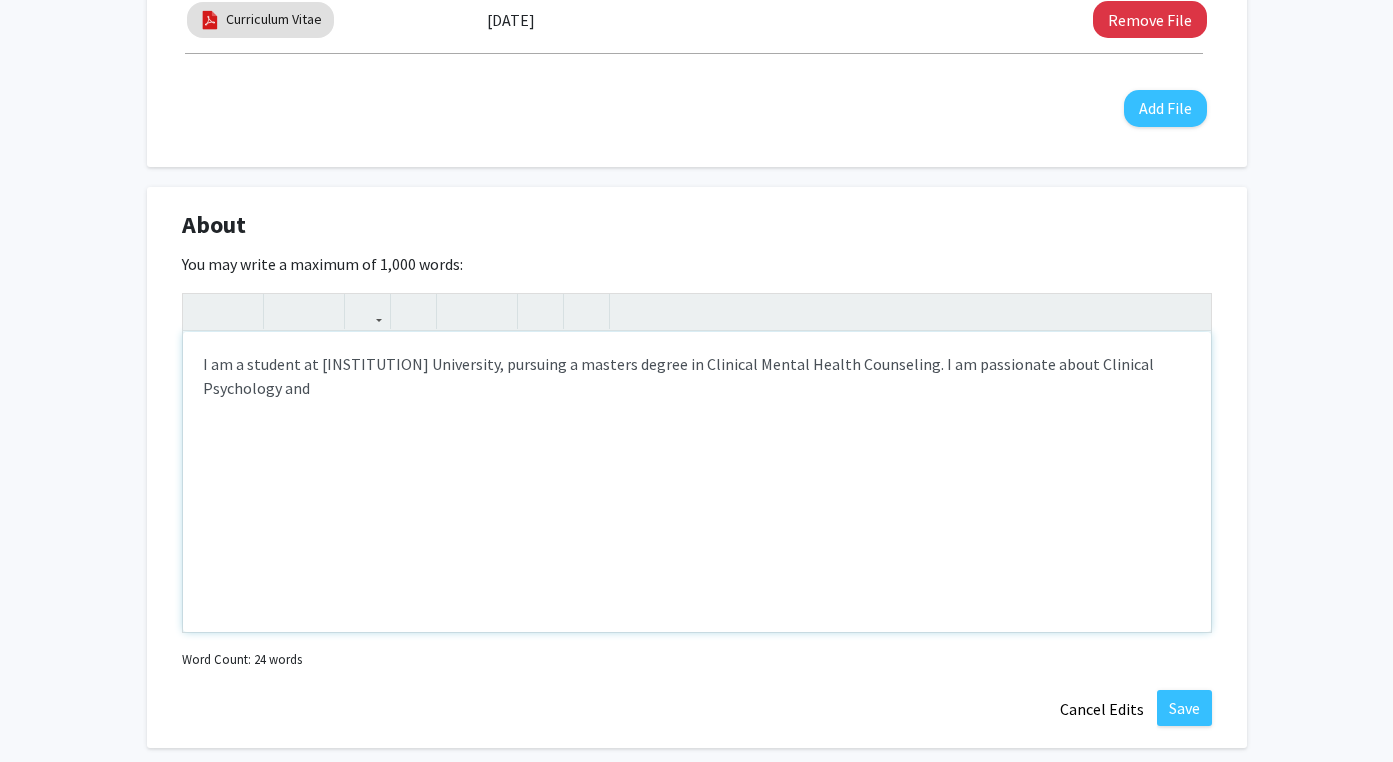 click on "I am a student at [INSTITUTION] University, pursuing a masters degree in Clinical Mental Health Counseling. I am passionate about Clinical Psychology and" at bounding box center [697, 482] 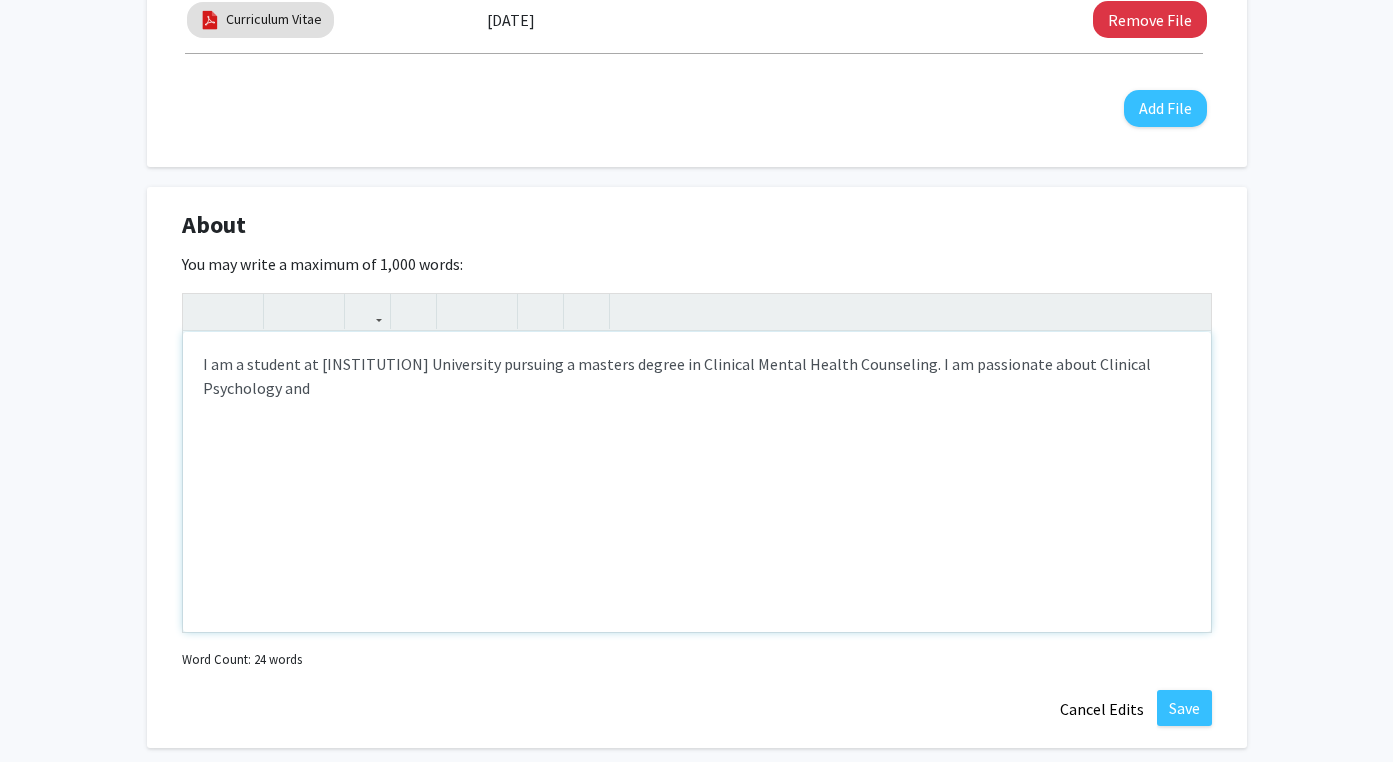 click on "I am a student at [INSTITUTION] University pursuing a masters degree in Clinical Mental Health Counseling. I am passionate about Clinical Psychology and" at bounding box center [697, 482] 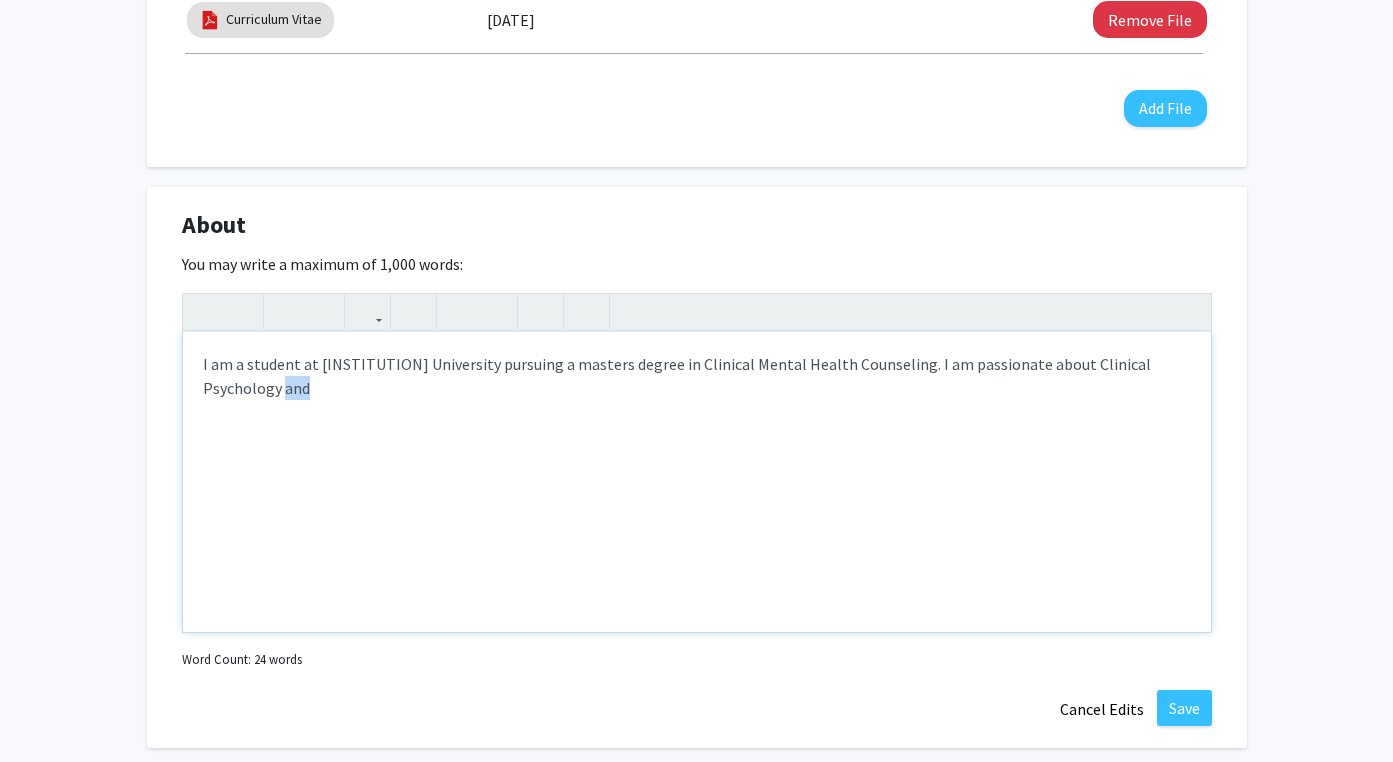 click on "I am a student at [INSTITUTION] University pursuing a masters degree in Clinical Mental Health Counseling. I am passionate about Clinical Psychology and" at bounding box center [697, 482] 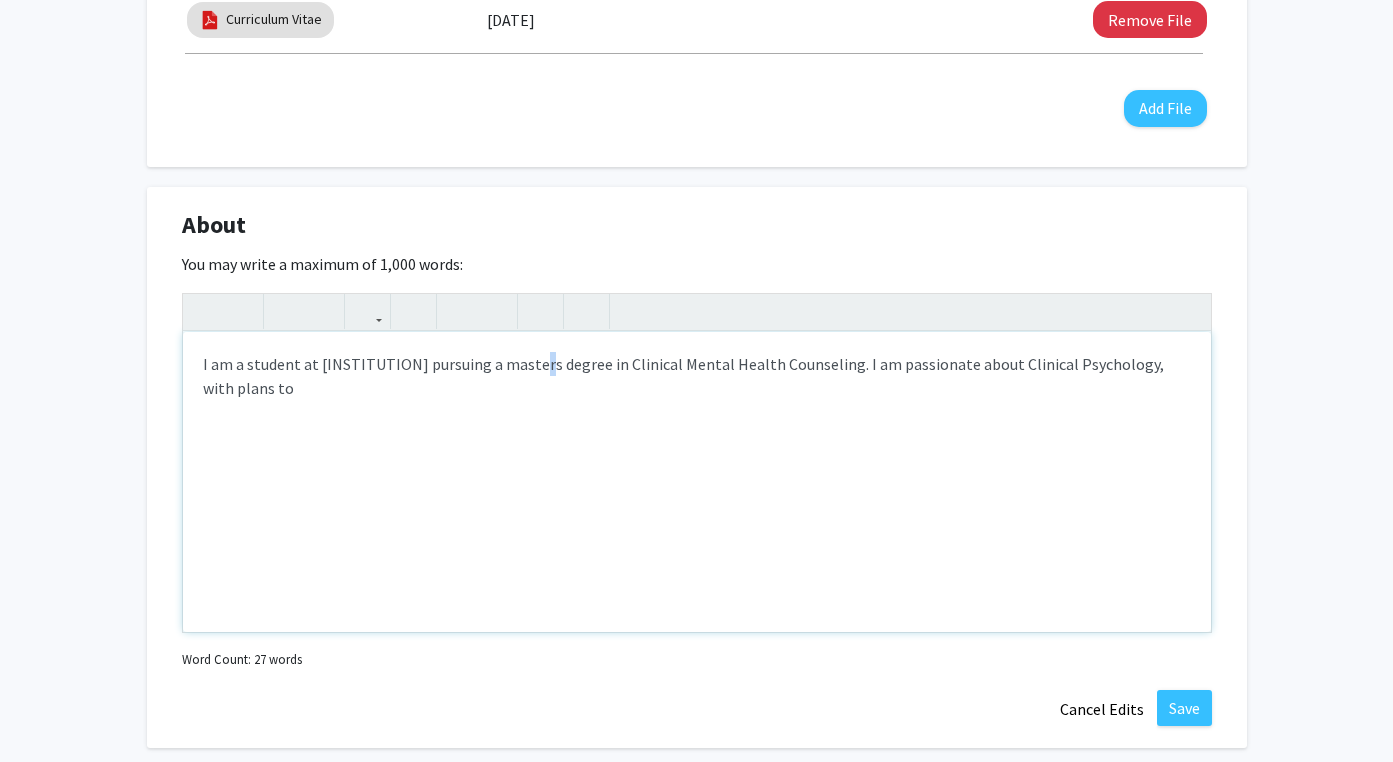 click on "I am a student at [INSTITUTION] pursuing a masters degree in Clinical Mental Health Counseling. I am passionate about Clinical Psychology, with plans to" at bounding box center [697, 482] 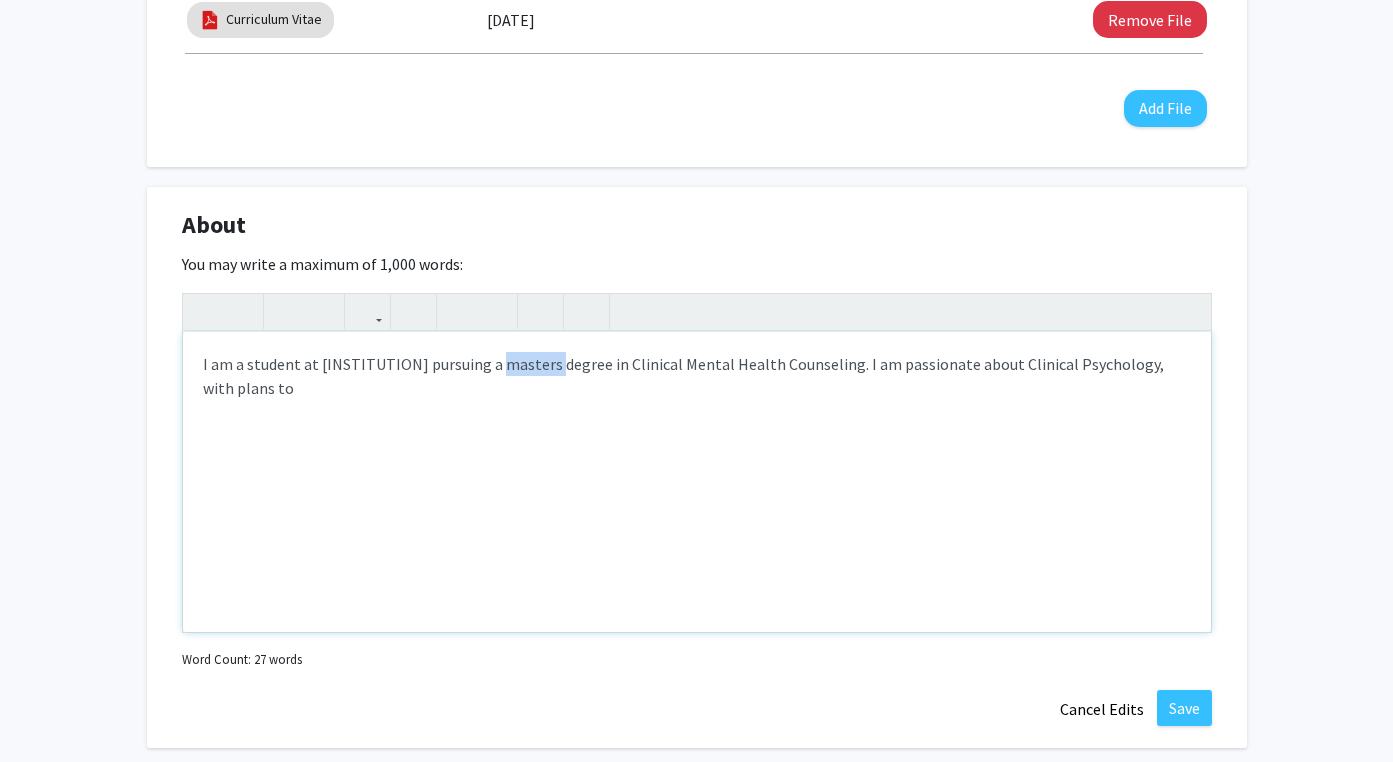 click on "I am a student at [INSTITUTION] pursuing a masters degree in Clinical Mental Health Counseling. I am passionate about Clinical Psychology, with plans to" at bounding box center (697, 482) 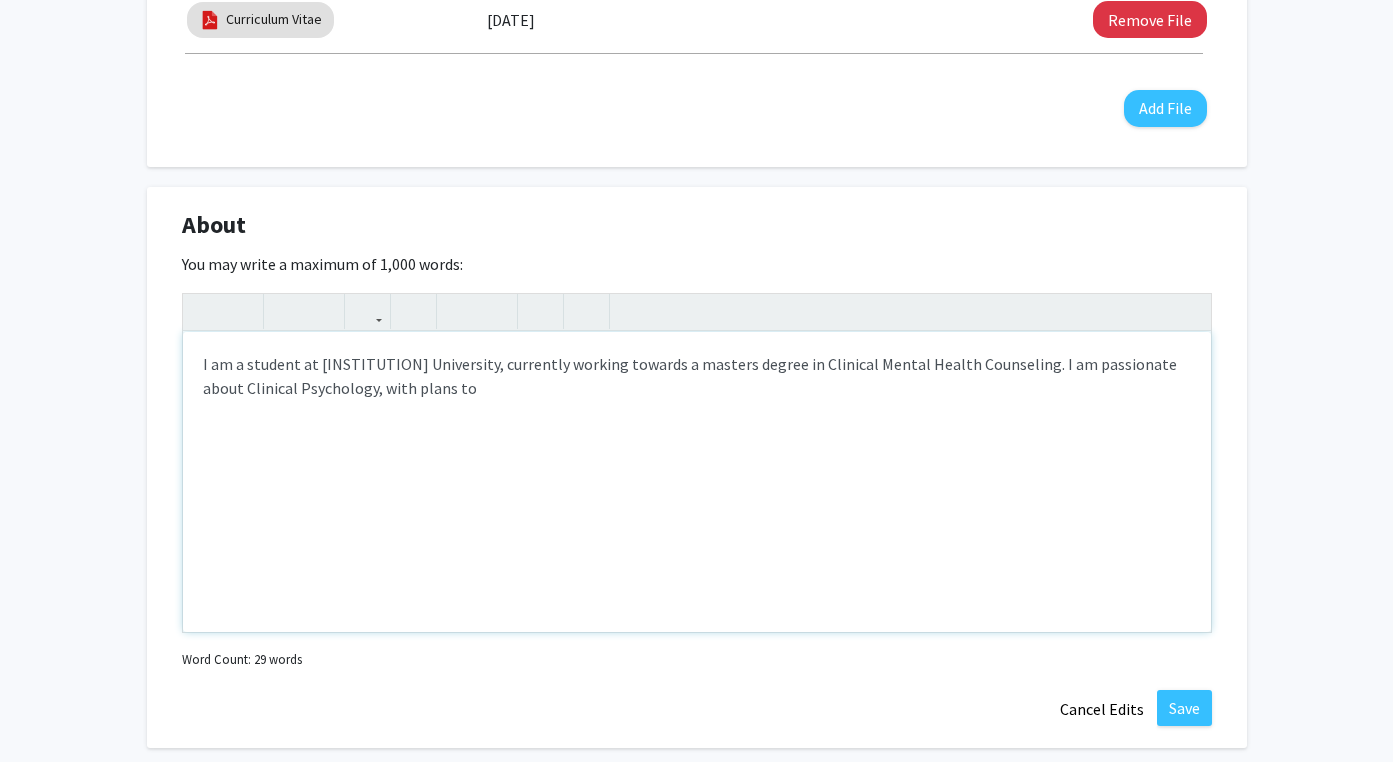 click on "I am a student at [INSTITUTION] University, currently working towards a masters degree in Clinical Mental Health Counseling. I am passionate about Clinical Psychology, with plans to" at bounding box center (697, 482) 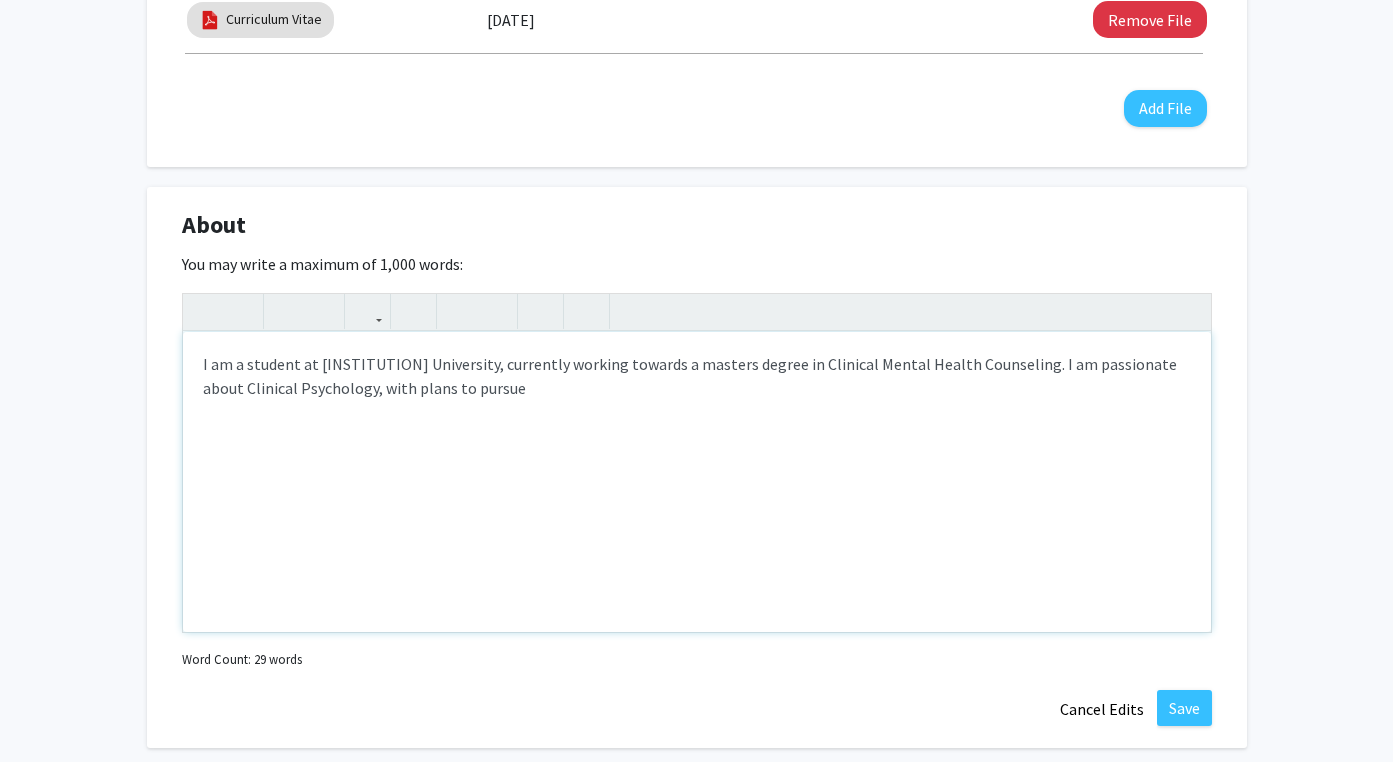 click on "I am a student at [INSTITUTION] University, currently working towards a masters degree in Clinical Mental Health Counseling. I am passionate about Clinical Psychology, with plans to pursue" at bounding box center [697, 482] 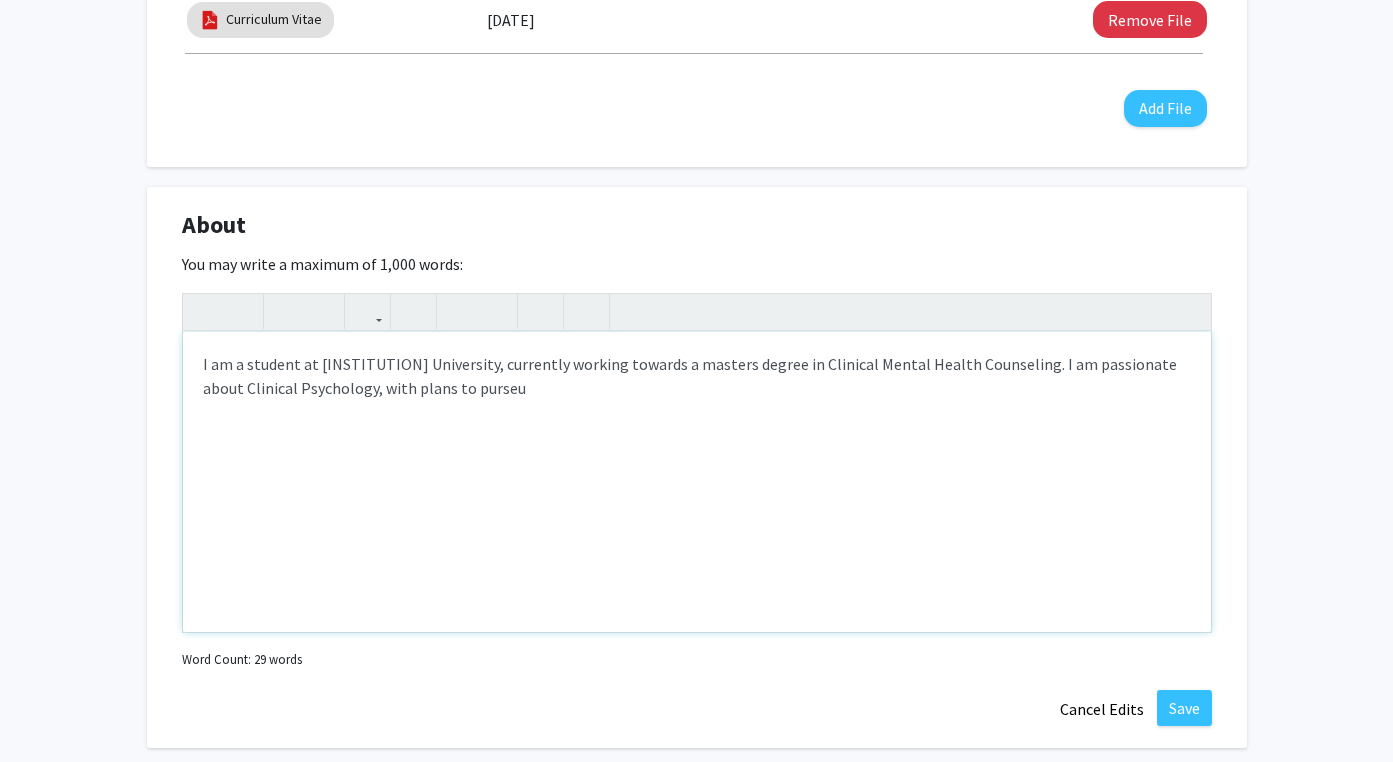 click on "I am a student at [INSTITUTION] University, currently working towards a masters degree in Clinical Mental Health Counseling. I am passionate about Clinical Psychology, with plans to purseu" at bounding box center [697, 482] 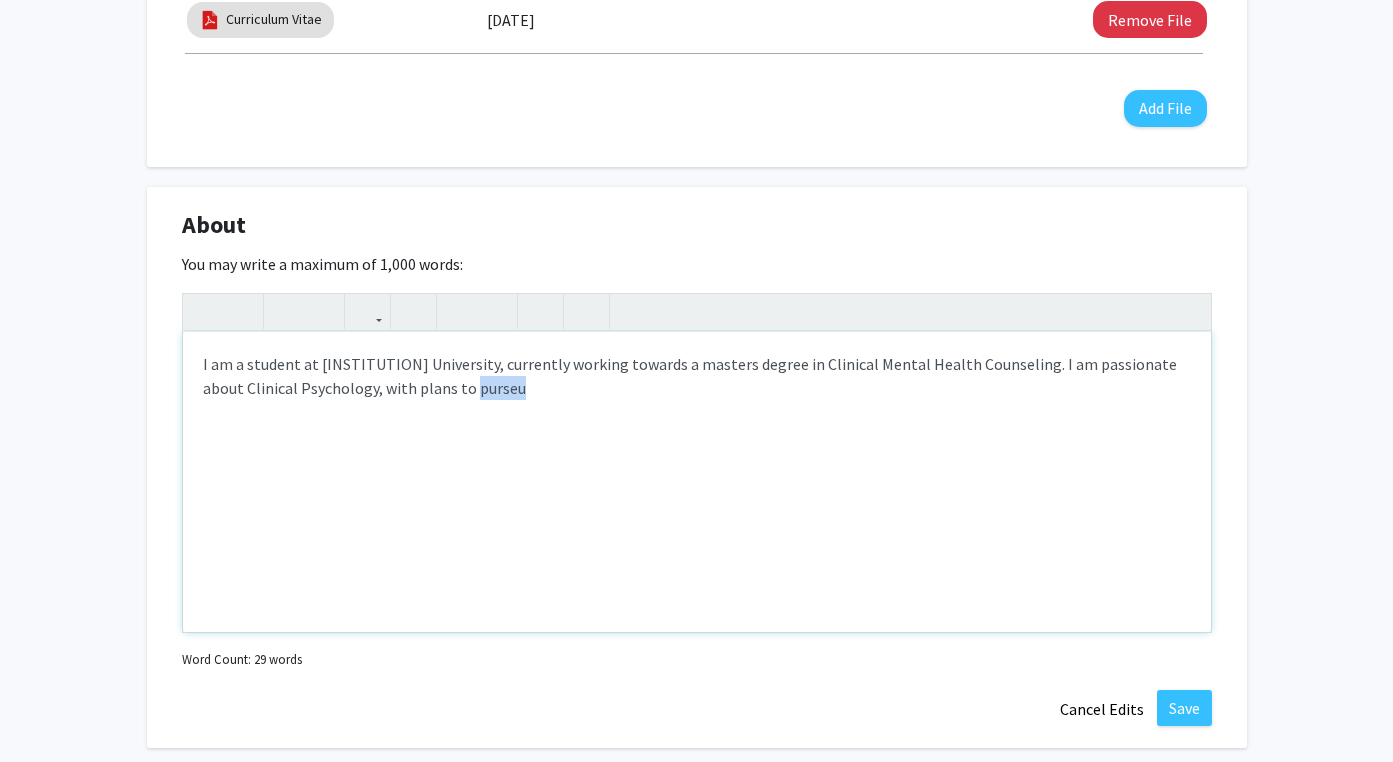 click on "I am a student at [INSTITUTION] University, currently working towards a masters degree in Clinical Mental Health Counseling. I am passionate about Clinical Psychology, with plans to purseu" at bounding box center (697, 482) 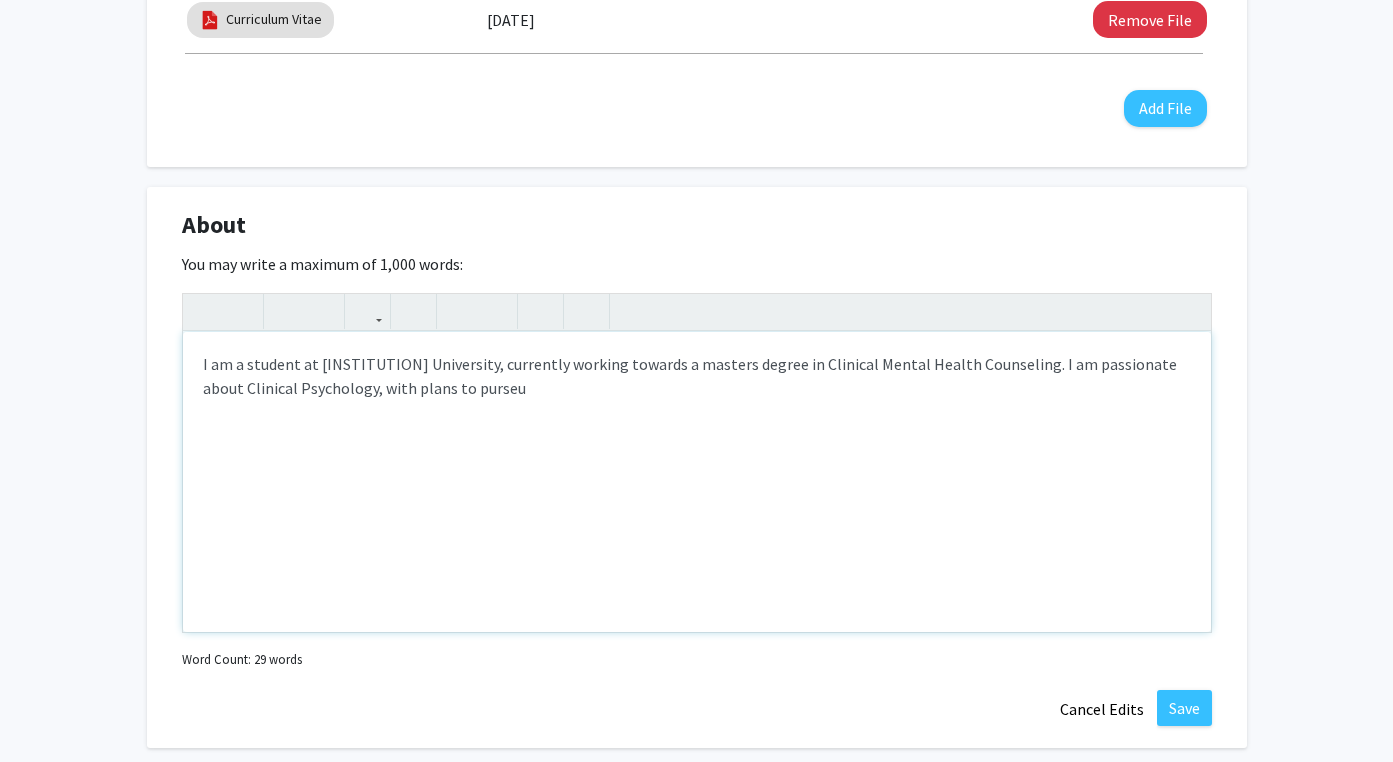 click on "I am a student at [INSTITUTION] University, currently working towards a masters degree in Clinical Mental Health Counseling. I am passionate about Clinical Psychology, with plans to purseu" at bounding box center (697, 482) 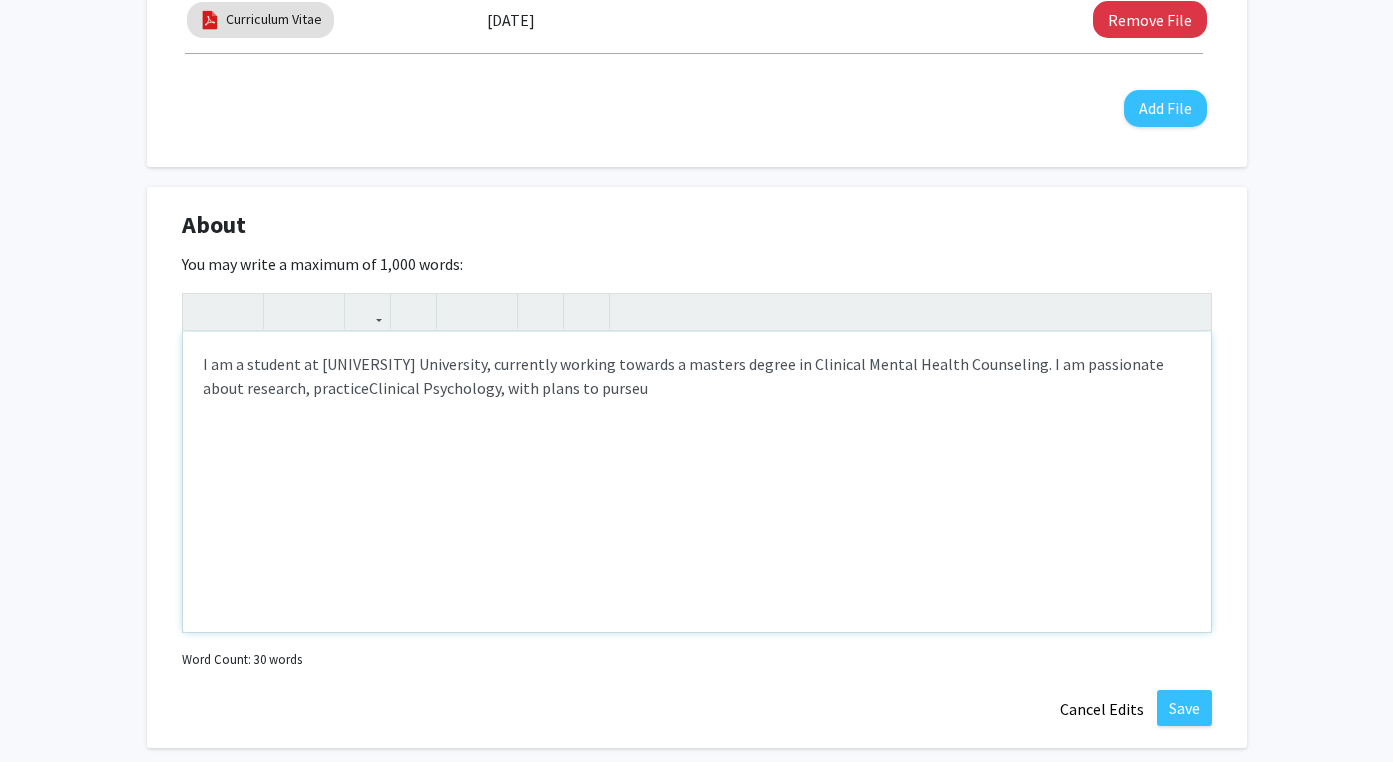 click on "I am a student at [UNIVERSITY] University, currently working towards a masters degree in Clinical Mental Health Counseling. I am passionate about research, practiceClinical Psychology, with plans to purseu" at bounding box center [697, 482] 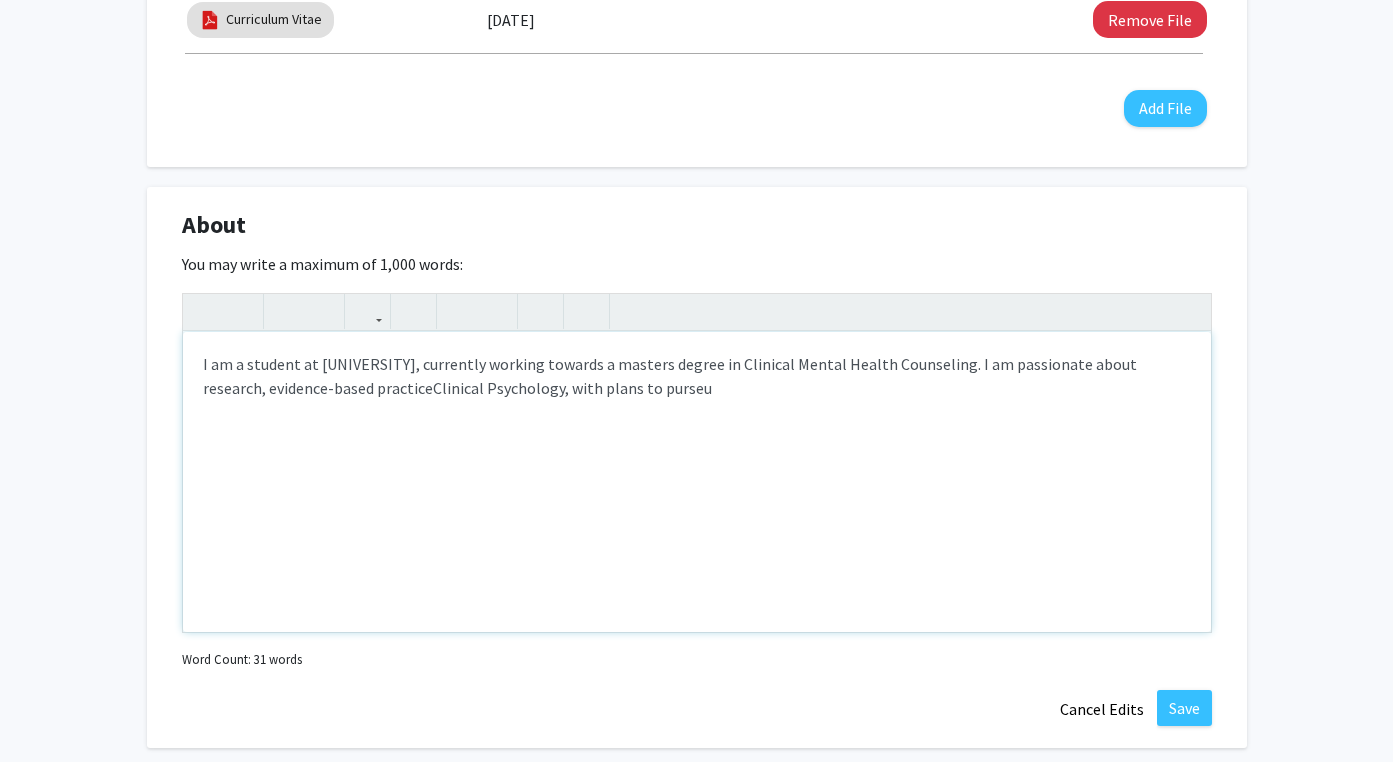 click on "I am a student at [UNIVERSITY], currently working towards a masters degree in Clinical Mental Health Counseling. I am passionate about research, evidence-based practiceClinical Psychology, with plans to purseu" at bounding box center (697, 482) 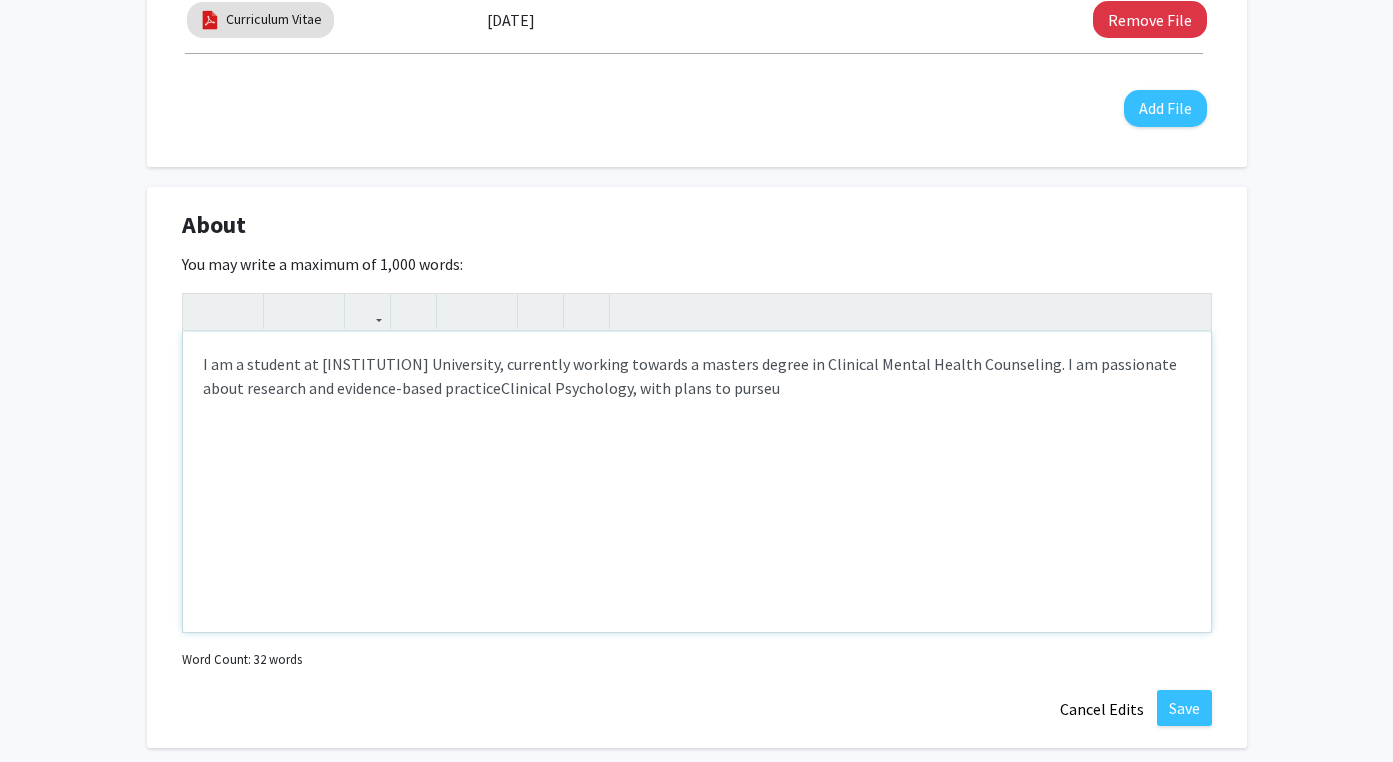 click on "I am a student at [INSTITUTION] University, currently working towards a masters degree in Clinical Mental Health Counseling. I am passionate about research and evidence-based practiceClinical Psychology, with plans to purseu" at bounding box center (697, 482) 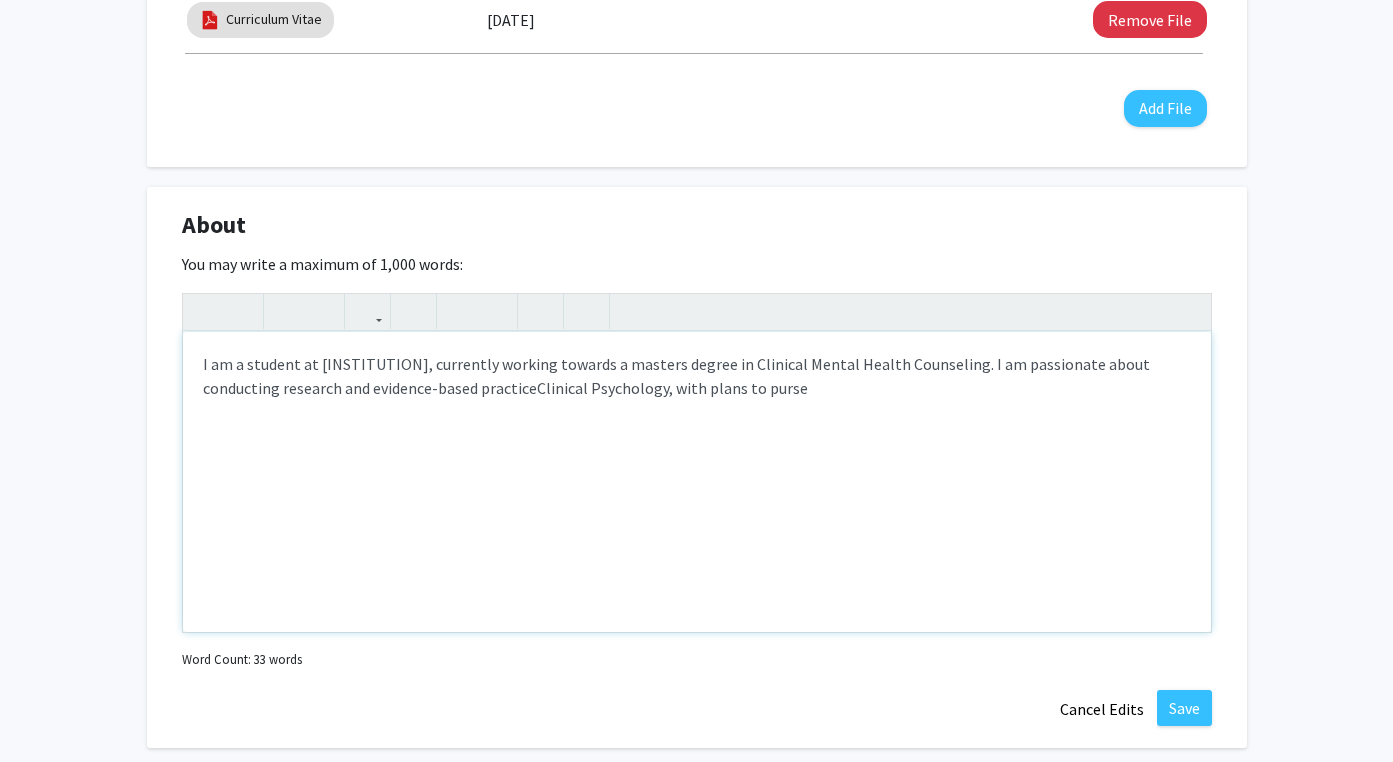 click on "I am a student at [INSTITUTION], currently working towards a masters degree in Clinical Mental Health Counseling. I am passionate about conducting research and evidence-based practiceClinical Psychology, with plans to purse" at bounding box center [697, 482] 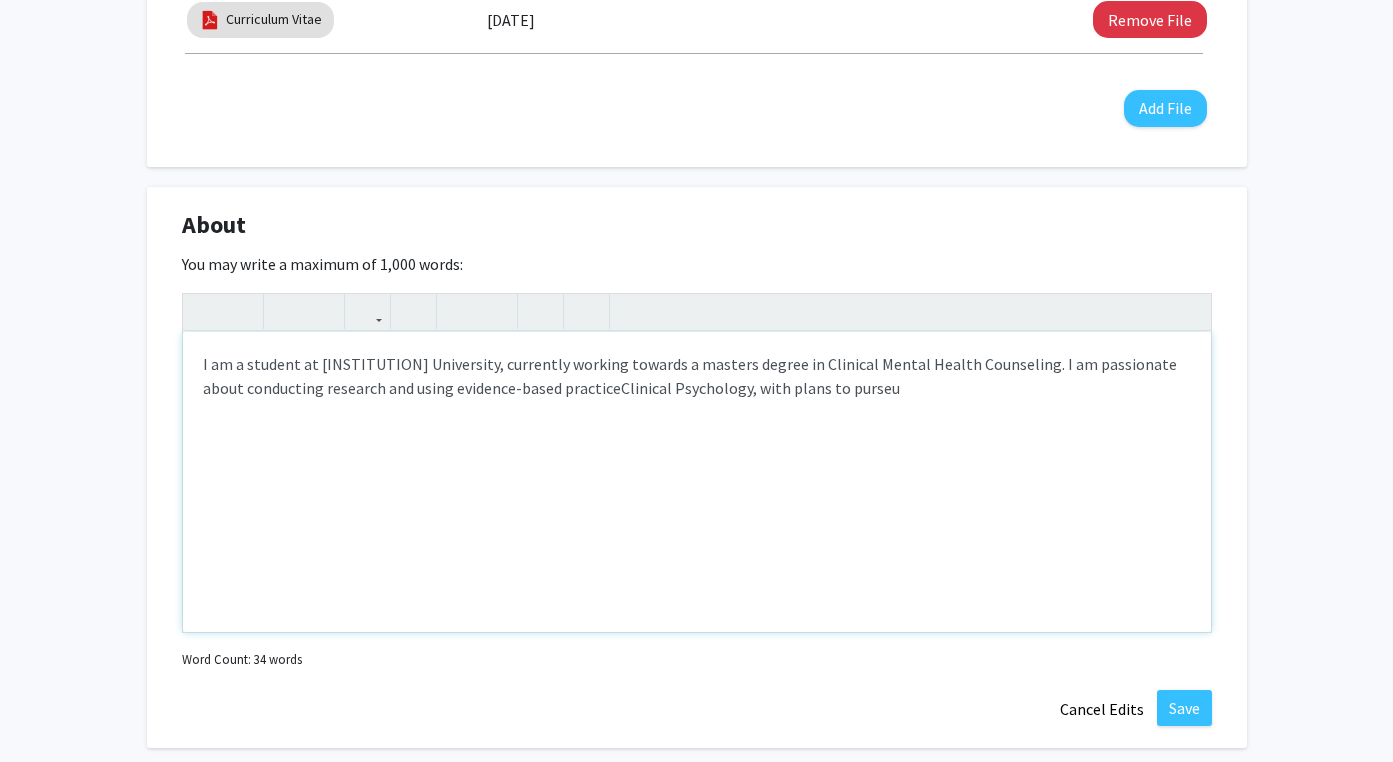 click on "I am a student at [INSTITUTION] University, currently working towards a masters degree in Clinical Mental Health Counseling. I am passionate about conducting research and using evidence-based practiceClinical Psychology, with plans to purseu" at bounding box center [697, 482] 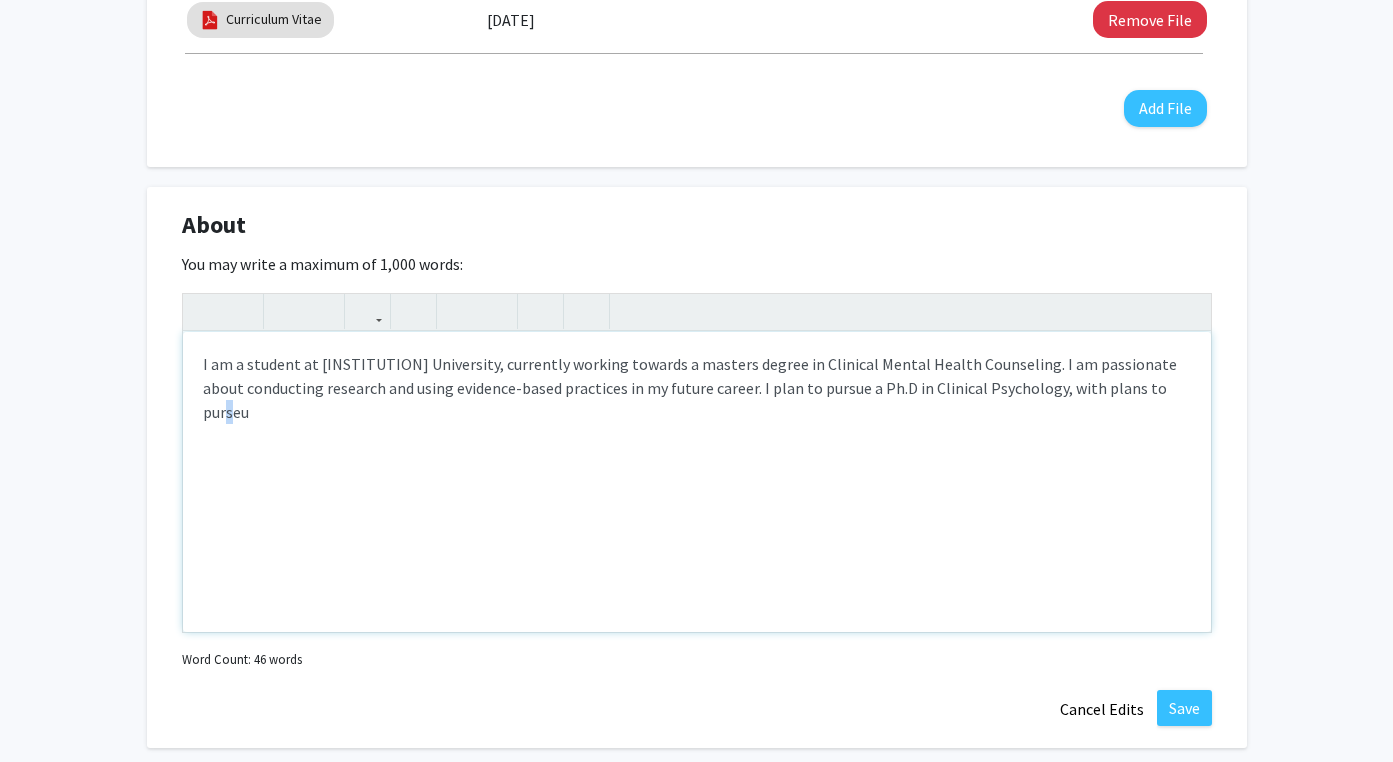 click on "I am a student at [INSTITUTION] University, currently working towards a masters degree in Clinical Mental Health Counseling. I am passionate about conducting research and using evidence-based practices in my future career. I plan to pursue a Ph.D in Clinical Psychology, with plans to purseu" at bounding box center (697, 482) 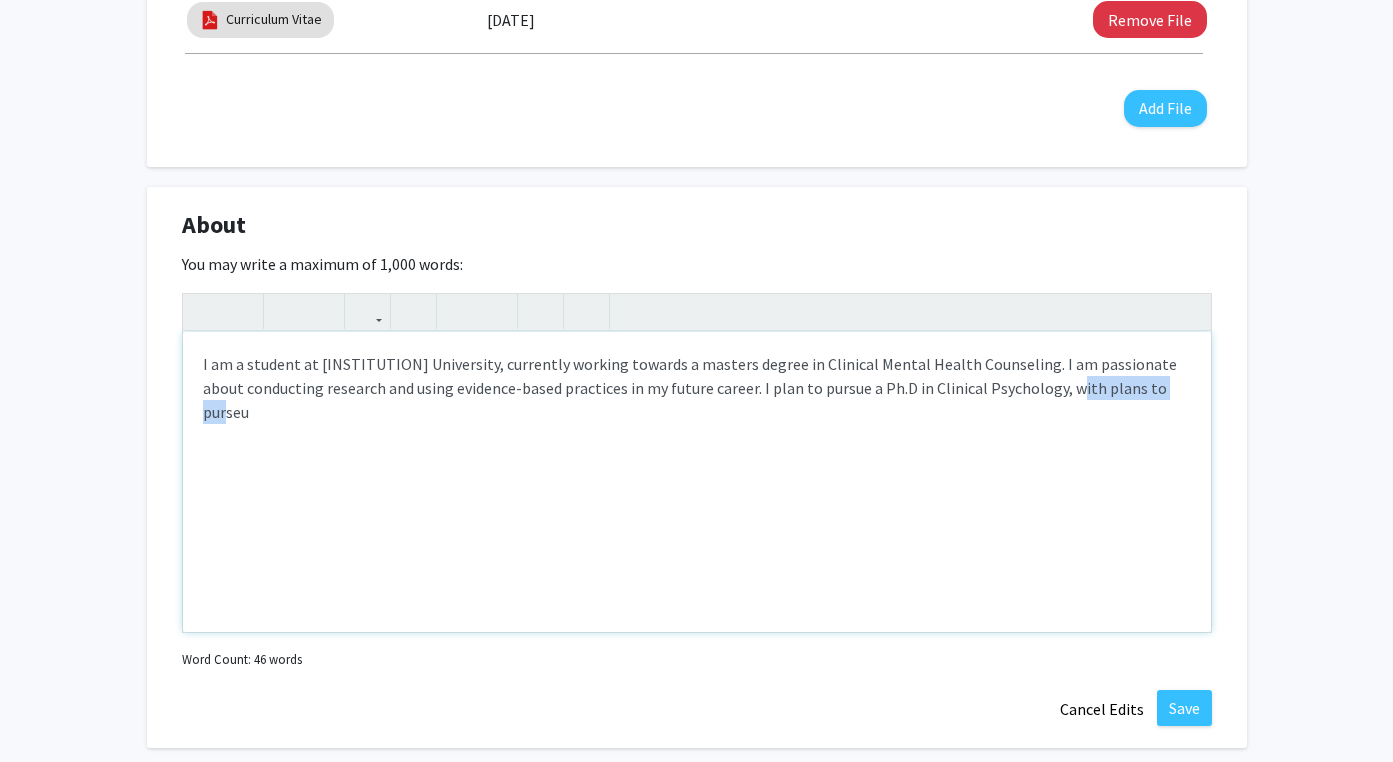 drag, startPoint x: 1134, startPoint y: 389, endPoint x: 1030, endPoint y: 389, distance: 104 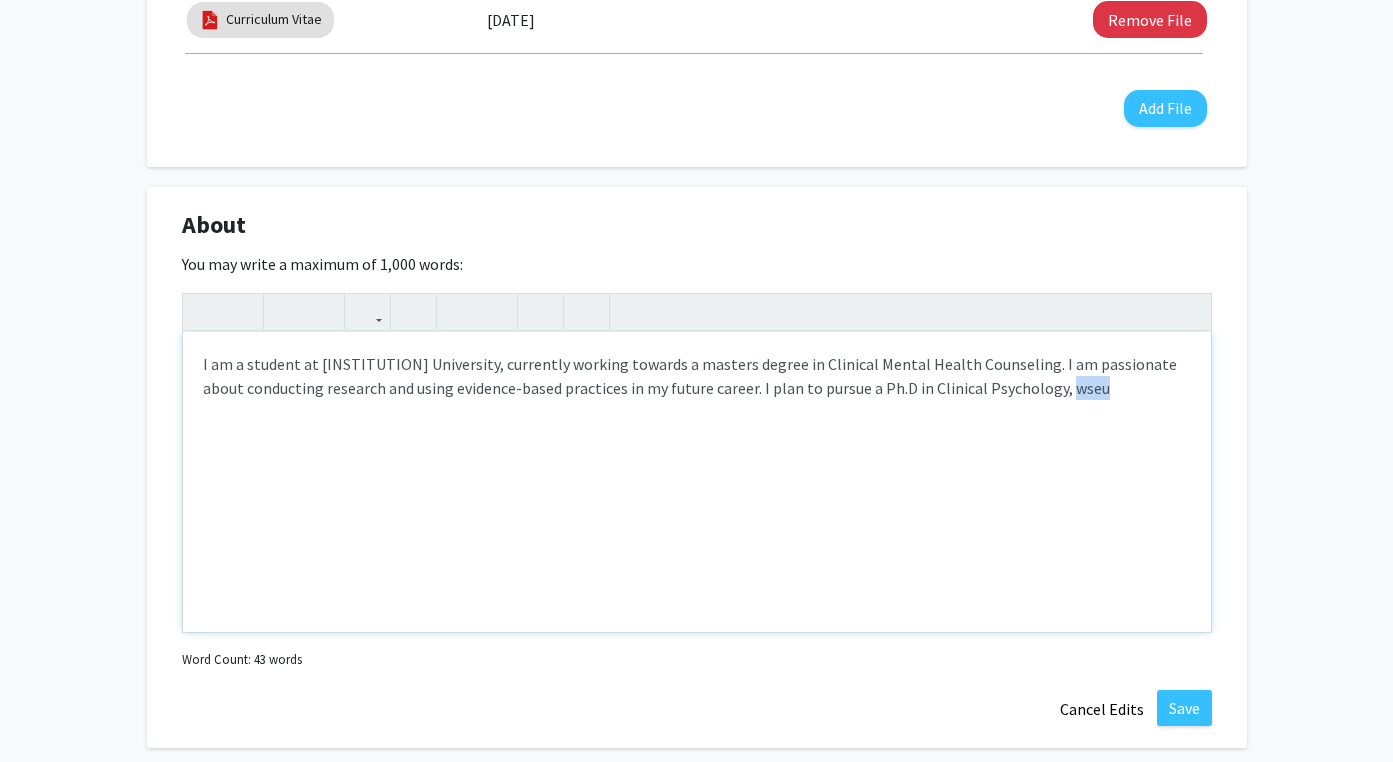 drag, startPoint x: 1057, startPoint y: 395, endPoint x: 1022, endPoint y: 393, distance: 35.057095 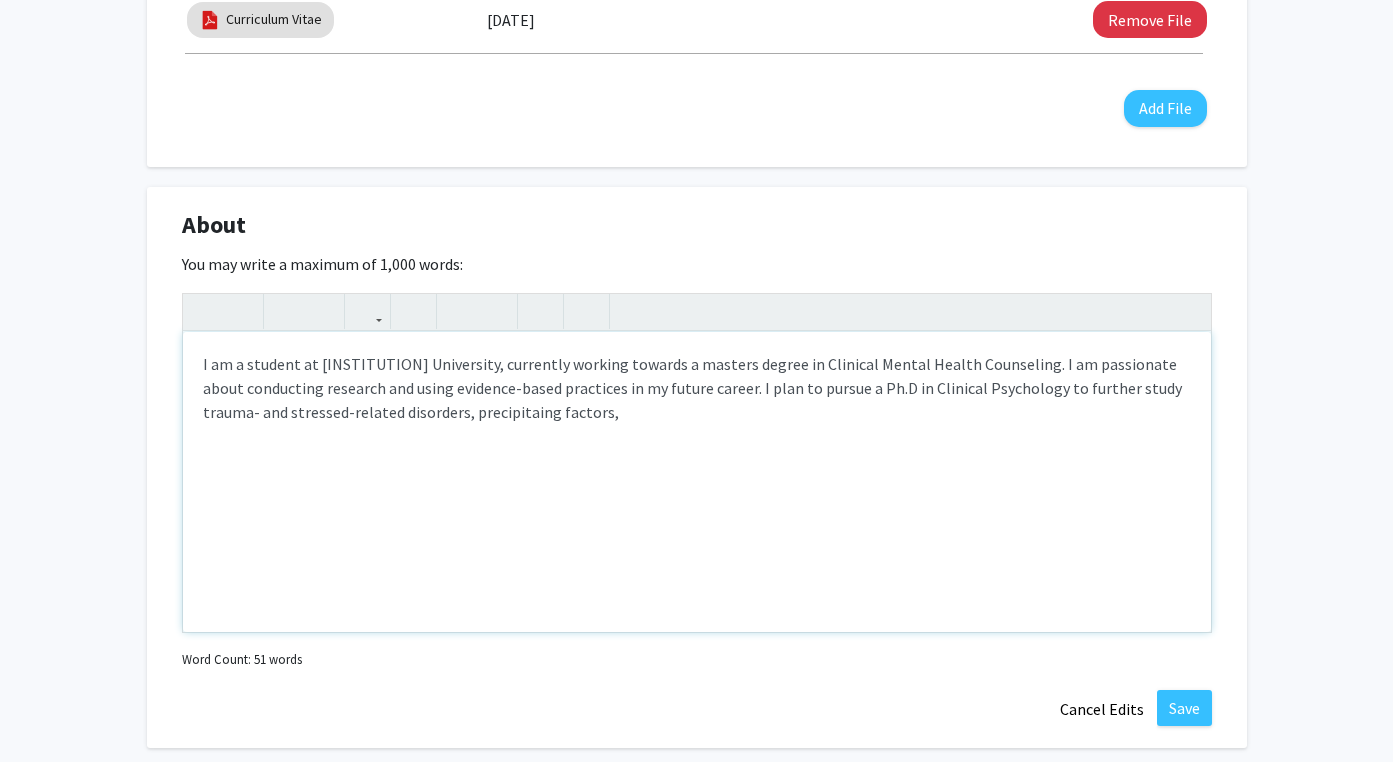 click on "I am a student at [INSTITUTION] University, currently working towards a masters degree in Clinical Mental Health Counseling. I am passionate about conducting research and using evidence-based practices in my future career. I plan to pursue a Ph.D in Clinical Psychology to further study trauma- and stressed-related disorders, precipitaing factors," at bounding box center [697, 482] 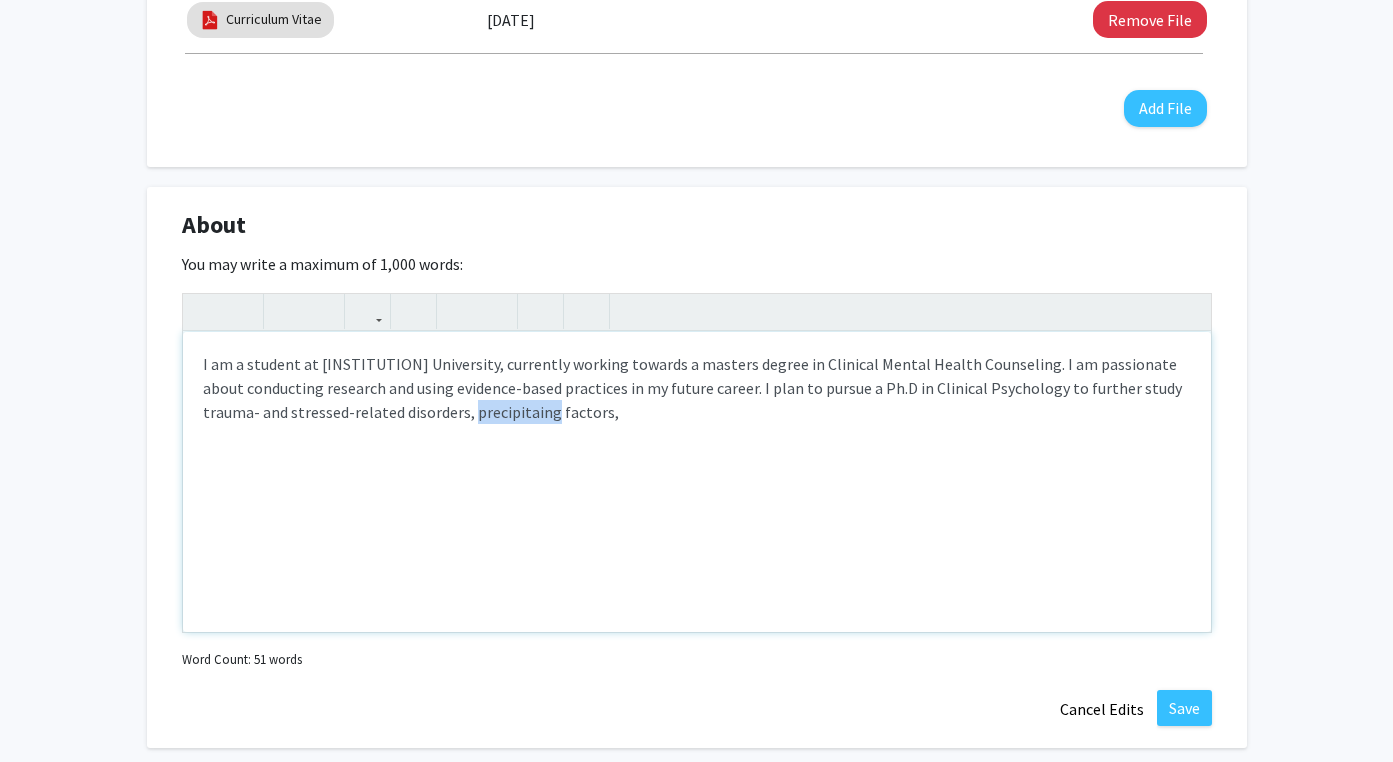 click on "I am a student at [INSTITUTION] University, currently working towards a masters degree in Clinical Mental Health Counseling. I am passionate about conducting research and using evidence-based practices in my future career. I plan to pursue a Ph.D in Clinical Psychology to further study trauma- and stressed-related disorders, precipitaing factors," at bounding box center [697, 482] 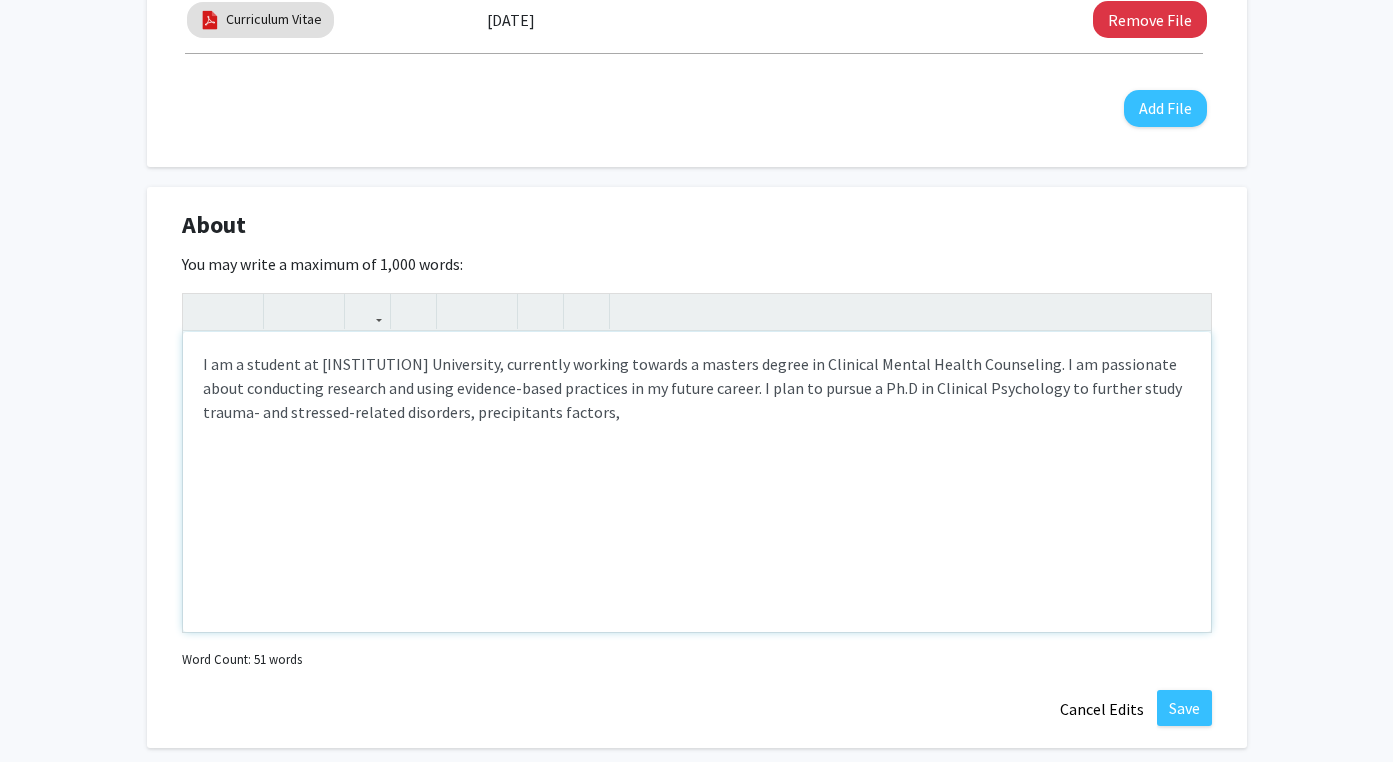 click on "I am a student at [INSTITUTION] University, currently working towards a masters degree in Clinical Mental Health Counseling. I am passionate about conducting research and using evidence-based practices in my future career. I plan to pursue a Ph.D in Clinical Psychology to further study trauma- and stressed-related disorders, precipitants factors," at bounding box center [697, 482] 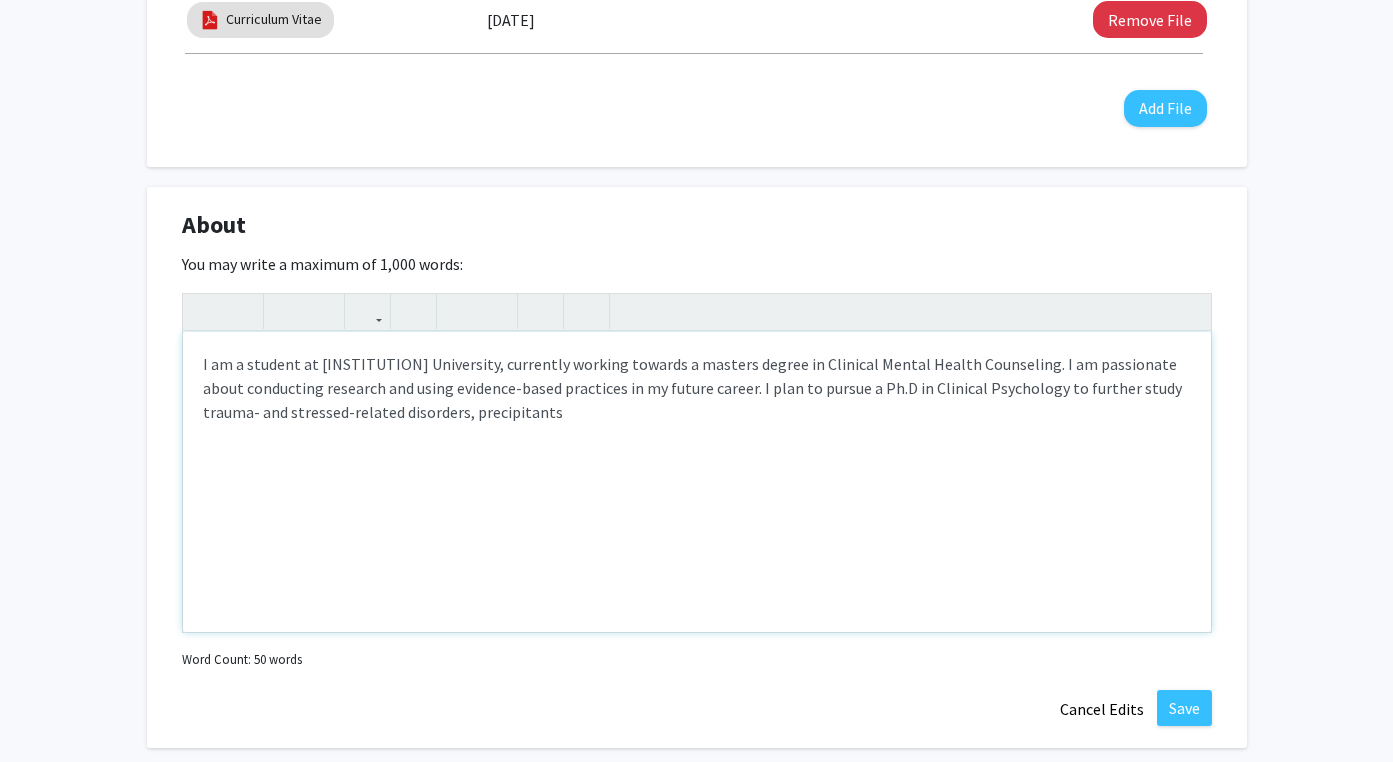 click on "I am a student at [INSTITUTION] University, currently working towards a masters degree in Clinical Mental Health Counseling. I am passionate about conducting research and using evidence-based practices in my future career. I plan to pursue a Ph.D in Clinical Psychology to further study trauma- and stressed-related disorders, precipitants" at bounding box center (697, 482) 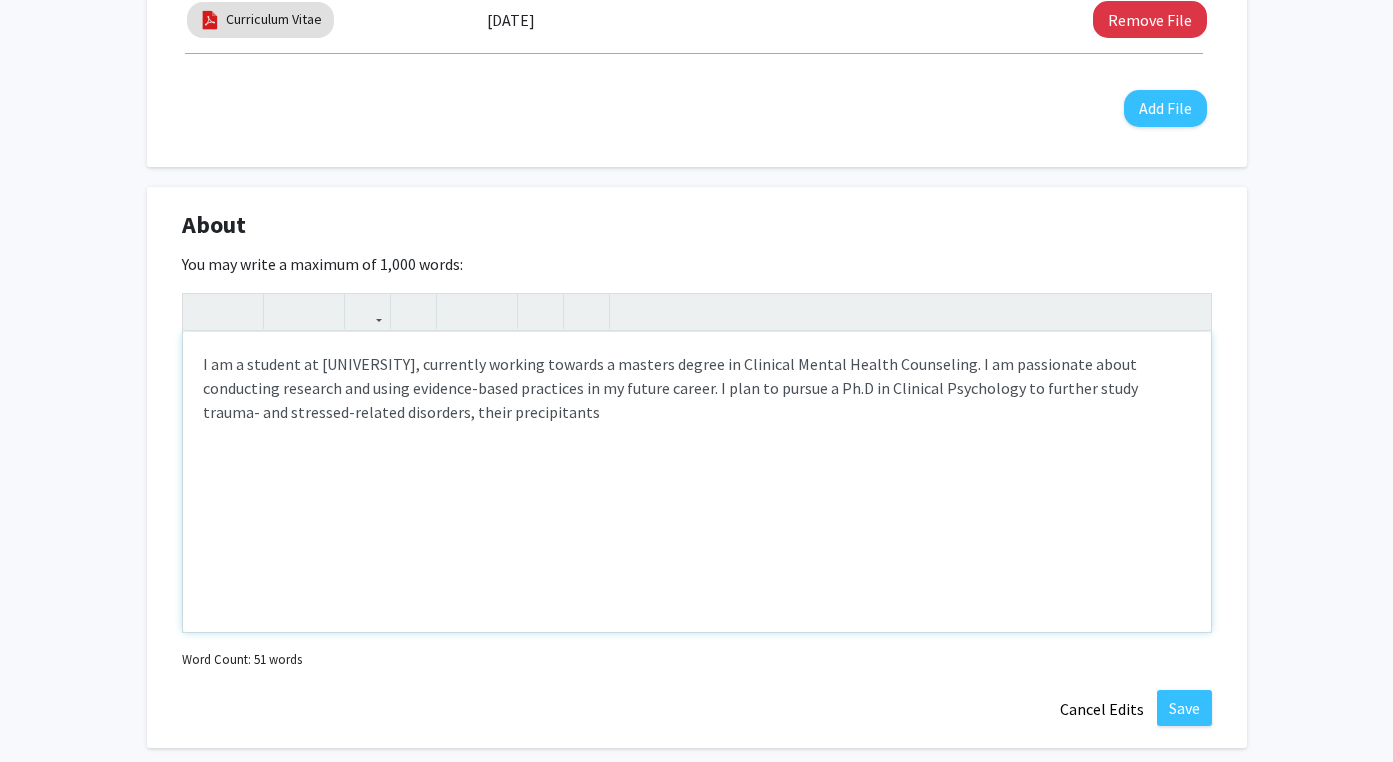 click on "I am a student at [UNIVERSITY], currently working towards a masters degree in Clinical Mental Health Counseling. I am passionate about conducting research and using evidence-based practices in my future career. I plan to pursue a Ph.D in Clinical Psychology to further study trauma- and stressed-related disorders, their precipitants" at bounding box center [697, 482] 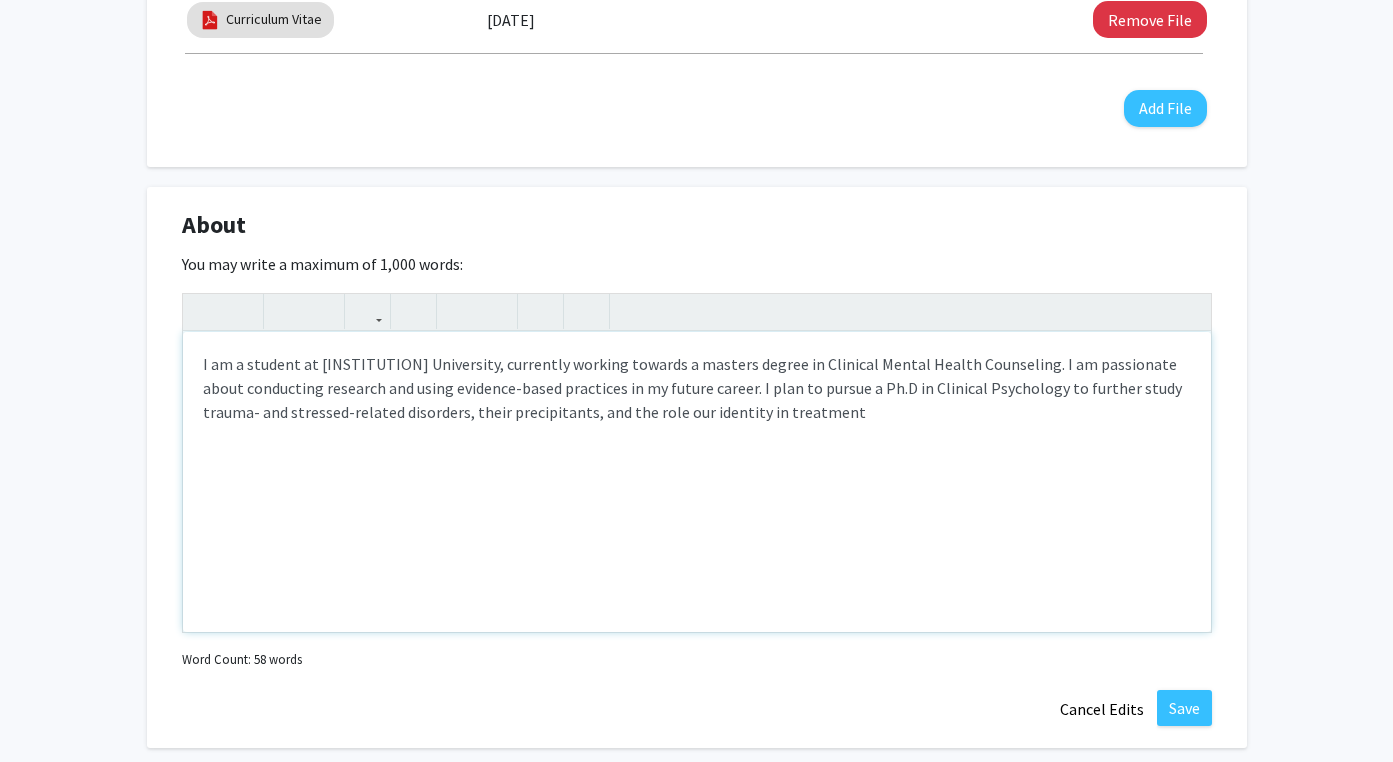 click on "I am a student at [INSTITUTION] University, currently working towards a masters degree in Clinical Mental Health Counseling. I am passionate about conducting research and using evidence-based practices in my future career. I plan to pursue a Ph.D in Clinical Psychology to further study trauma- and stressed-related disorders, their precipitants, and the role our identity in treatment" at bounding box center [697, 482] 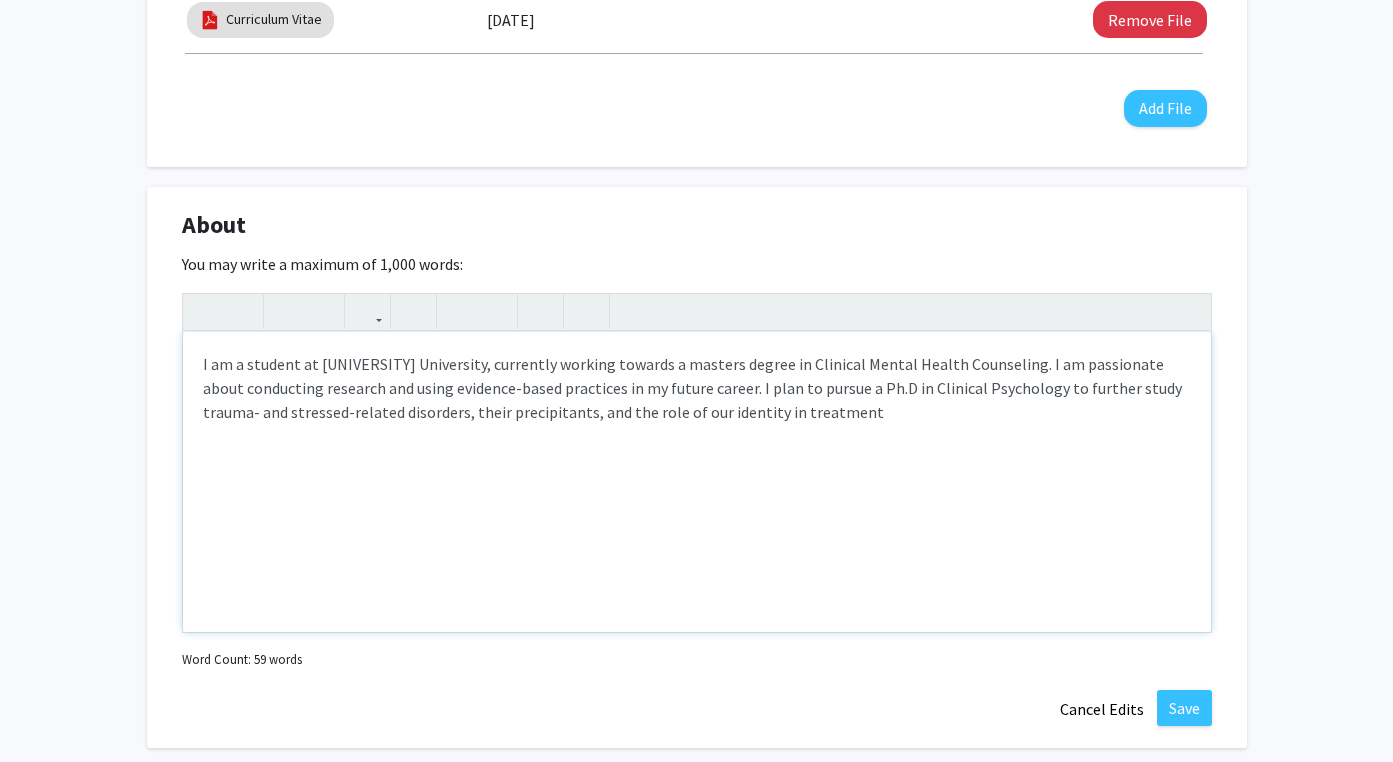 click on "I am a student at [UNIVERSITY] University, currently working towards a masters degree in Clinical Mental Health Counseling. I am passionate about conducting research and using evidence-based practices in my future career. I plan to pursue a Ph.D in Clinical Psychology to further study trauma- and stressed-related disorders, their precipitants, and the role of our identity in treatment" at bounding box center [697, 482] 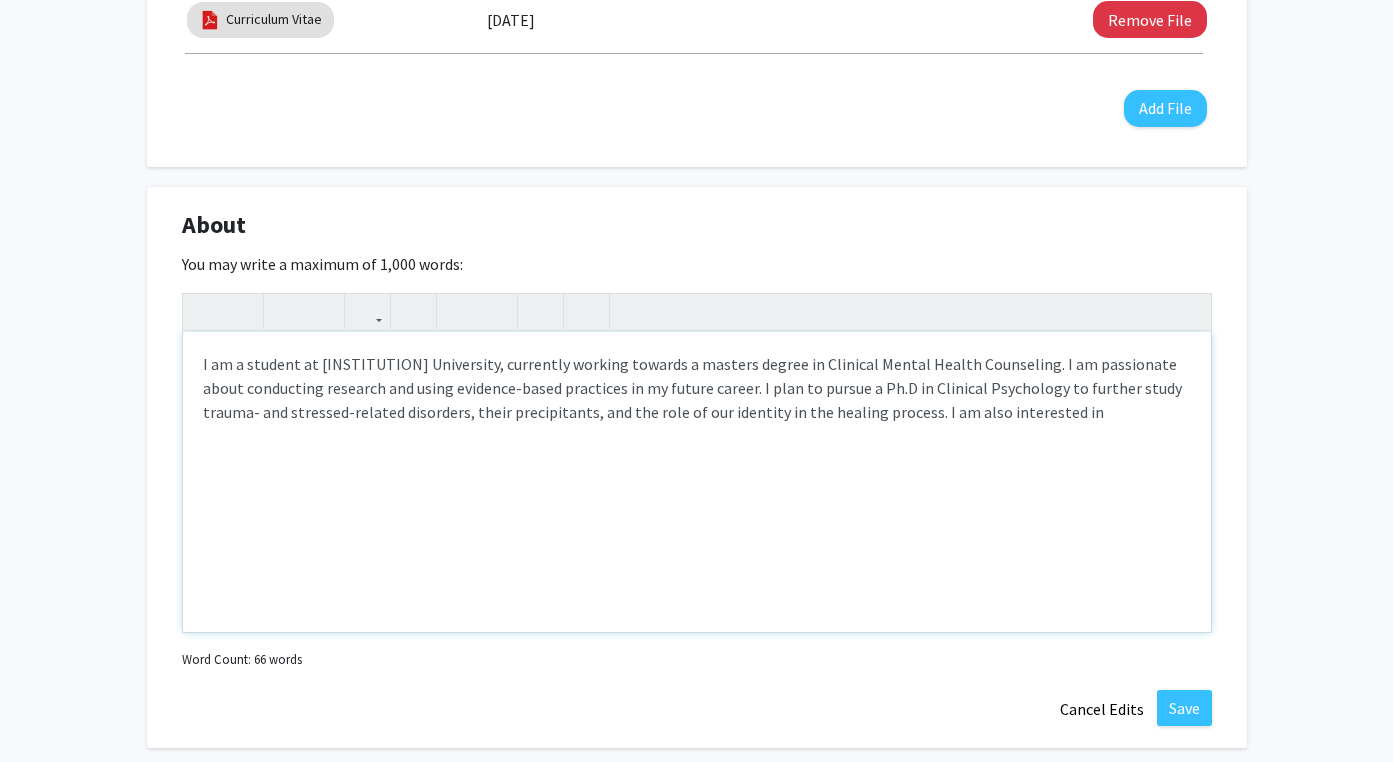 click on "I am a student at [INSTITUTION] University, currently working towards a masters degree in Clinical Mental Health Counseling. I am passionate about conducting research and using evidence-based practices in my future career. I plan to pursue a Ph.D in Clinical Psychology to further study trauma- and stressed-related disorders, their precipitants, and the role of our identity in the healing process. I am also interested in" at bounding box center (697, 482) 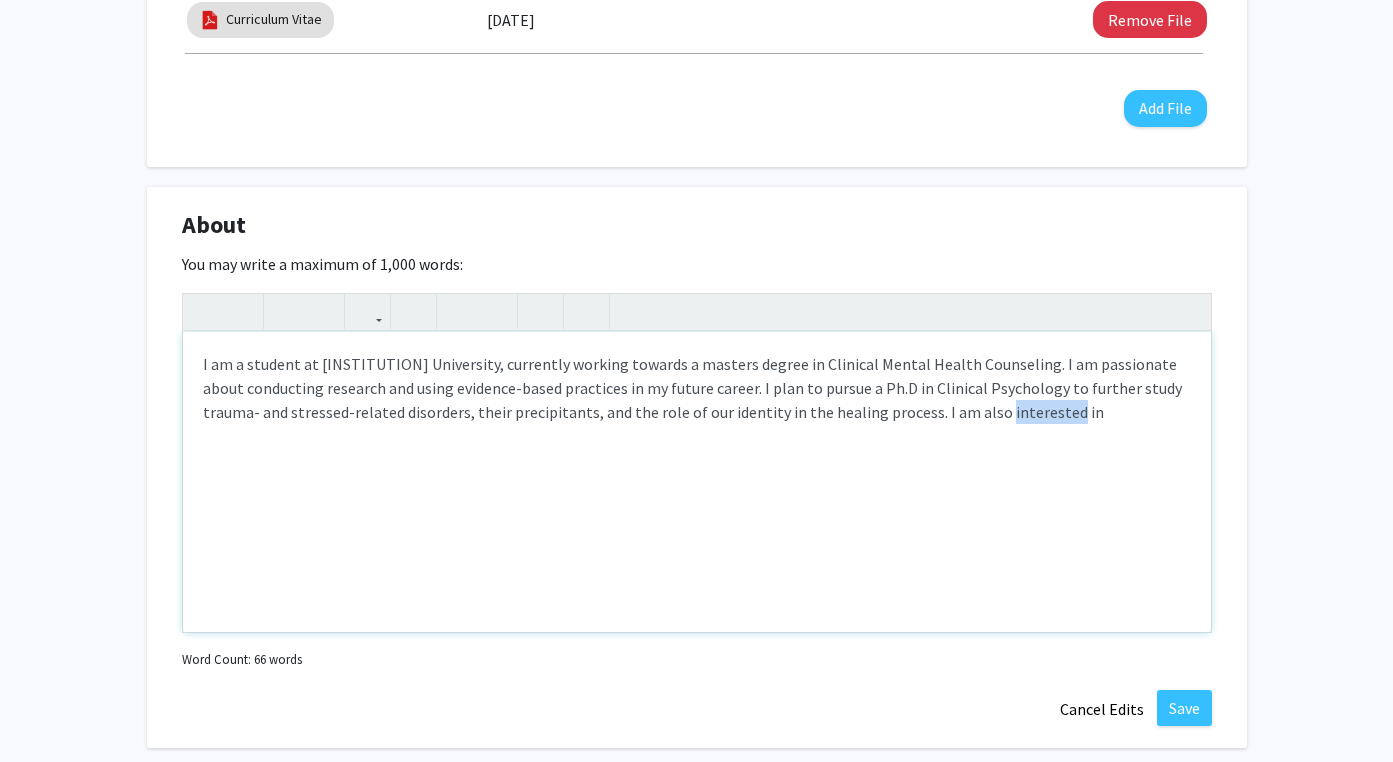 click on "I am a student at [INSTITUTION] University, currently working towards a masters degree in Clinical Mental Health Counseling. I am passionate about conducting research and using evidence-based practices in my future career. I plan to pursue a Ph.D in Clinical Psychology to further study trauma- and stressed-related disorders, their precipitants, and the role of our identity in the healing process. I am also interested in" at bounding box center (697, 482) 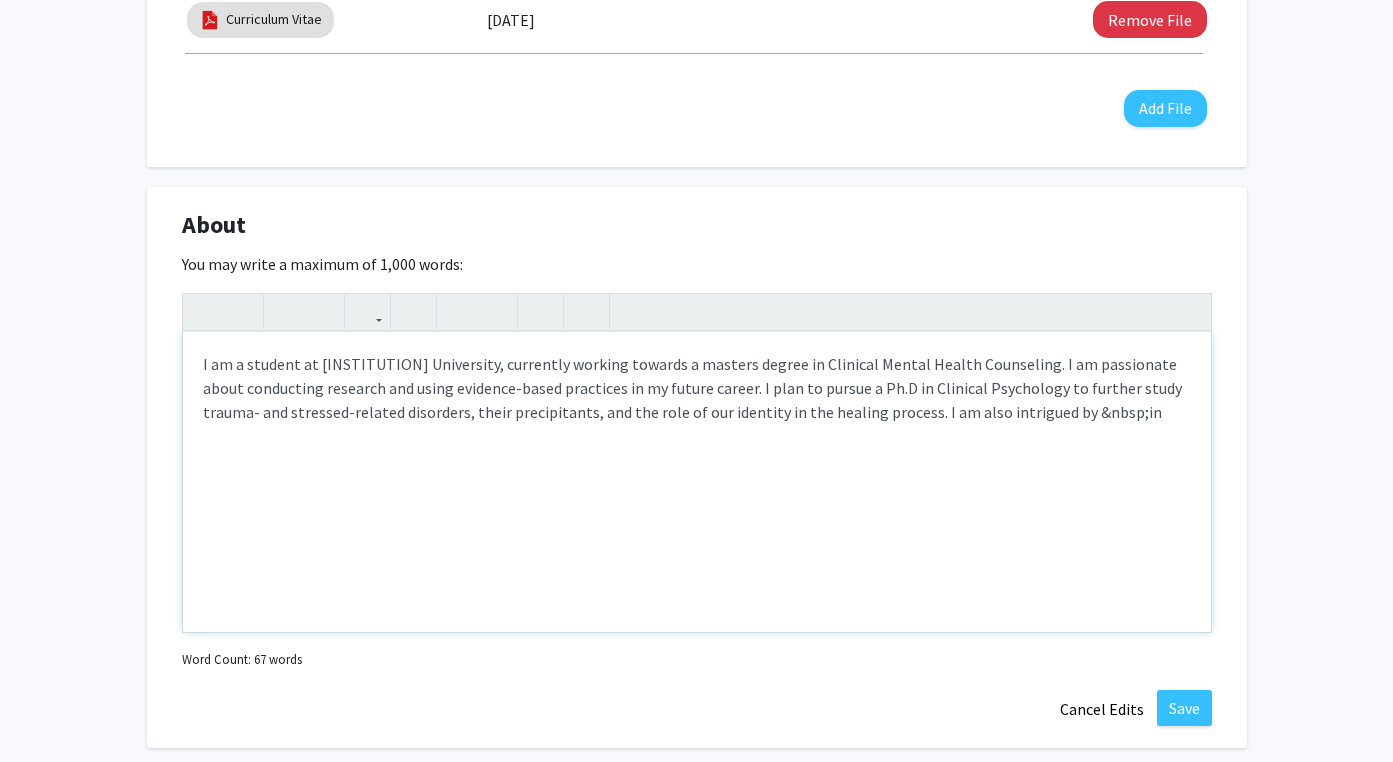 click on "I am a student at [INSTITUTION] University, currently working towards a masters degree in Clinical Mental Health Counseling. I am passionate about conducting research and using evidence-based practices in my future career. I plan to pursue a Ph.D in Clinical Psychology to further study trauma- and stressed-related disorders, their precipitants, and the role of our identity in the healing process. I am also intrigued by &nbsp;in" at bounding box center [697, 482] 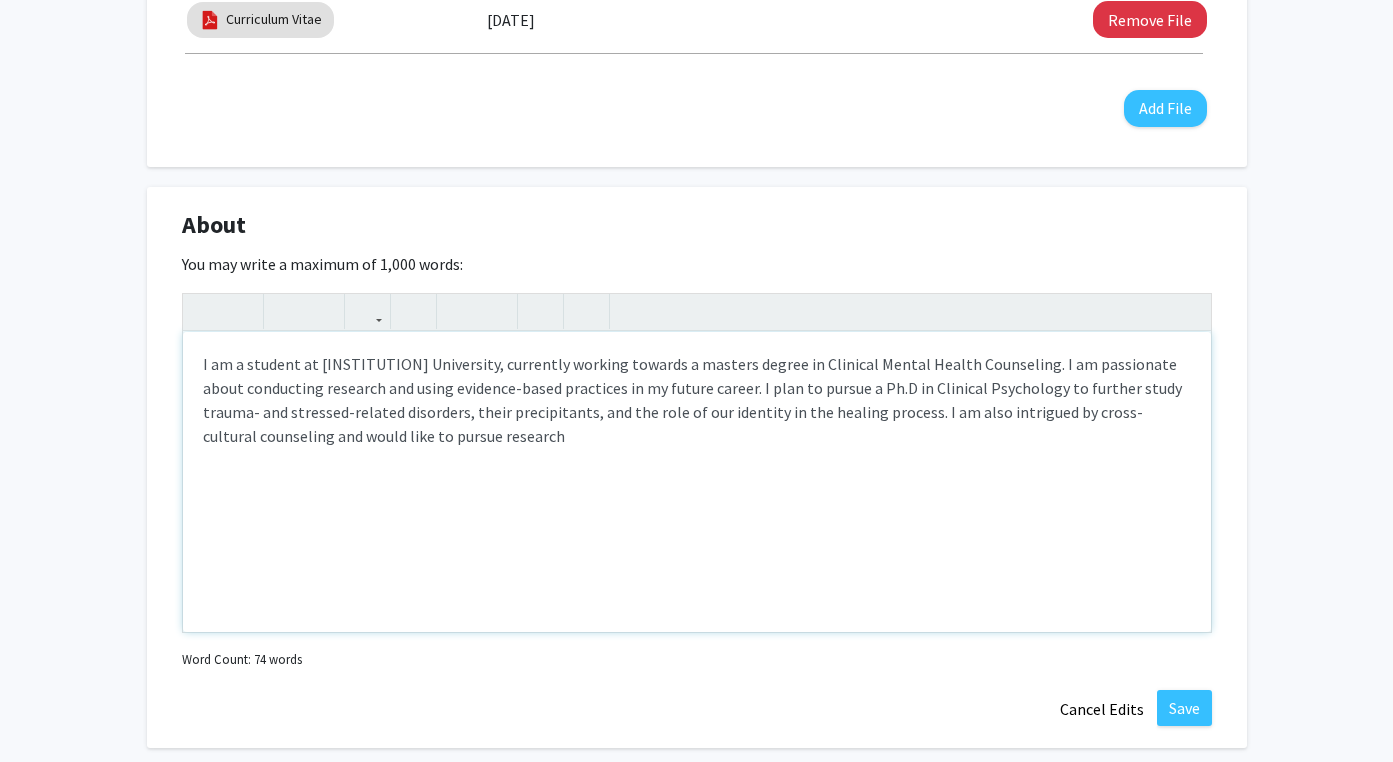 click on "I am a student at [INSTITUTION] University, currently working towards a masters degree in Clinical Mental Health Counseling. I am passionate about conducting research and using evidence-based practices in my future career. I plan to pursue a Ph.D in Clinical Psychology to further study trauma- and stressed-related disorders, their precipitants, and the role of our identity in the healing process. I am also intrigued by cross-cultural counseling and would like to pursue research" at bounding box center [697, 482] 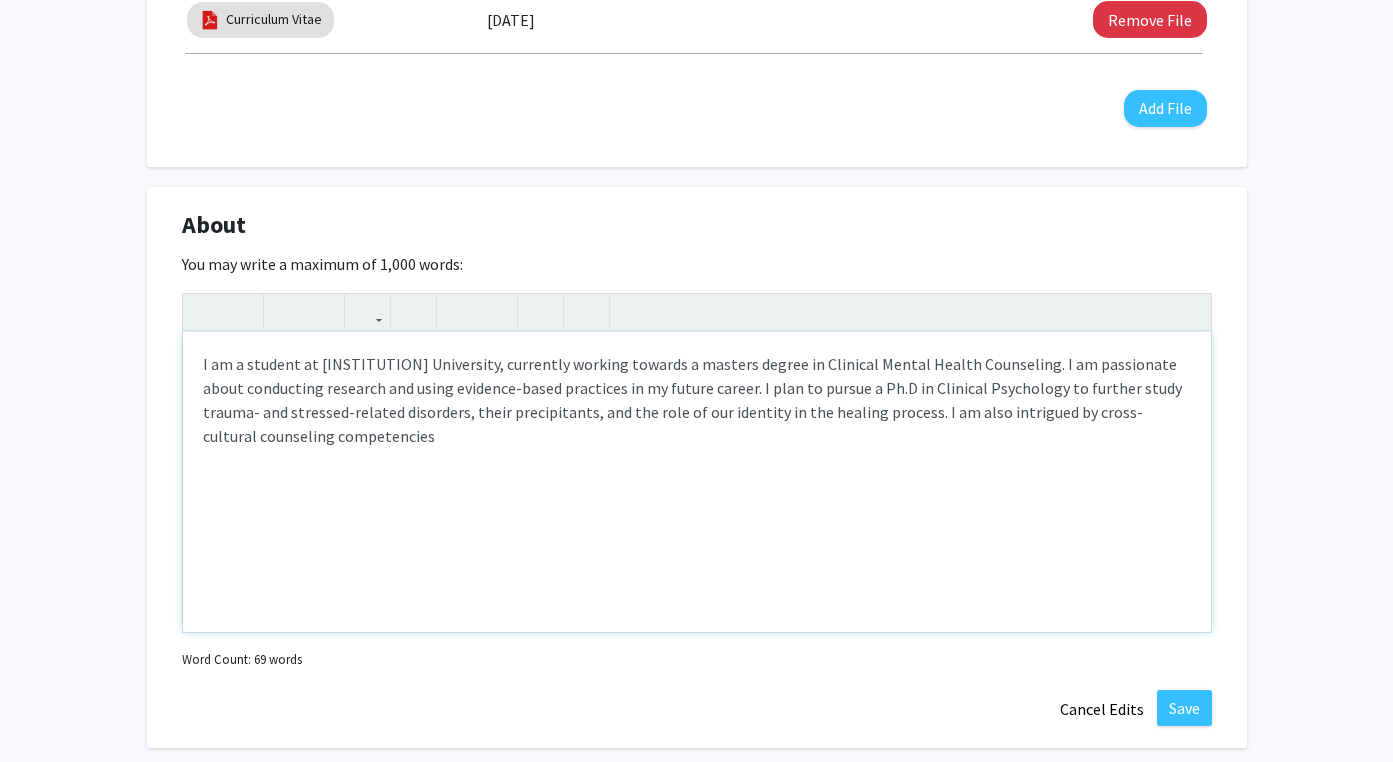 click on "I am a student at [INSTITUTION] University, currently working towards a masters degree in Clinical Mental Health Counseling. I am passionate about conducting research and using evidence-based practices in my future career. I plan to pursue a Ph.D in Clinical Psychology to further study trauma- and stressed-related disorders, their precipitants, and the role of our identity in the healing process. I am also intrigued by cross-cultural counseling competencies" at bounding box center [697, 482] 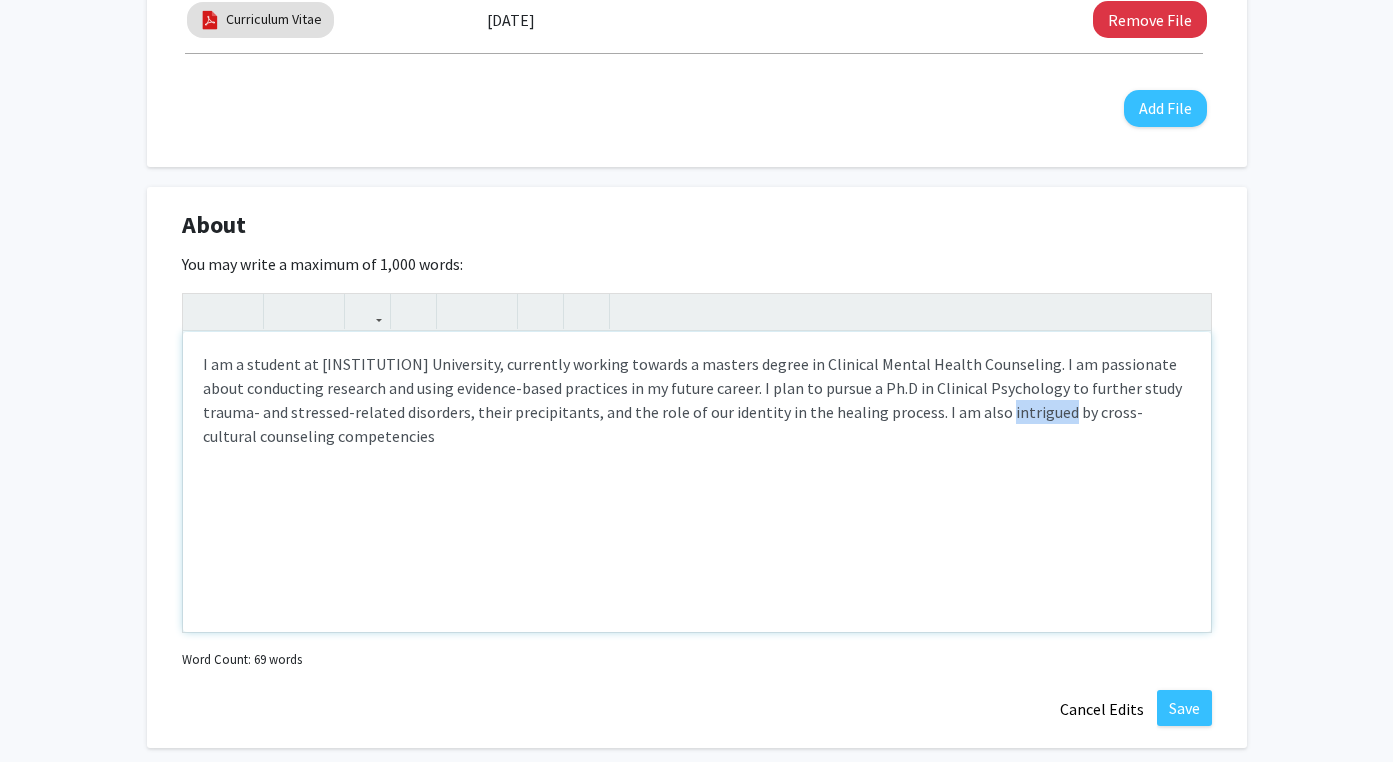 click on "I am a student at [INSTITUTION] University, currently working towards a masters degree in Clinical Mental Health Counseling. I am passionate about conducting research and using evidence-based practices in my future career. I plan to pursue a Ph.D in Clinical Psychology to further study trauma- and stressed-related disorders, their precipitants, and the role of our identity in the healing process. I am also intrigued by cross-cultural counseling competencies" at bounding box center [697, 482] 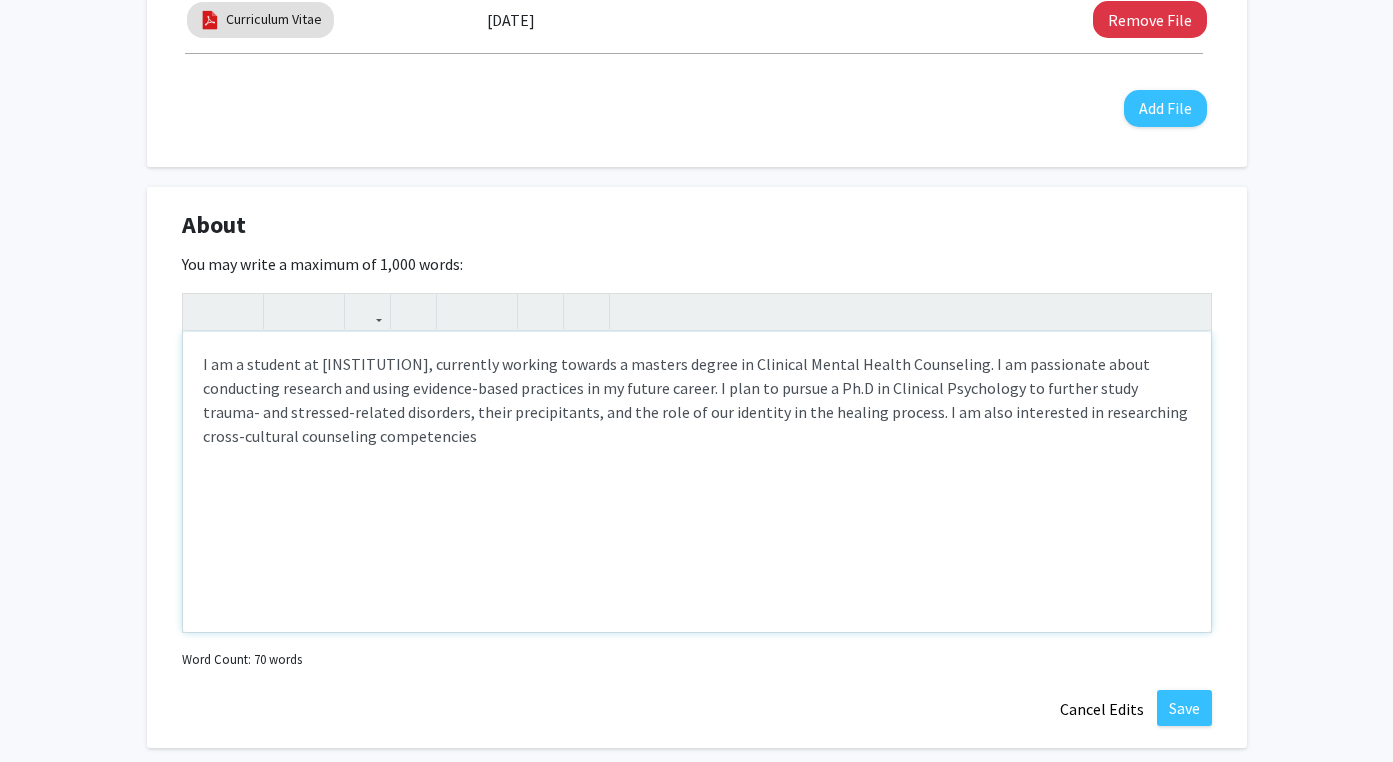 click on "I am a student at [INSTITUTION], currently working towards a masters degree in Clinical Mental Health Counseling. I am passionate about conducting research and using evidence-based practices in my future career. I plan to pursue a Ph.D in Clinical Psychology to further study trauma- and stressed-related disorders, their precipitants, and the role of our identity in the healing process. I am also interested in researching cross-cultural counseling competencies" at bounding box center (697, 482) 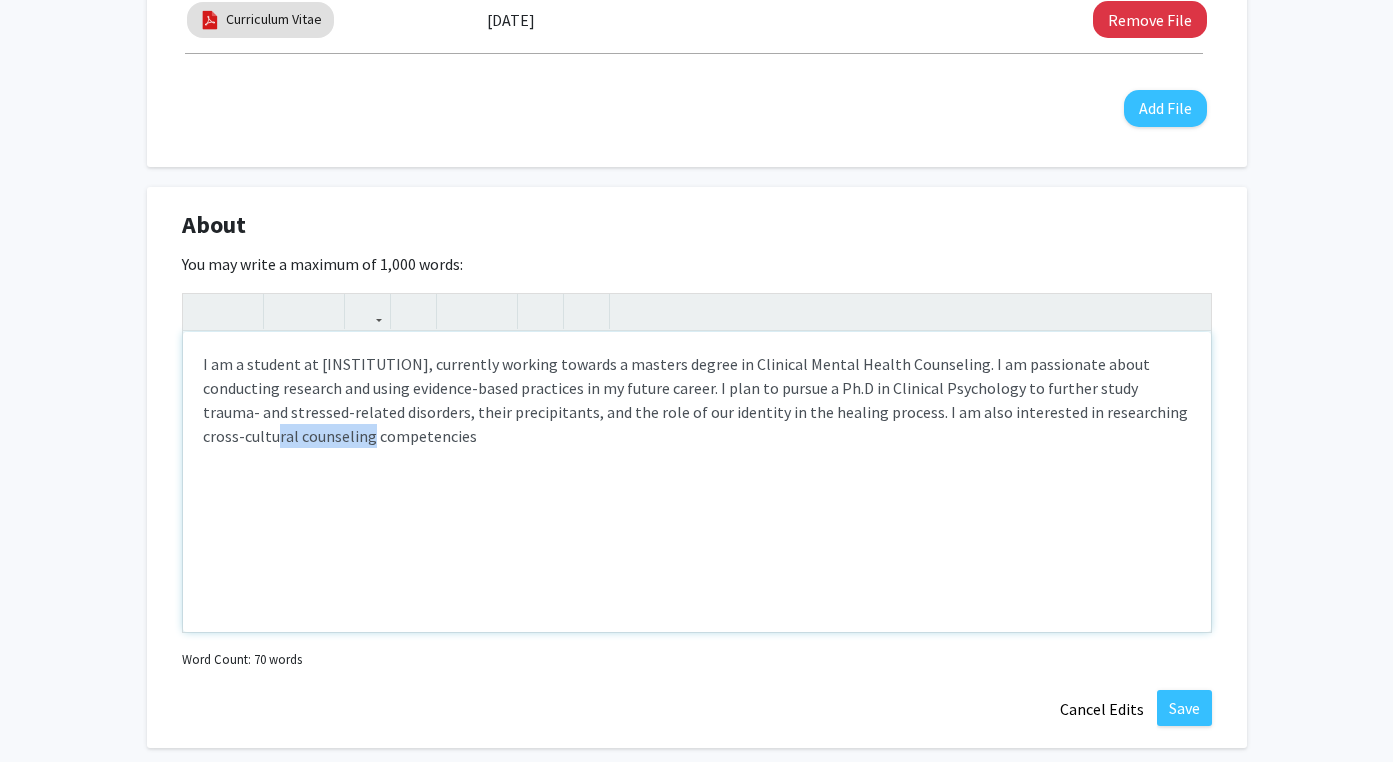 drag, startPoint x: 1120, startPoint y: 419, endPoint x: 1184, endPoint y: 415, distance: 64.12488 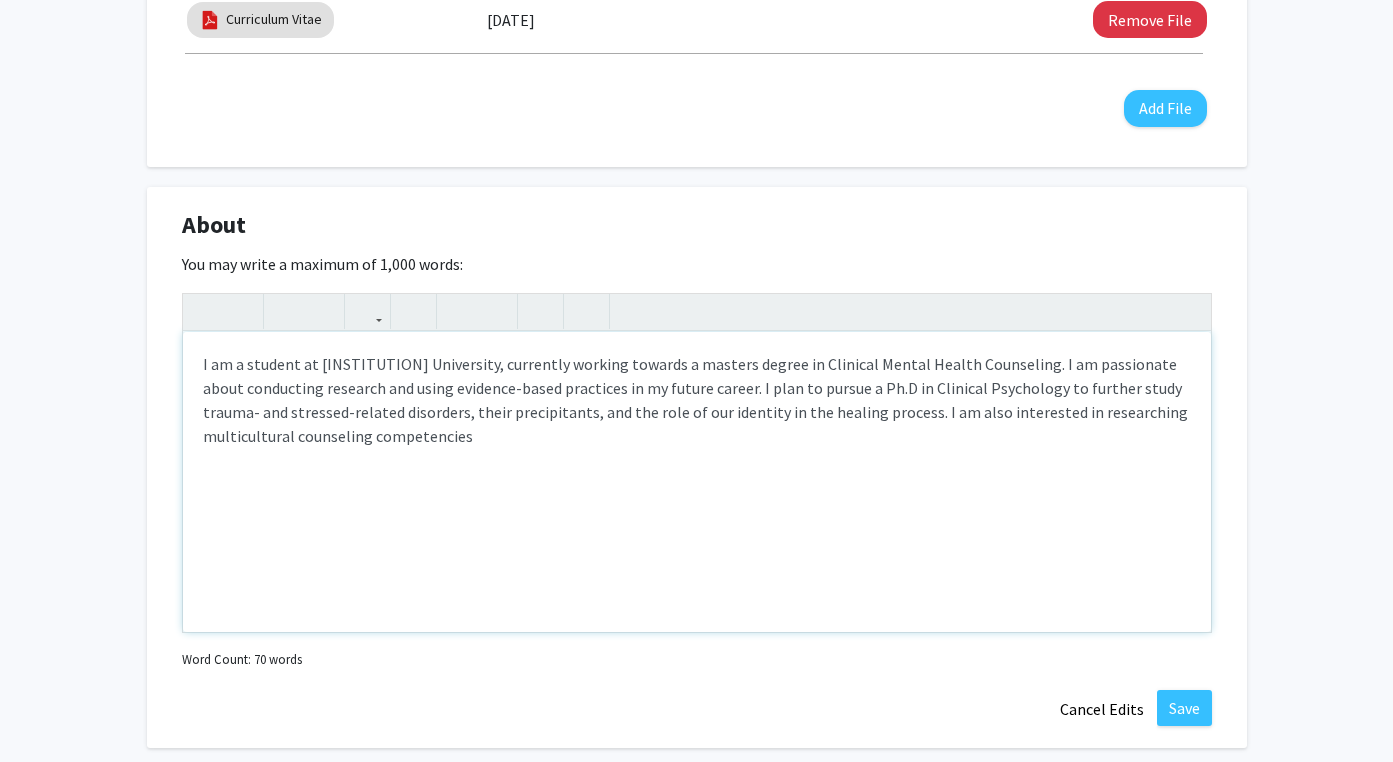 click on "I am a student at [INSTITUTION] University, currently working towards a masters degree in Clinical Mental Health Counseling. I am passionate about conducting research and using evidence-based practices in my future career. I plan to pursue a Ph.D in Clinical Psychology to further study trauma- and stressed-related disorders, their precipitants, and the role of our identity in the healing process. I am also interested in researching multicultural counseling competencies" at bounding box center [697, 482] 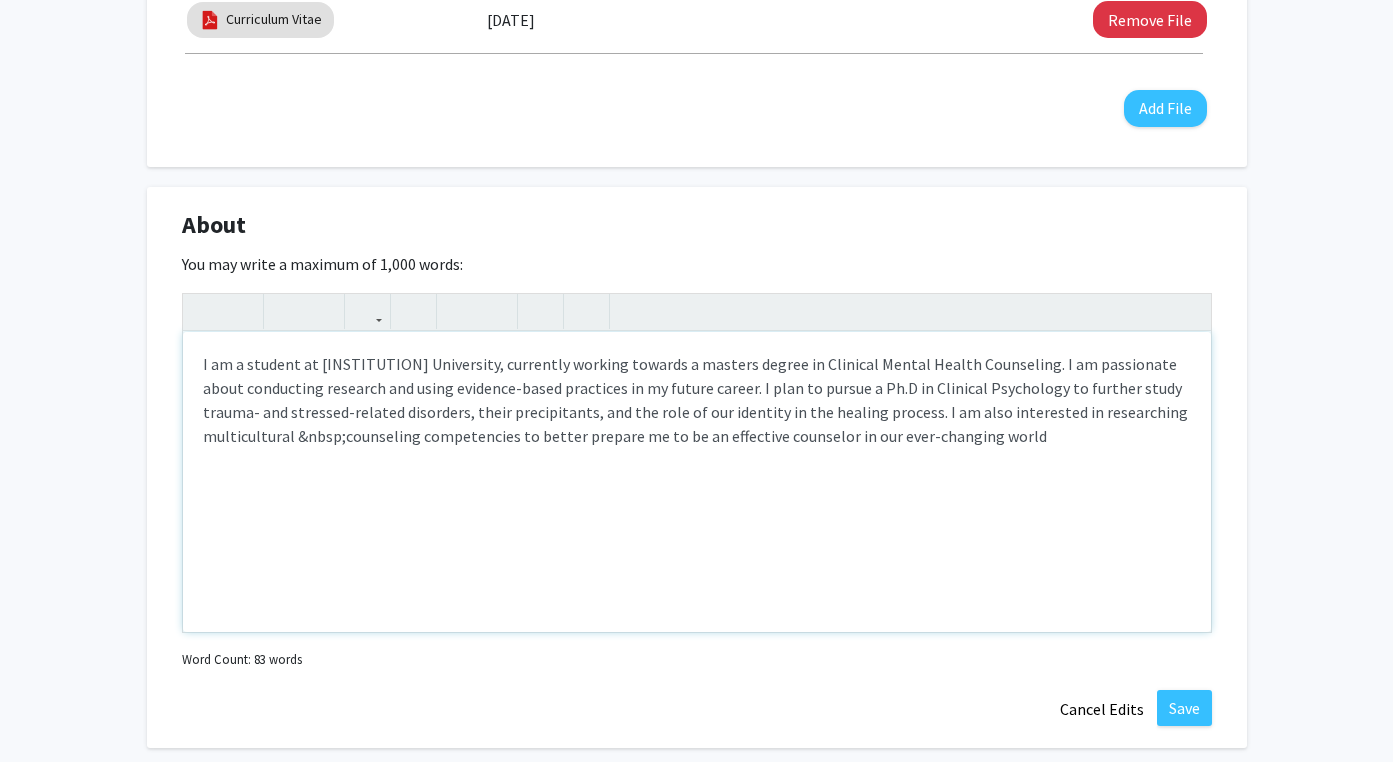 type on "I am a student at [INSTITUTION] University, currently working towards a masters degree in Clinical Mental Health Counseling. I am passionate about conducting research and using evidence-based practices in my future career. I plan to pursue a Ph.D in Clinical Psychology to further study trauma- and stressed-related disorders, their precipitants, and the role of our identity in the healing process. I am also interested in researching multicultural counseling competencies to better prepare me to be an effective counselor in our ever-changing world." 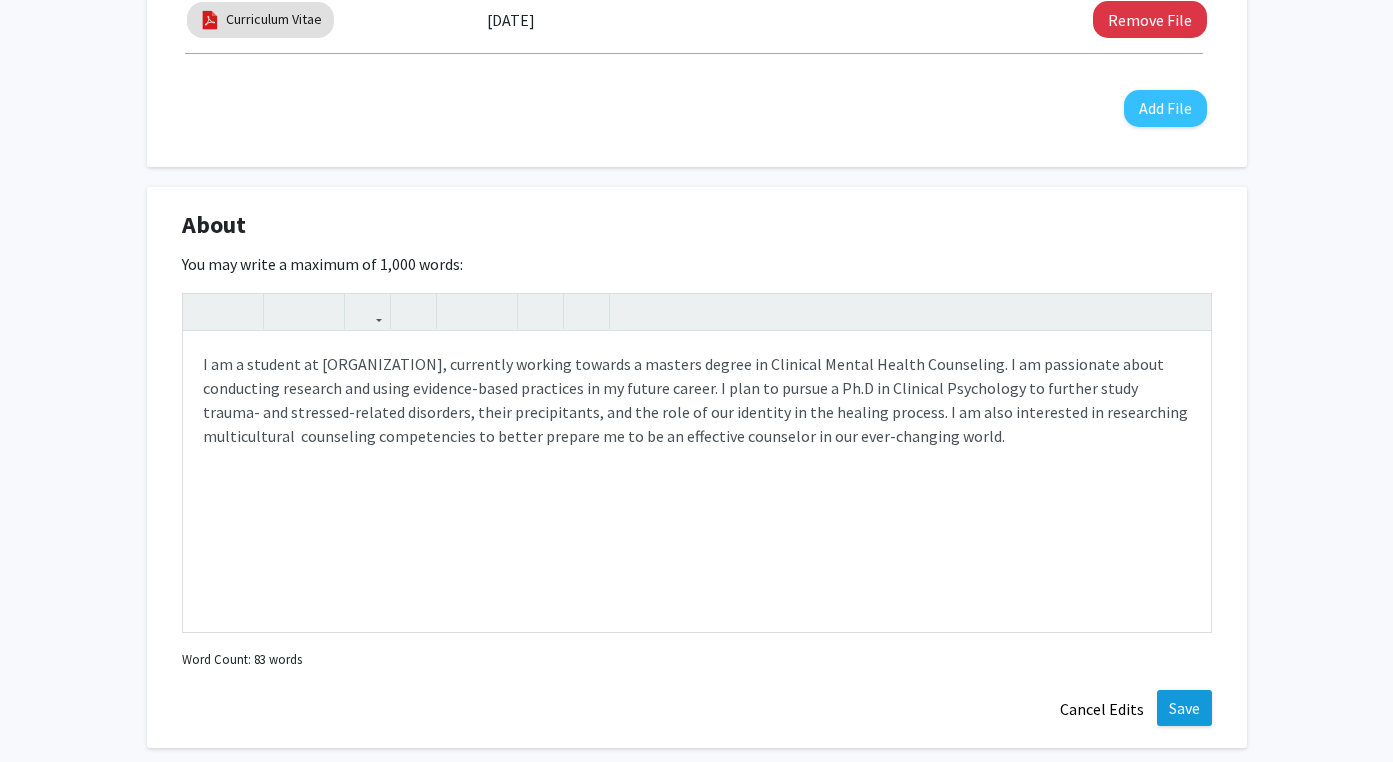 click on "Save" 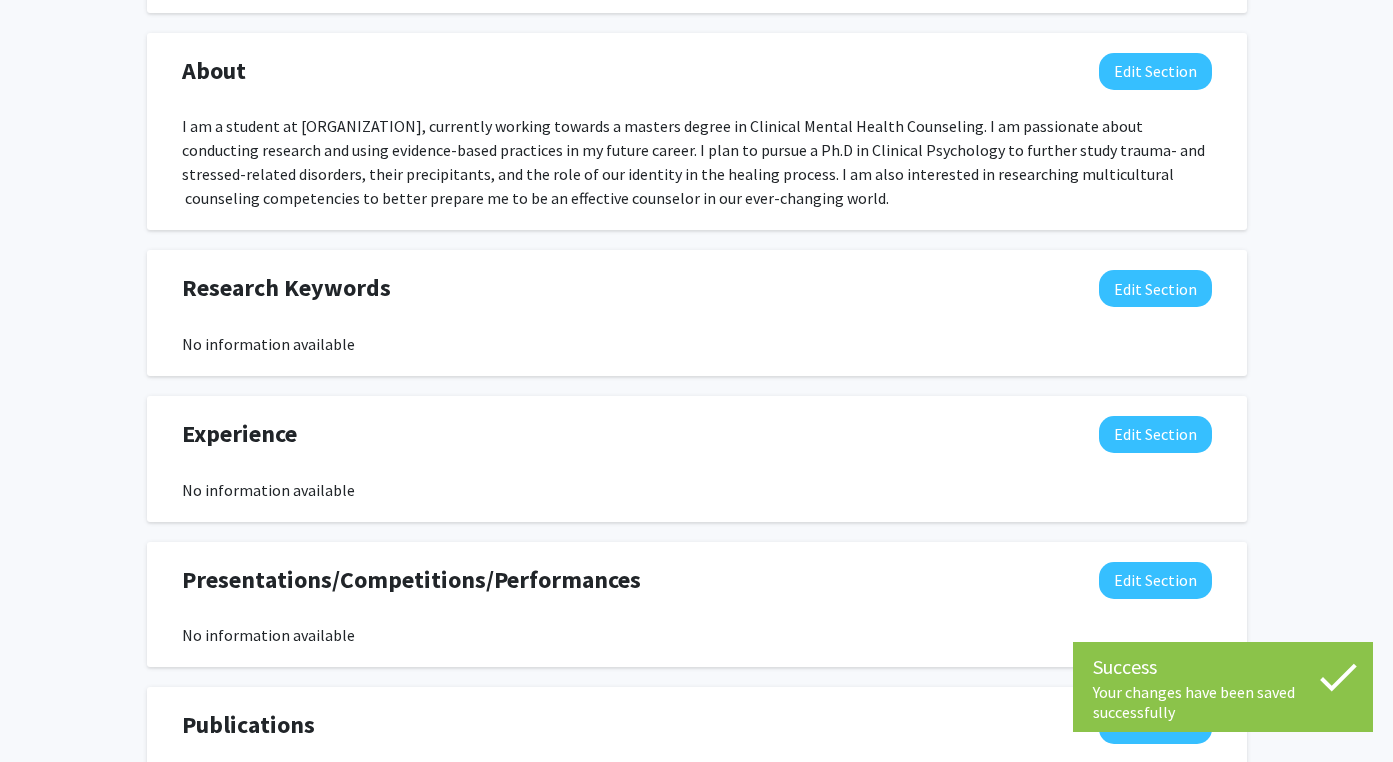 scroll, scrollTop: 909, scrollLeft: 0, axis: vertical 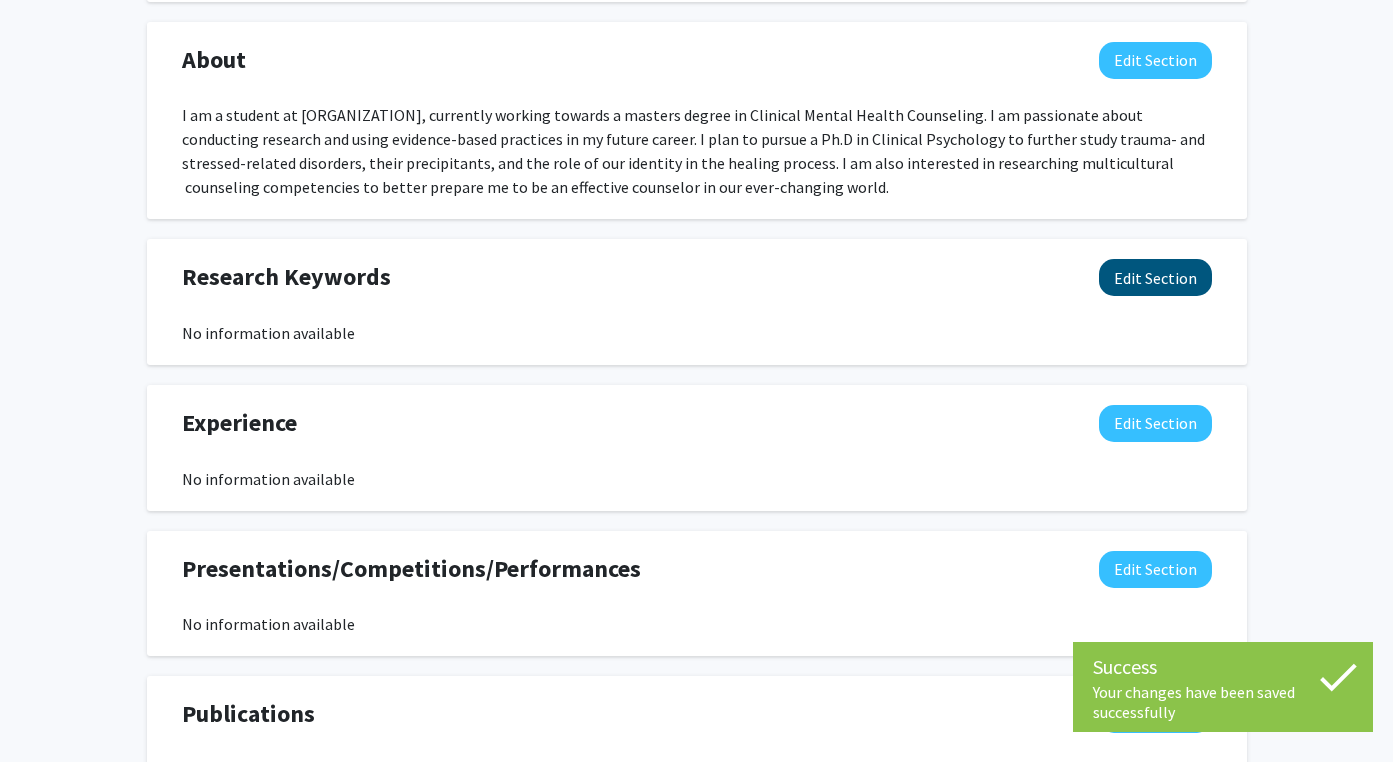 click on "Edit Section" 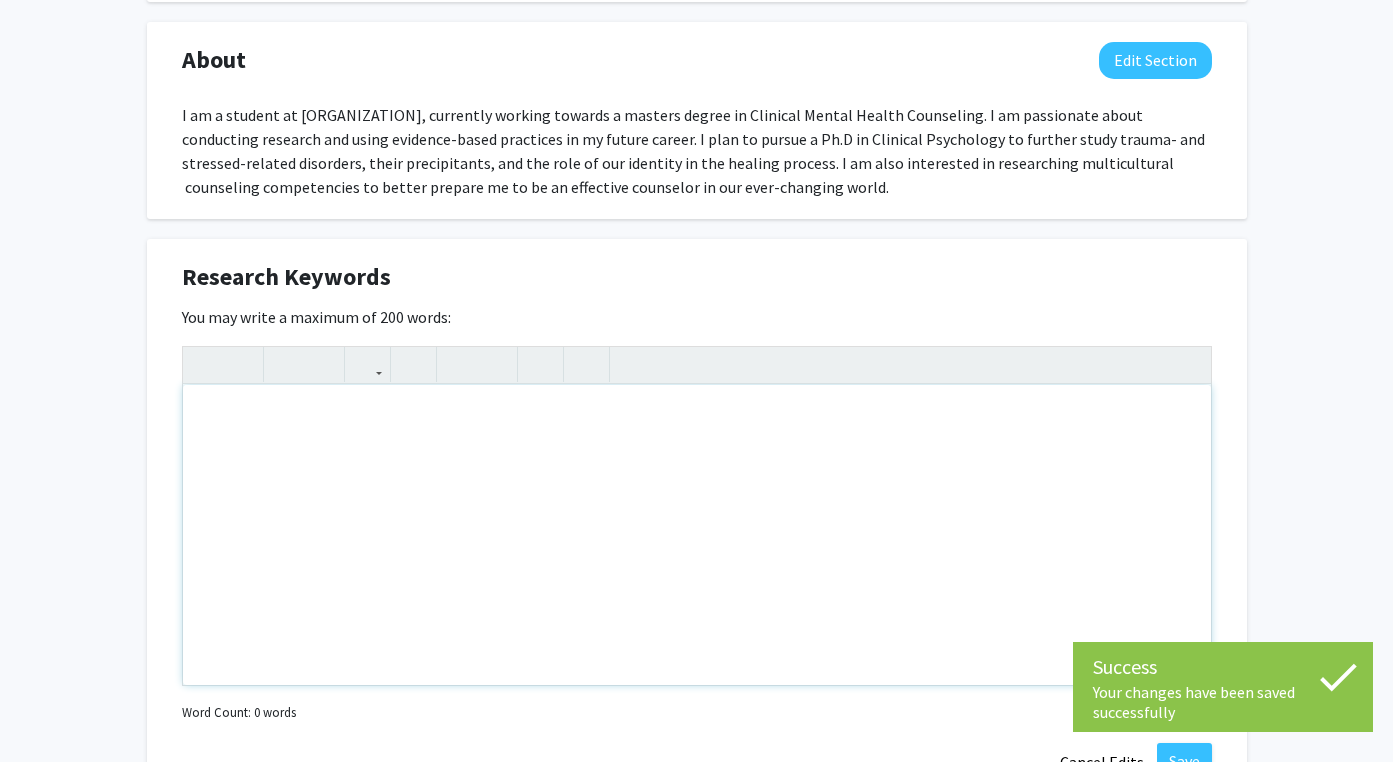 click at bounding box center [697, 535] 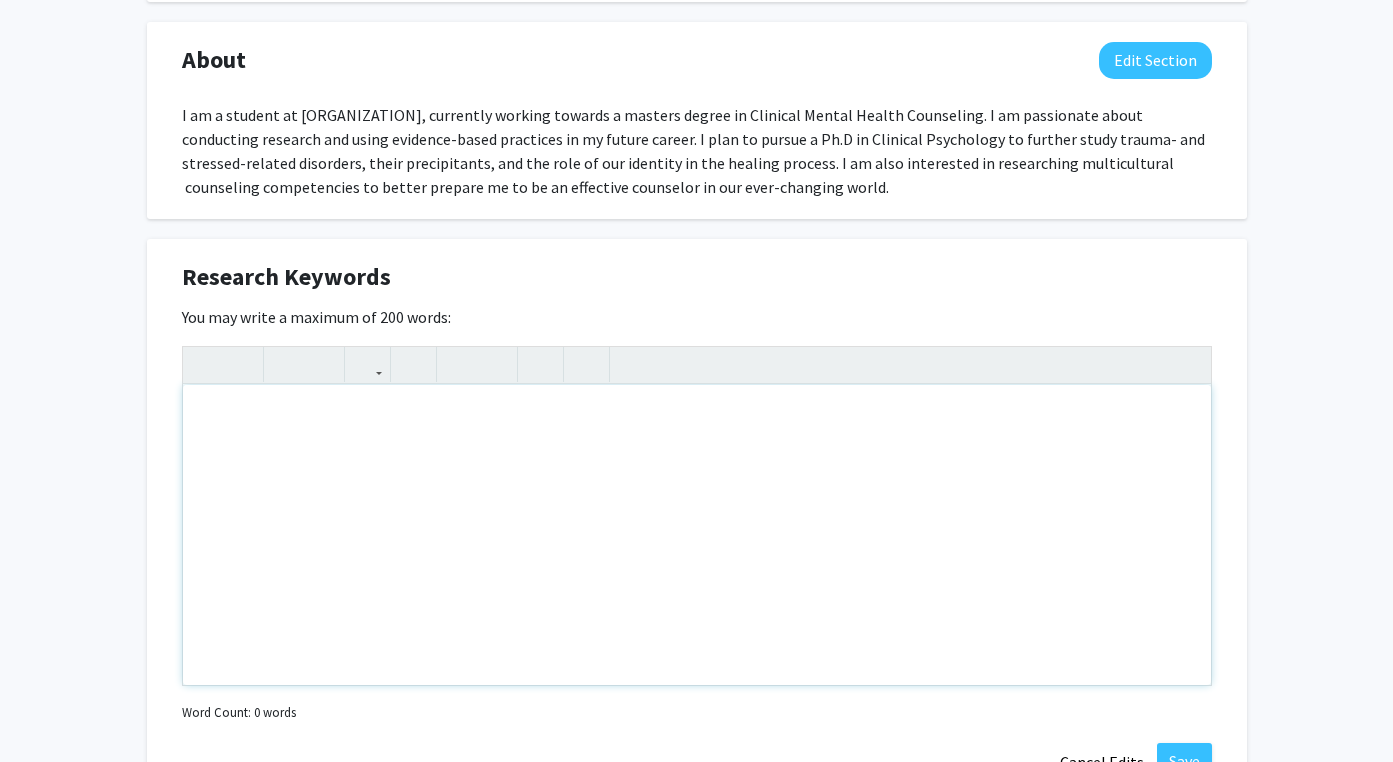 type 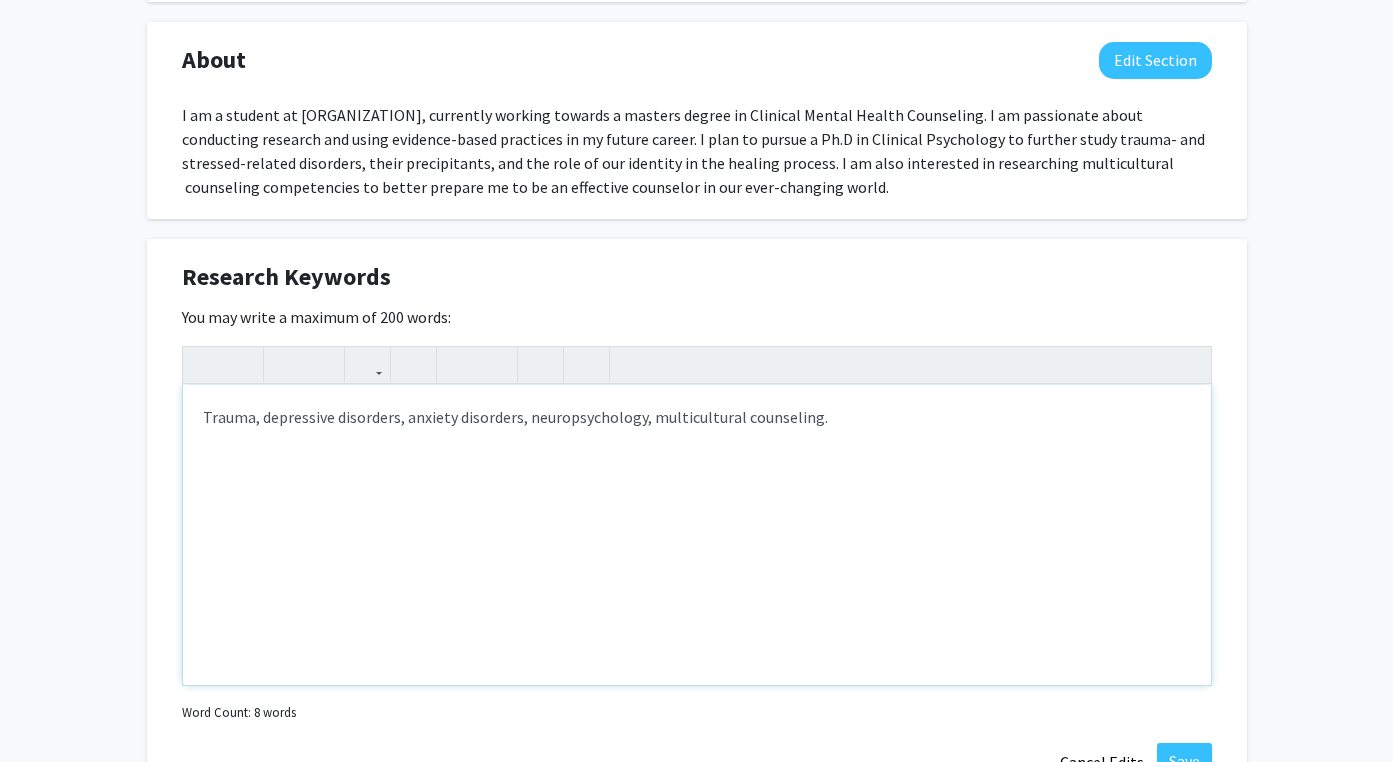 type on "Trauma, depressive disorders, anxiety disorders, neuropsychology, multicultural counseling.&nbsp;" 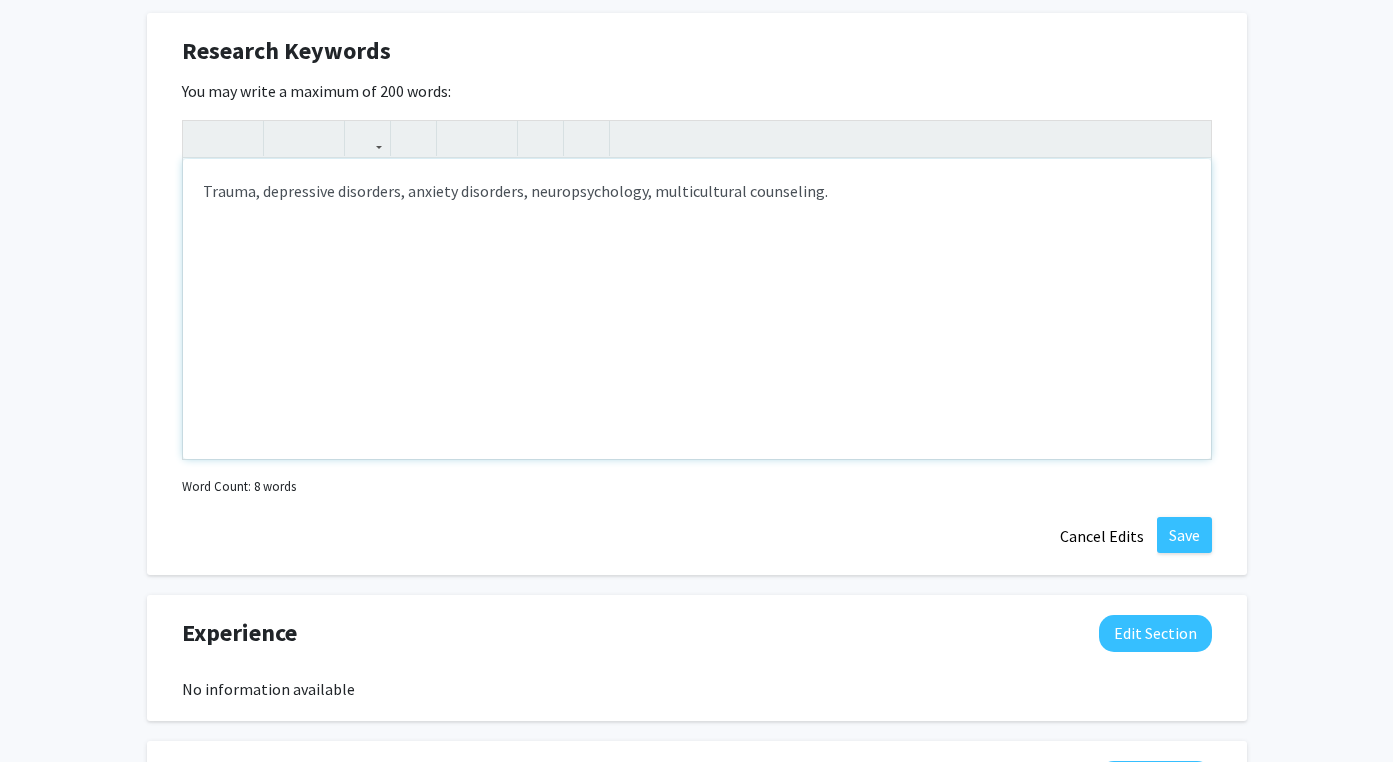 scroll, scrollTop: 1144, scrollLeft: 0, axis: vertical 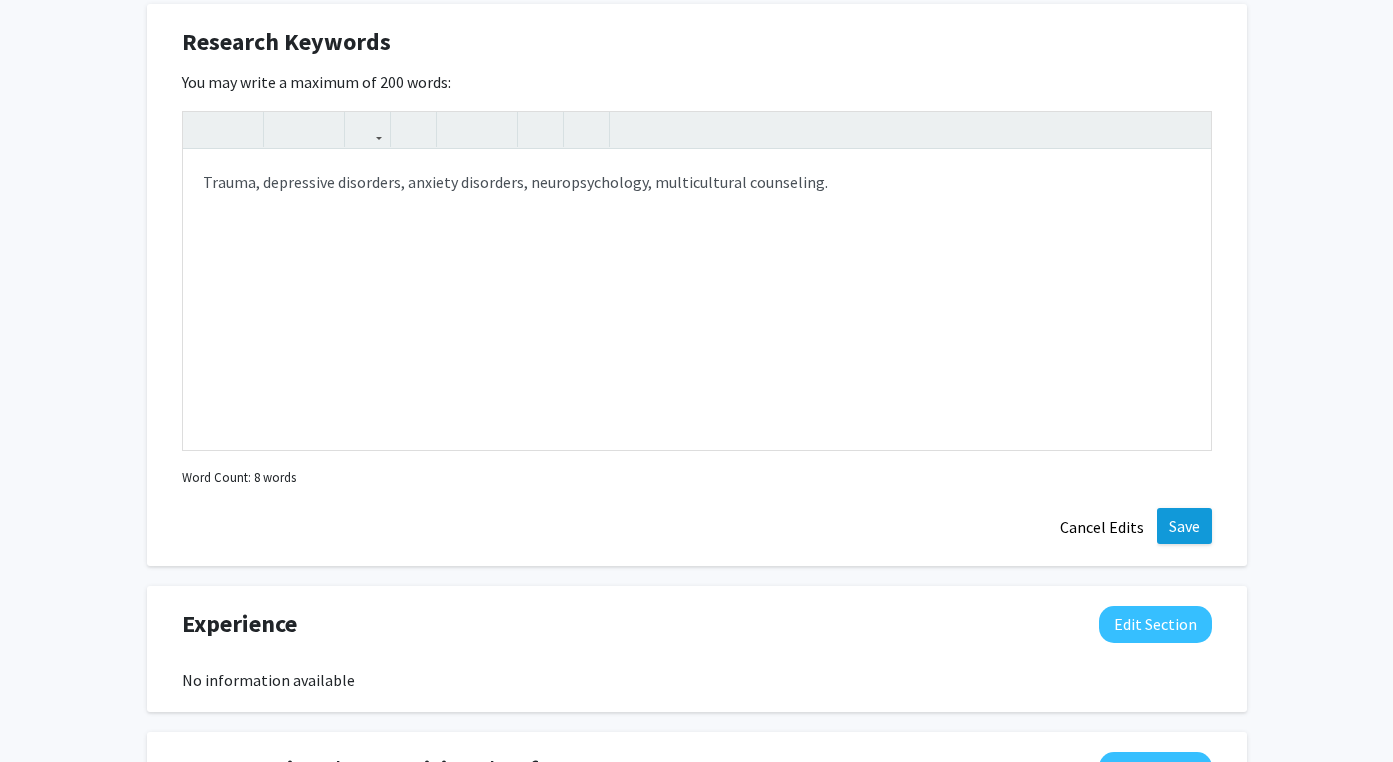click on "Save" 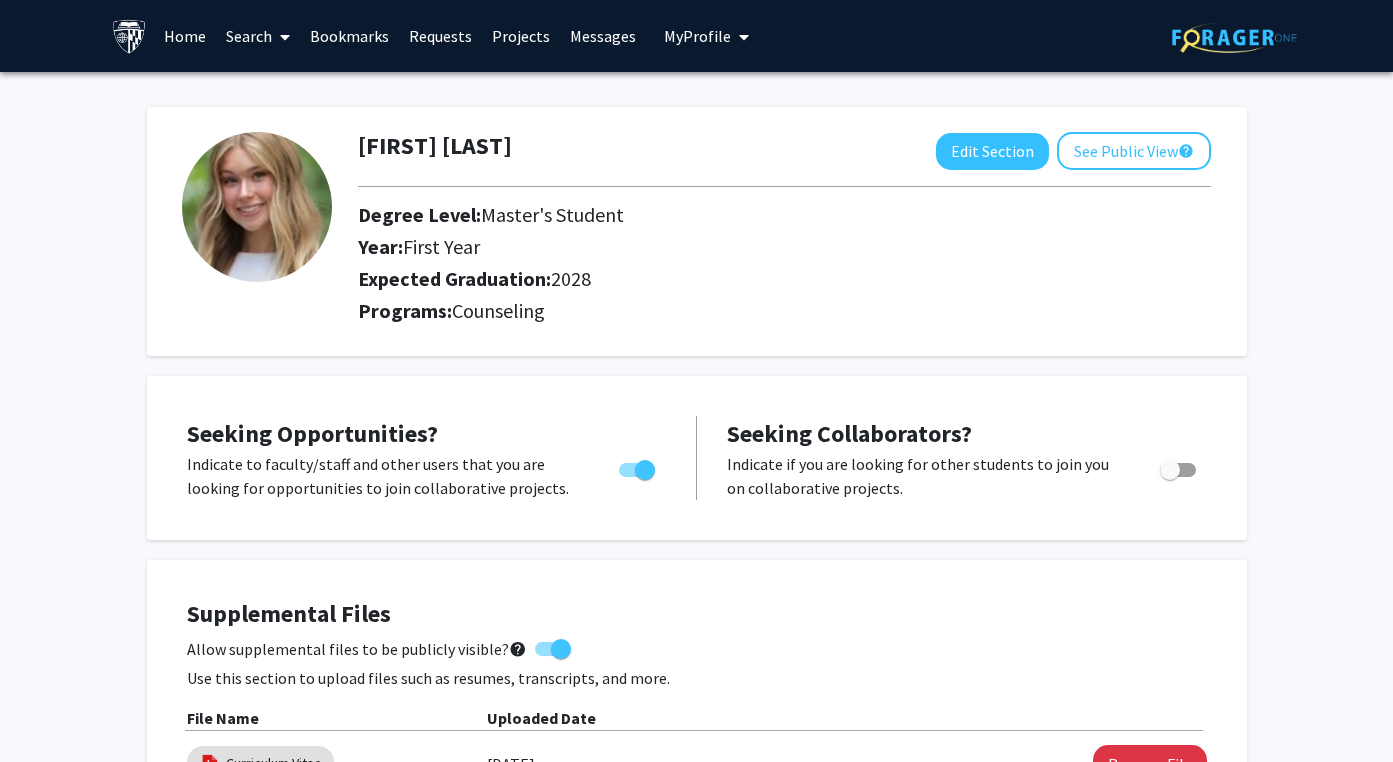 scroll, scrollTop: 0, scrollLeft: 0, axis: both 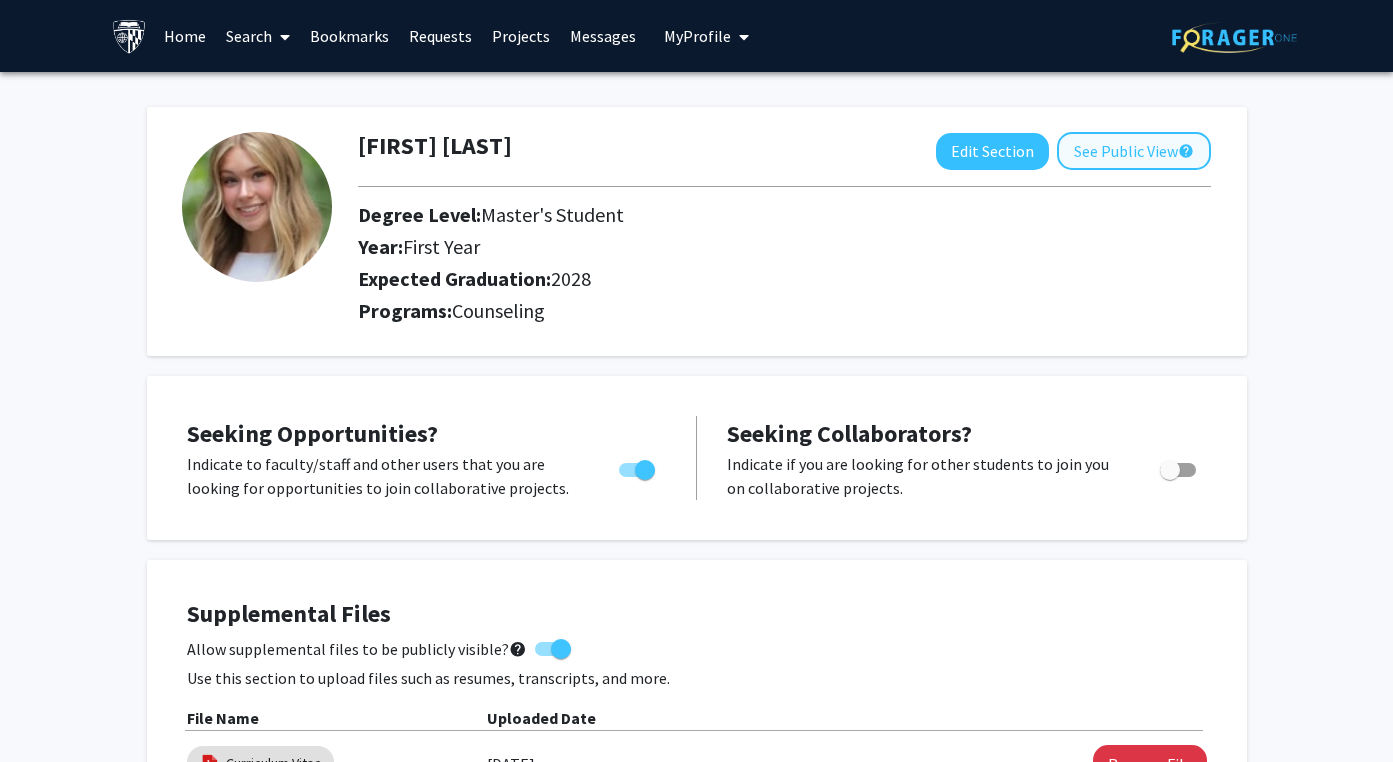 click on "See Public View  help" 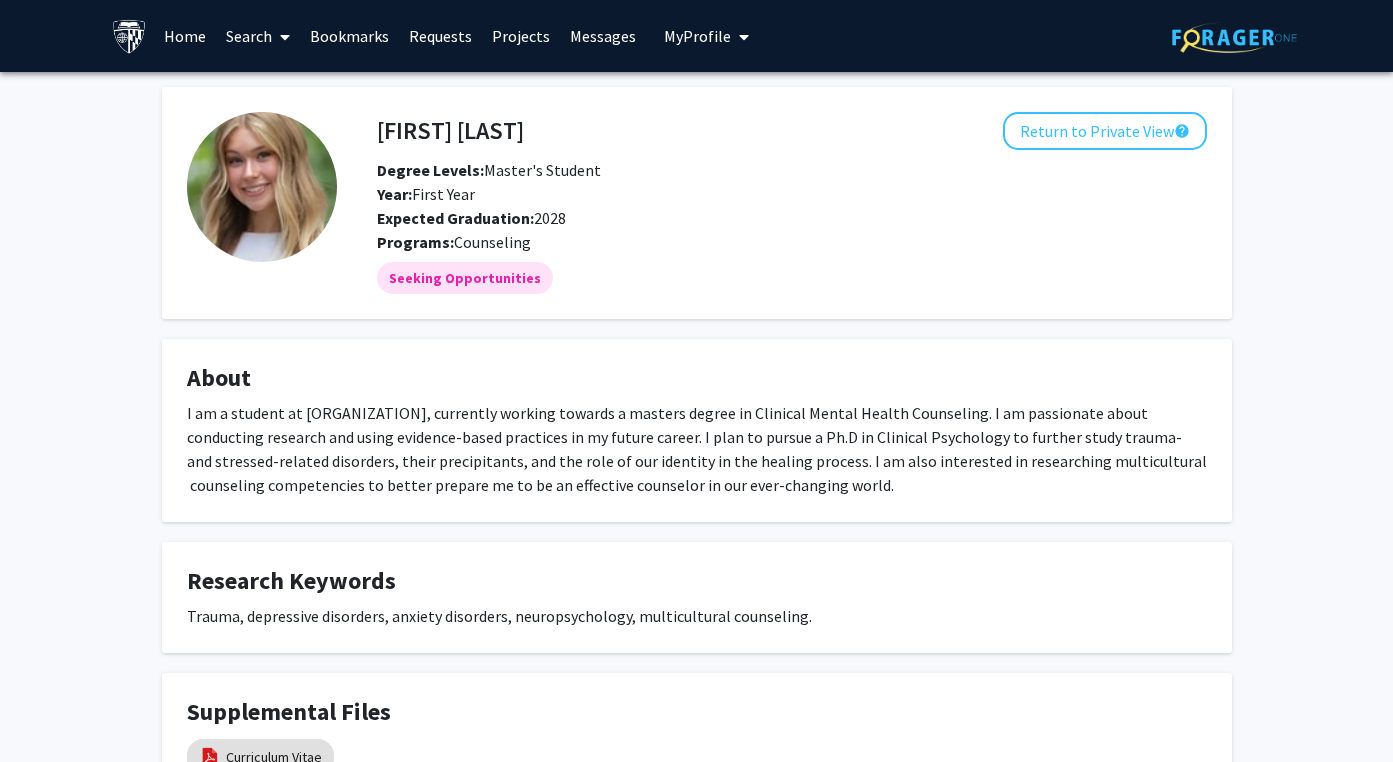 scroll, scrollTop: 0, scrollLeft: 0, axis: both 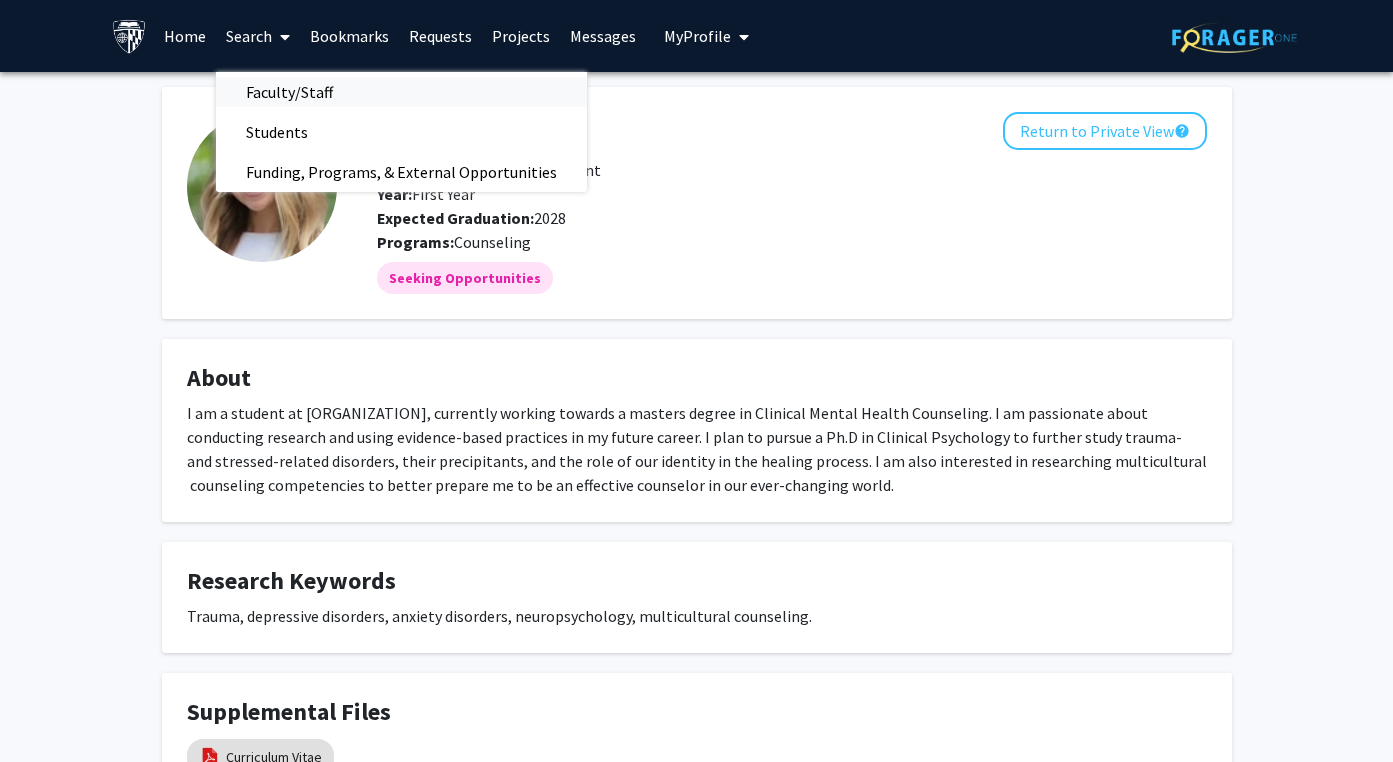 click on "Faculty/Staff" at bounding box center (289, 92) 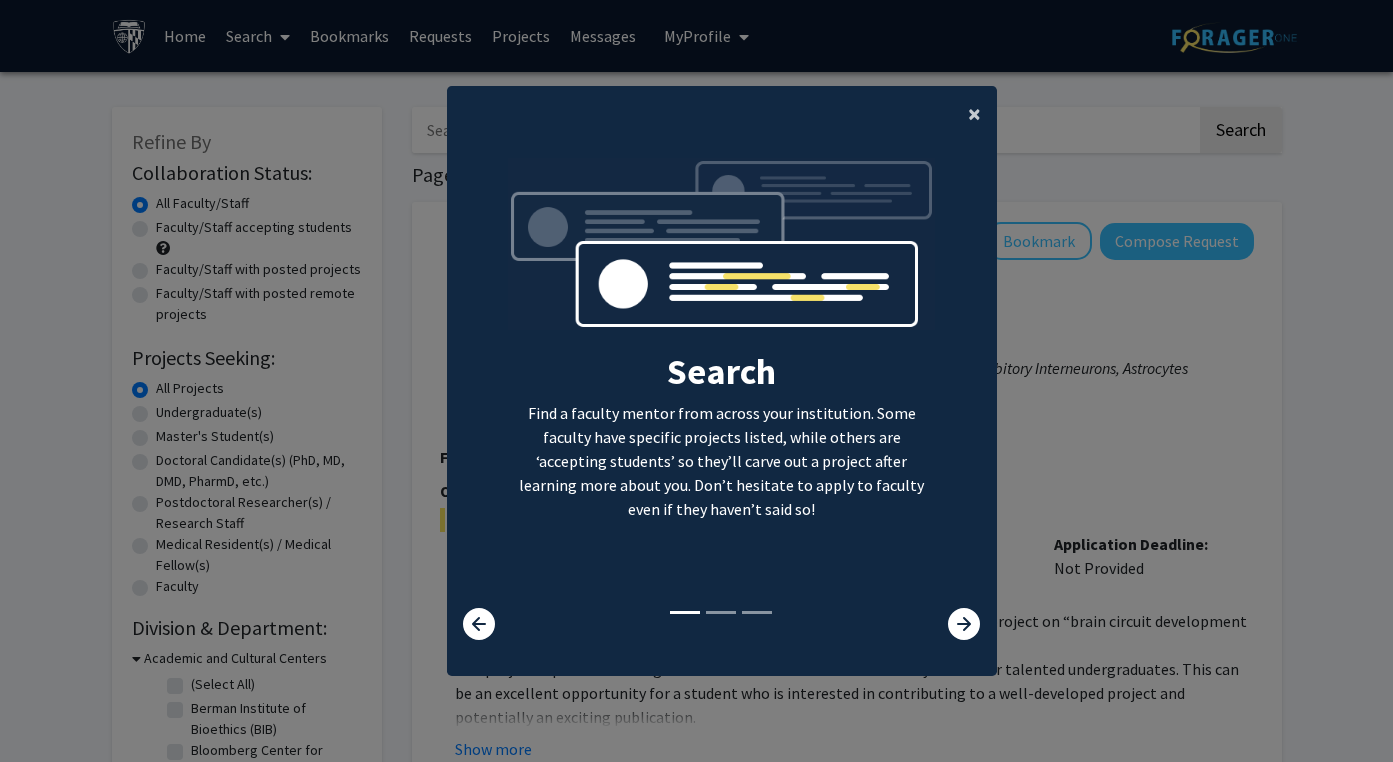 click on "×" 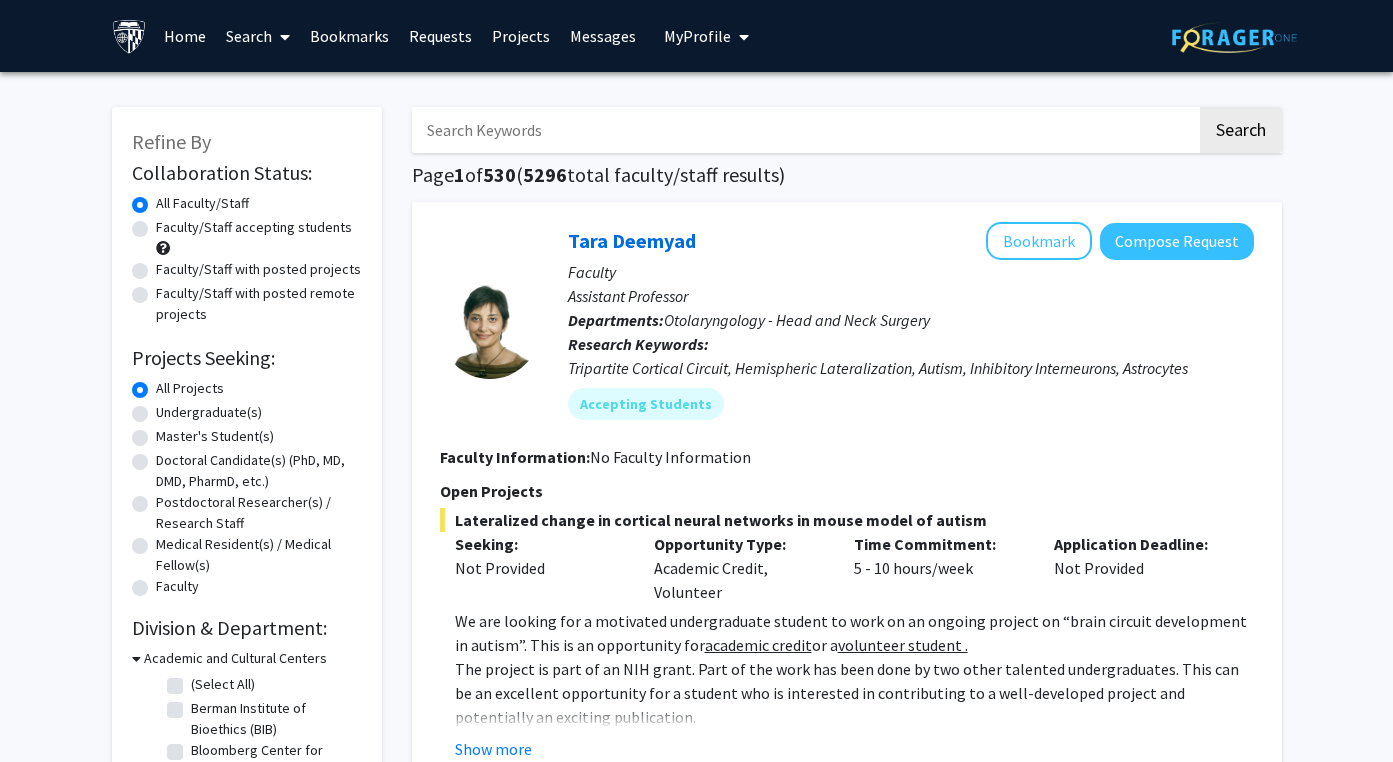 click on "Faculty/Staff accepting students" 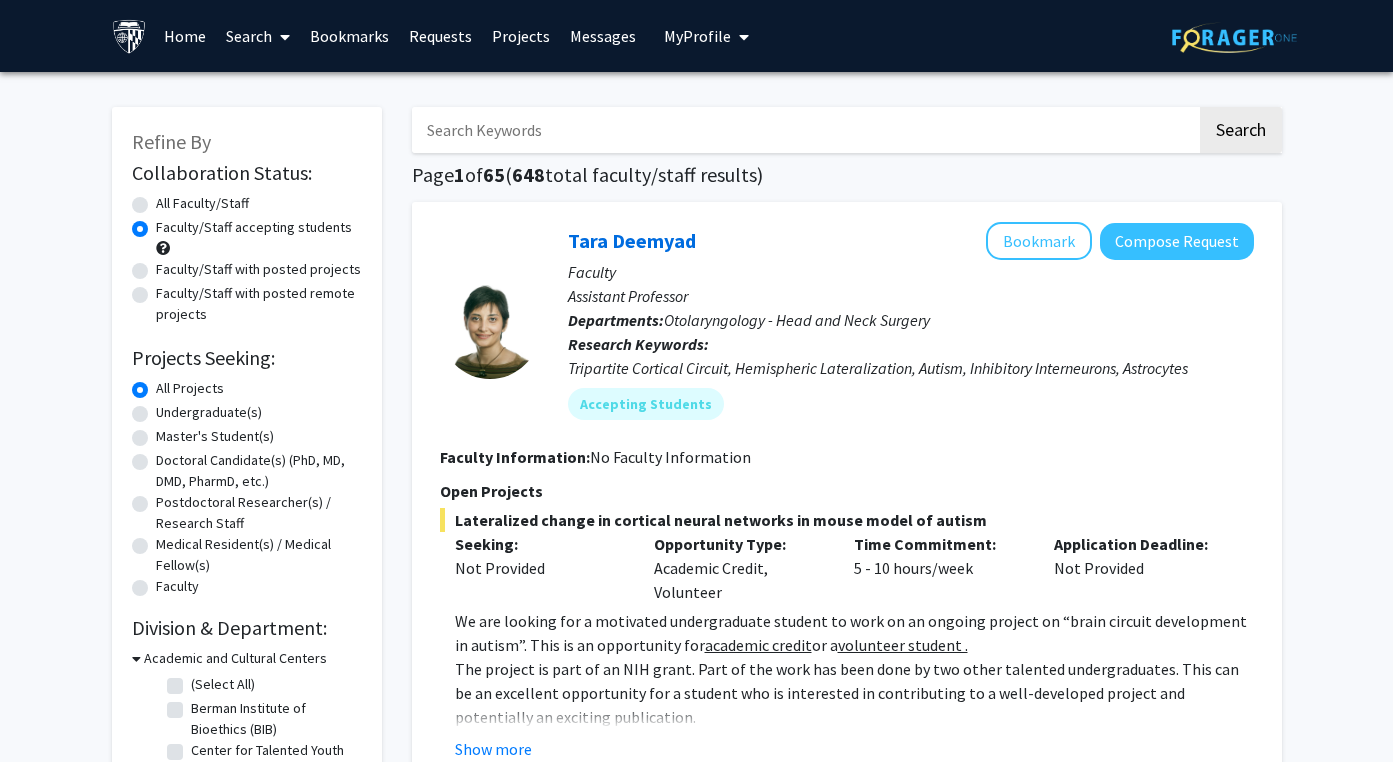 click on "Master's Student(s)" 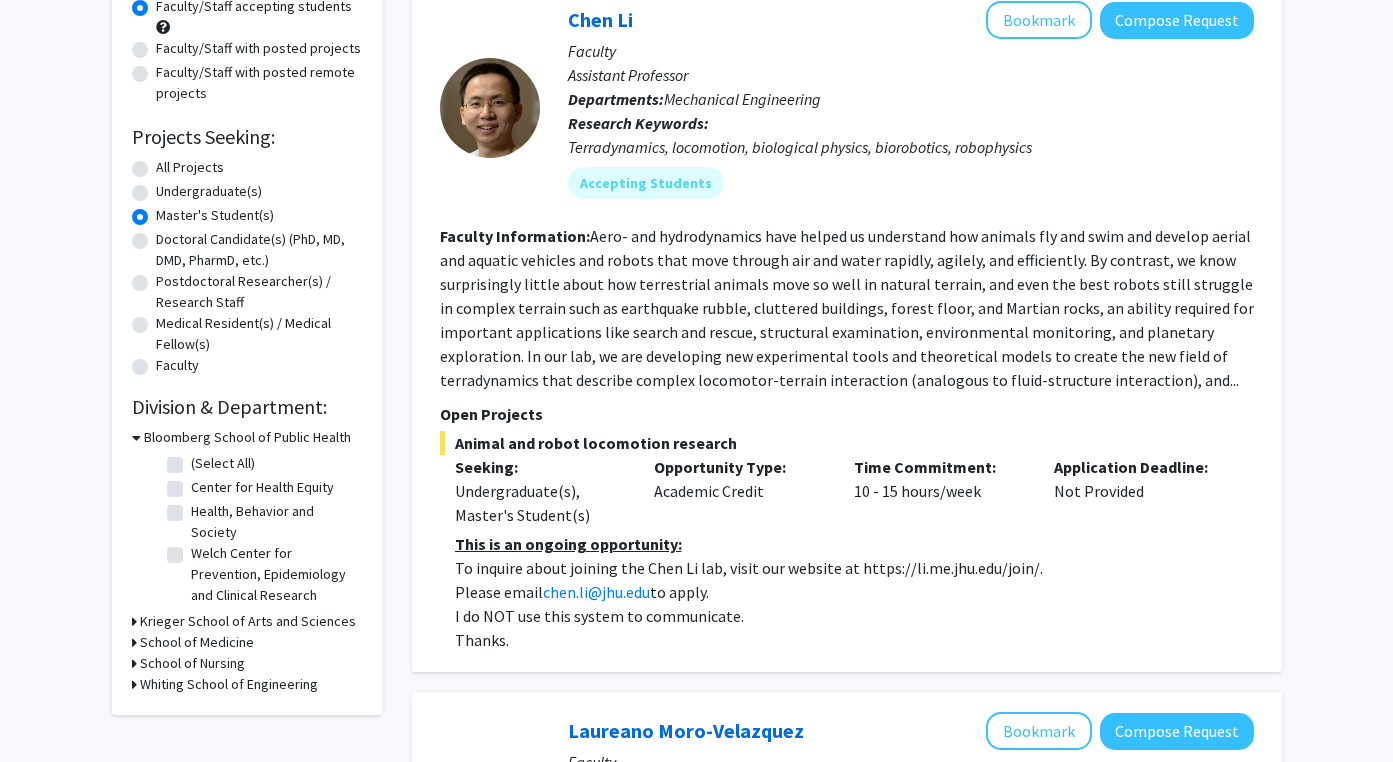 scroll, scrollTop: 223, scrollLeft: 0, axis: vertical 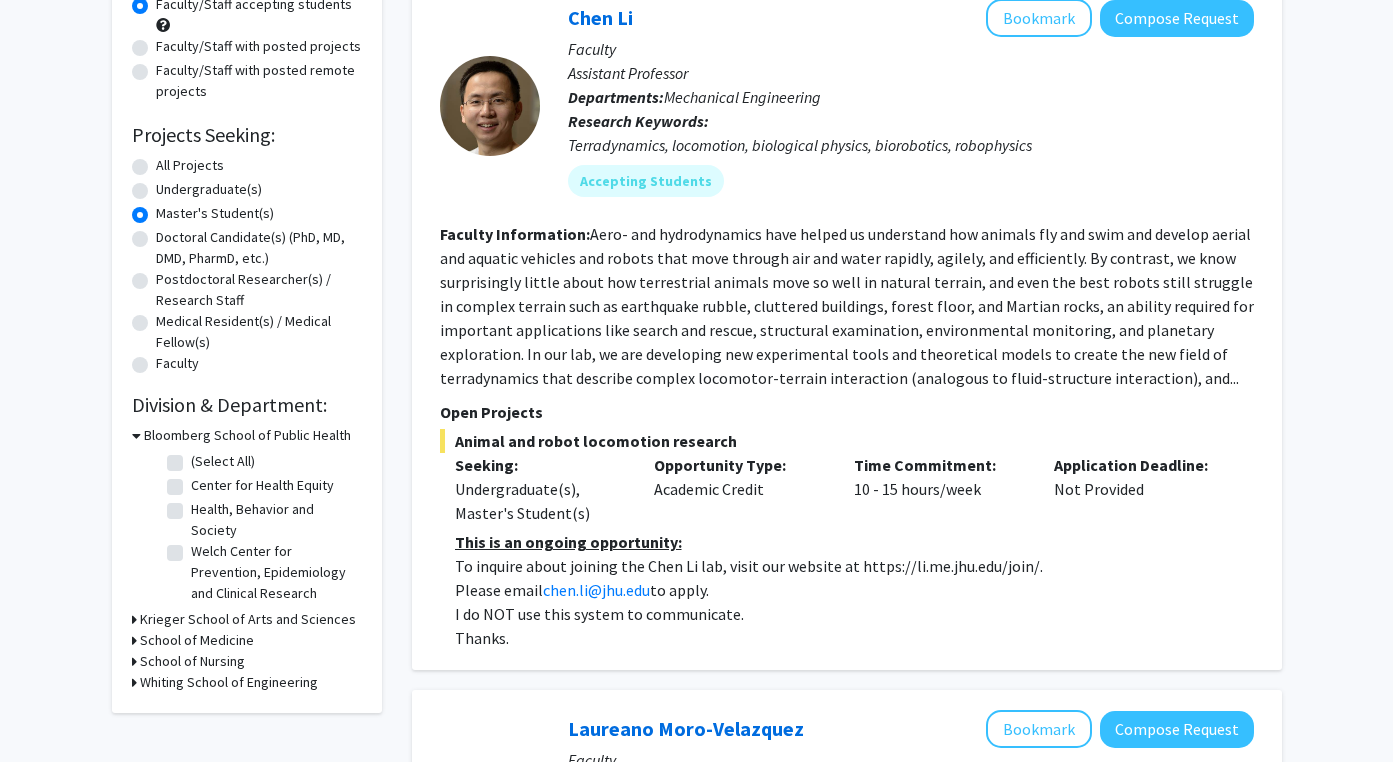 click on "Health, Behavior and Society" 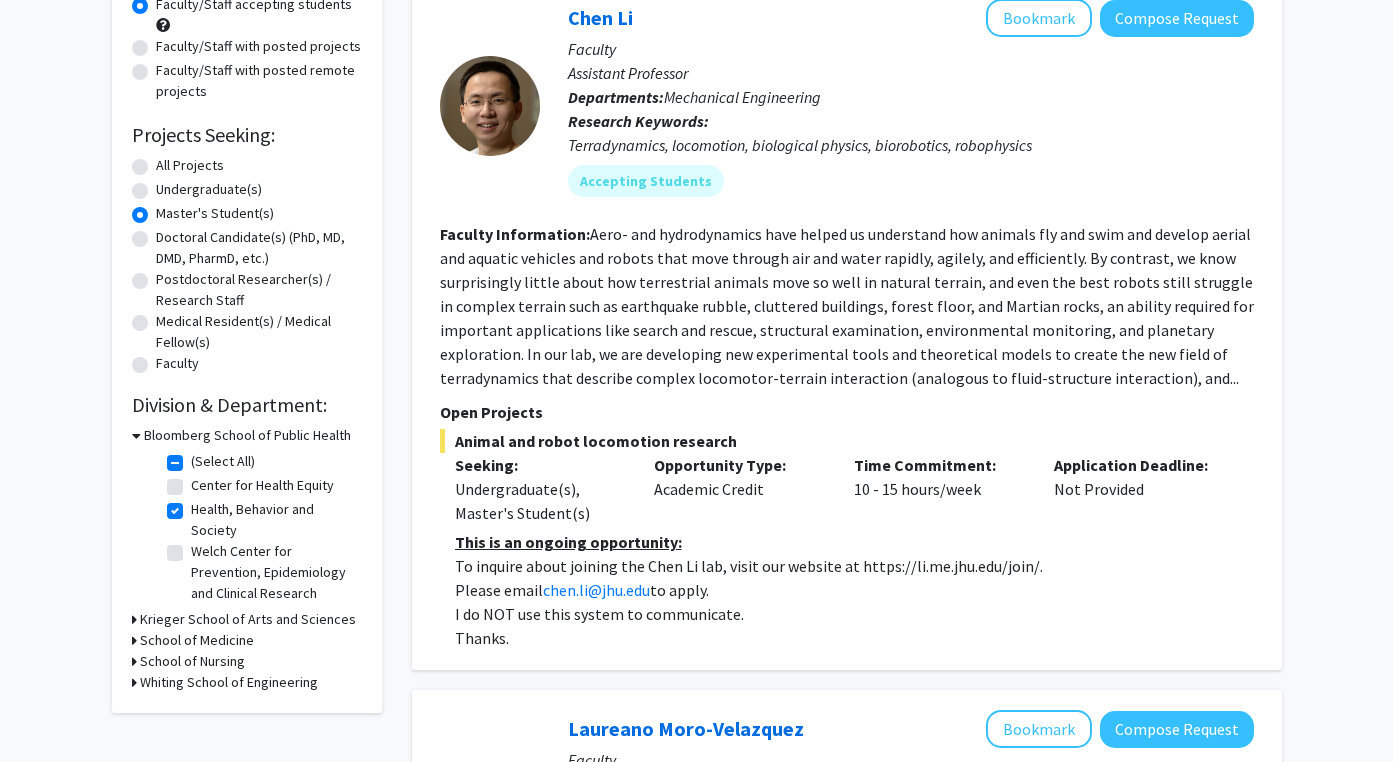 checkbox on "true" 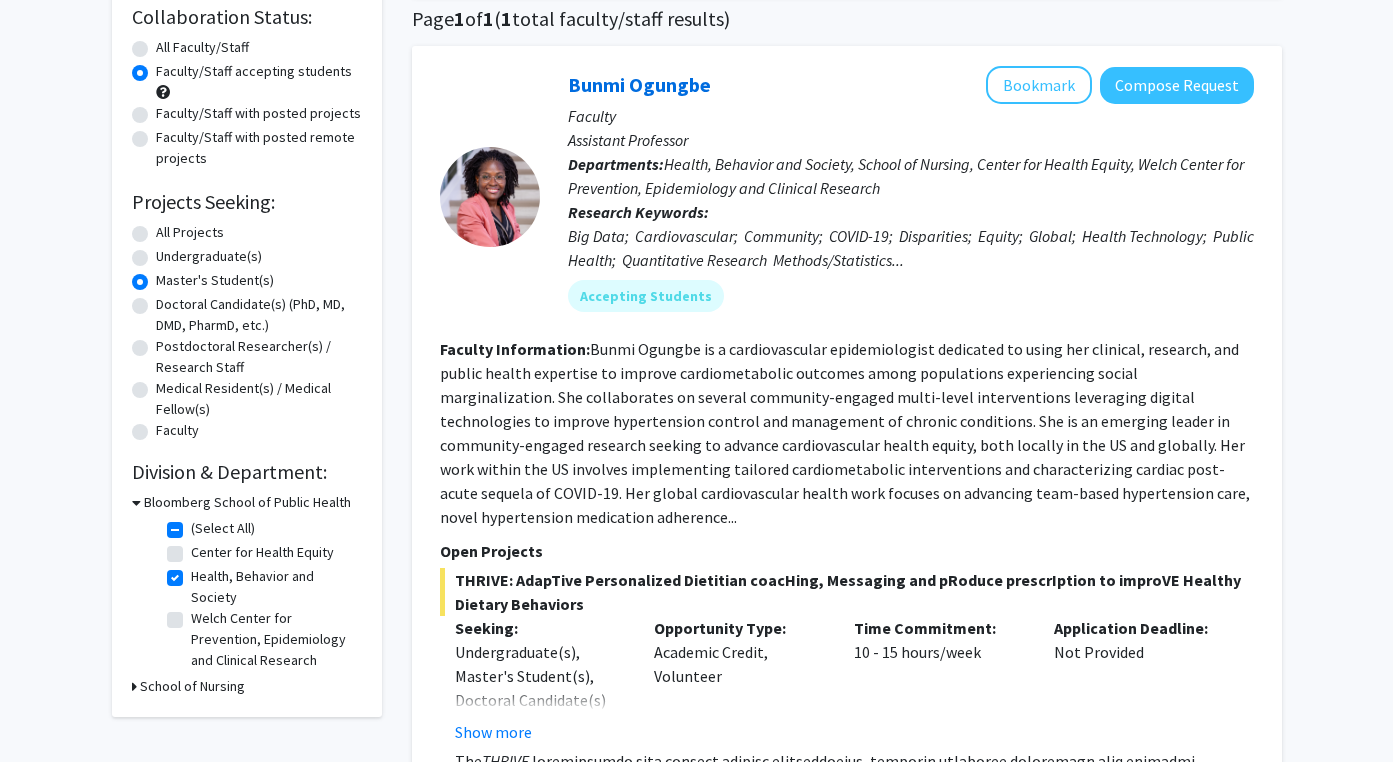 scroll, scrollTop: 192, scrollLeft: 0, axis: vertical 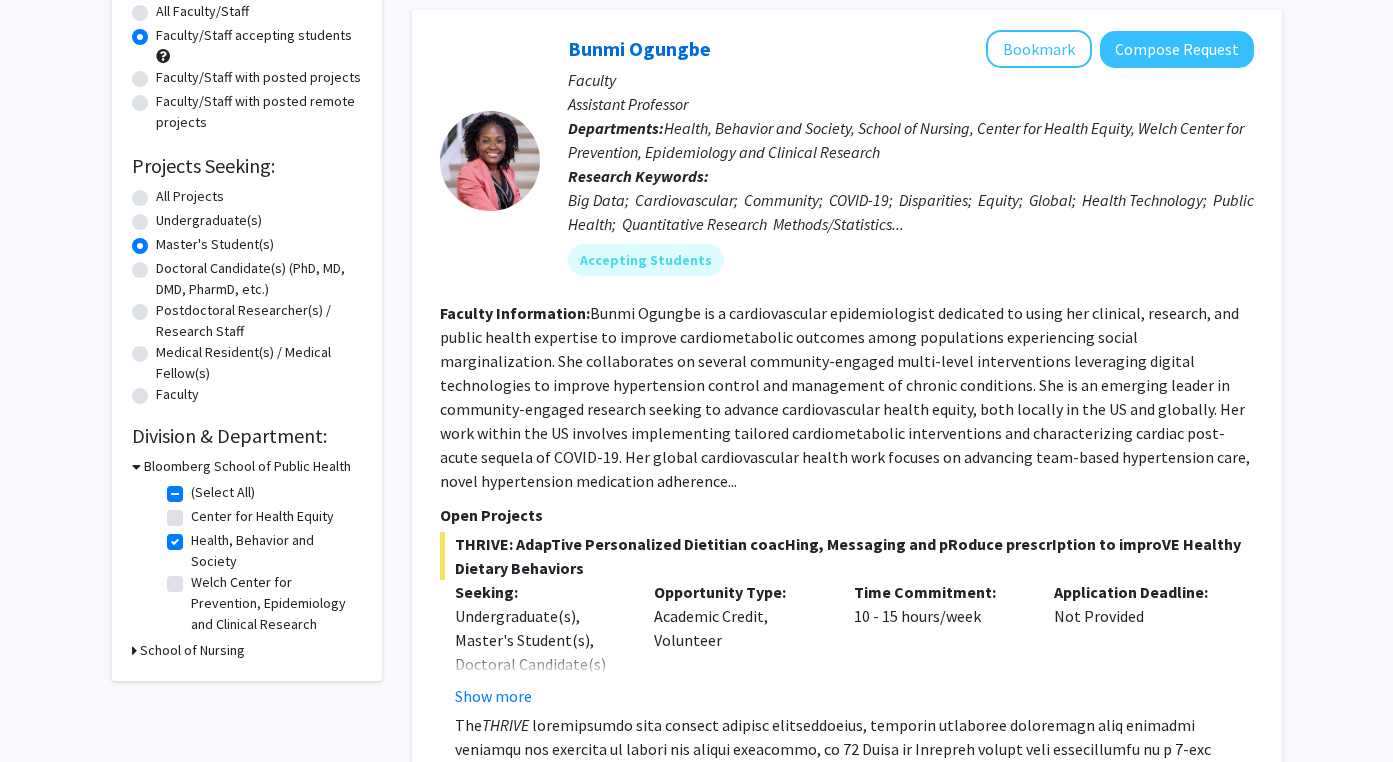 click on "Center for Health Equity" 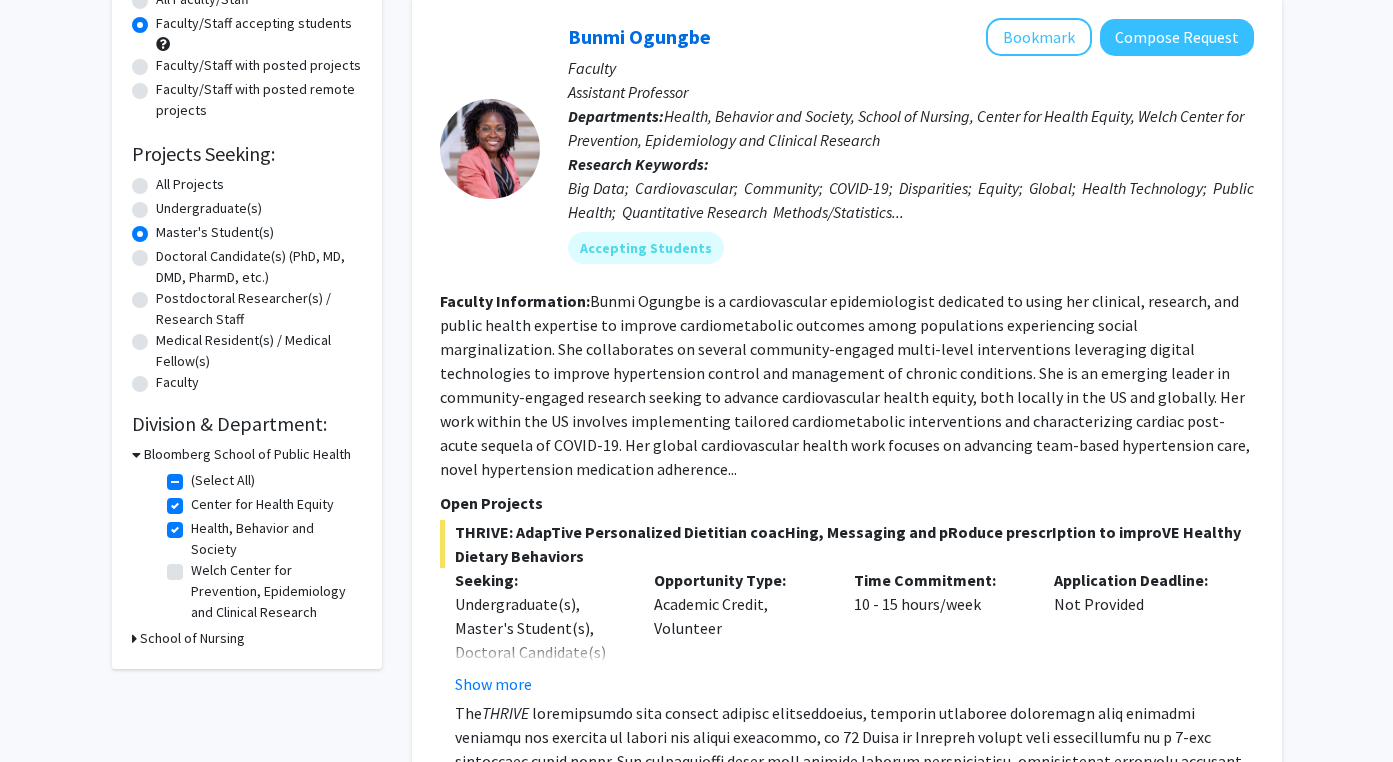 scroll, scrollTop: 208, scrollLeft: 0, axis: vertical 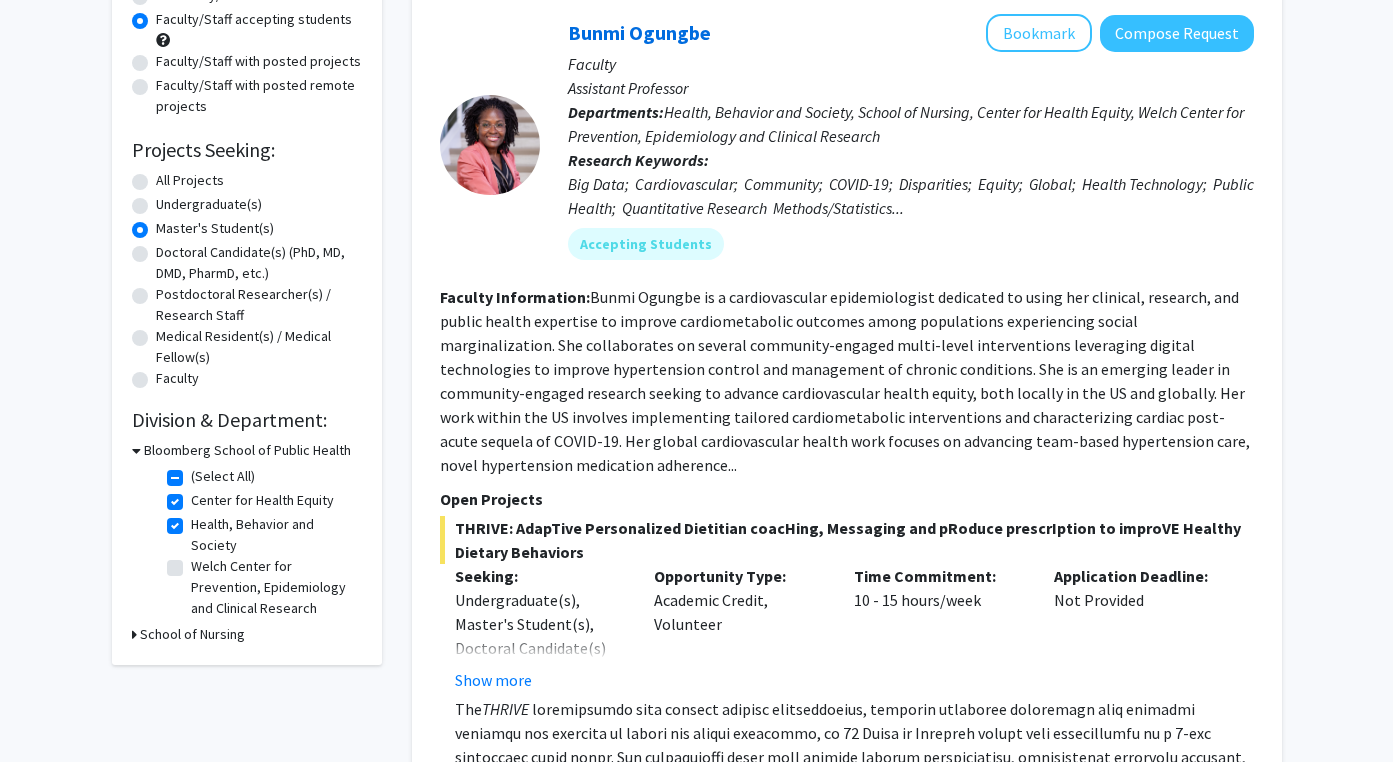 click on "Welch Center for Prevention, Epidemiology and Clinical Research" 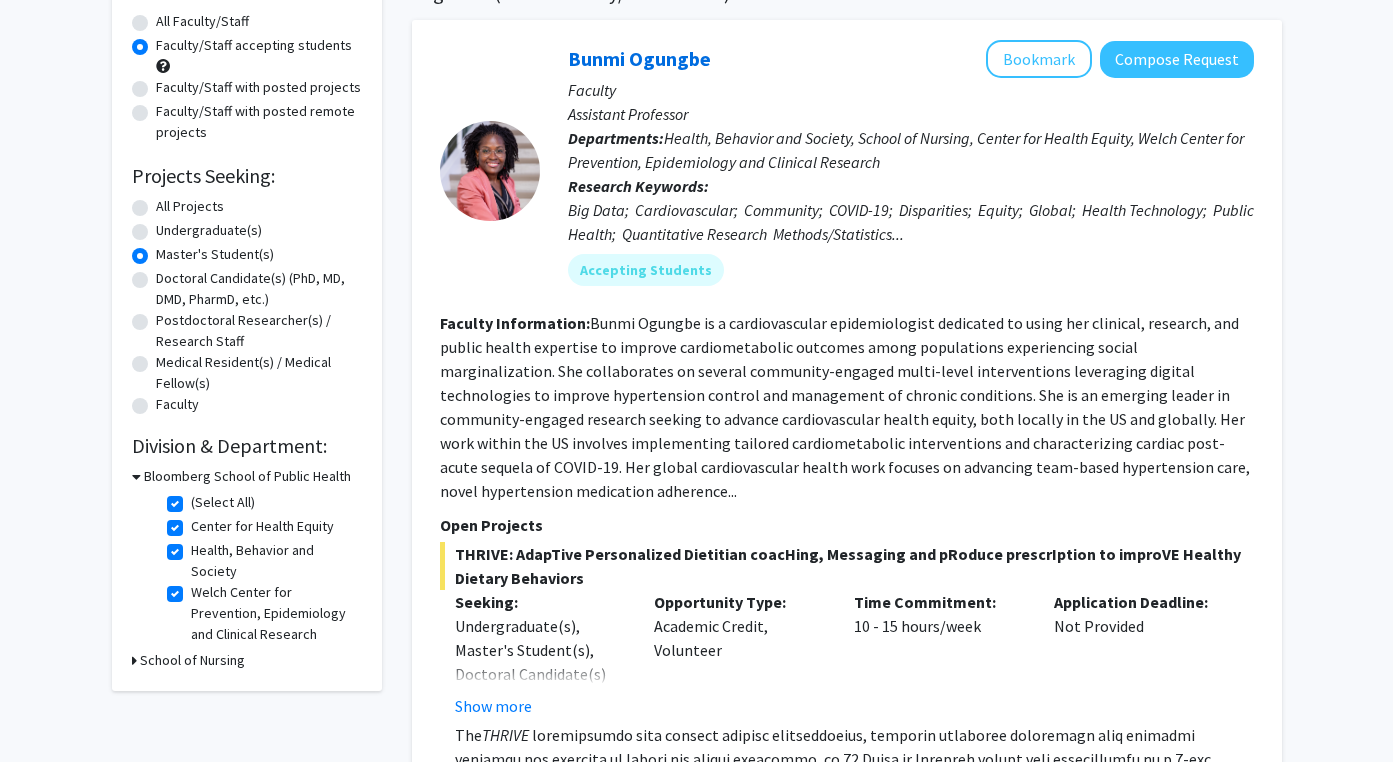 scroll, scrollTop: 195, scrollLeft: 0, axis: vertical 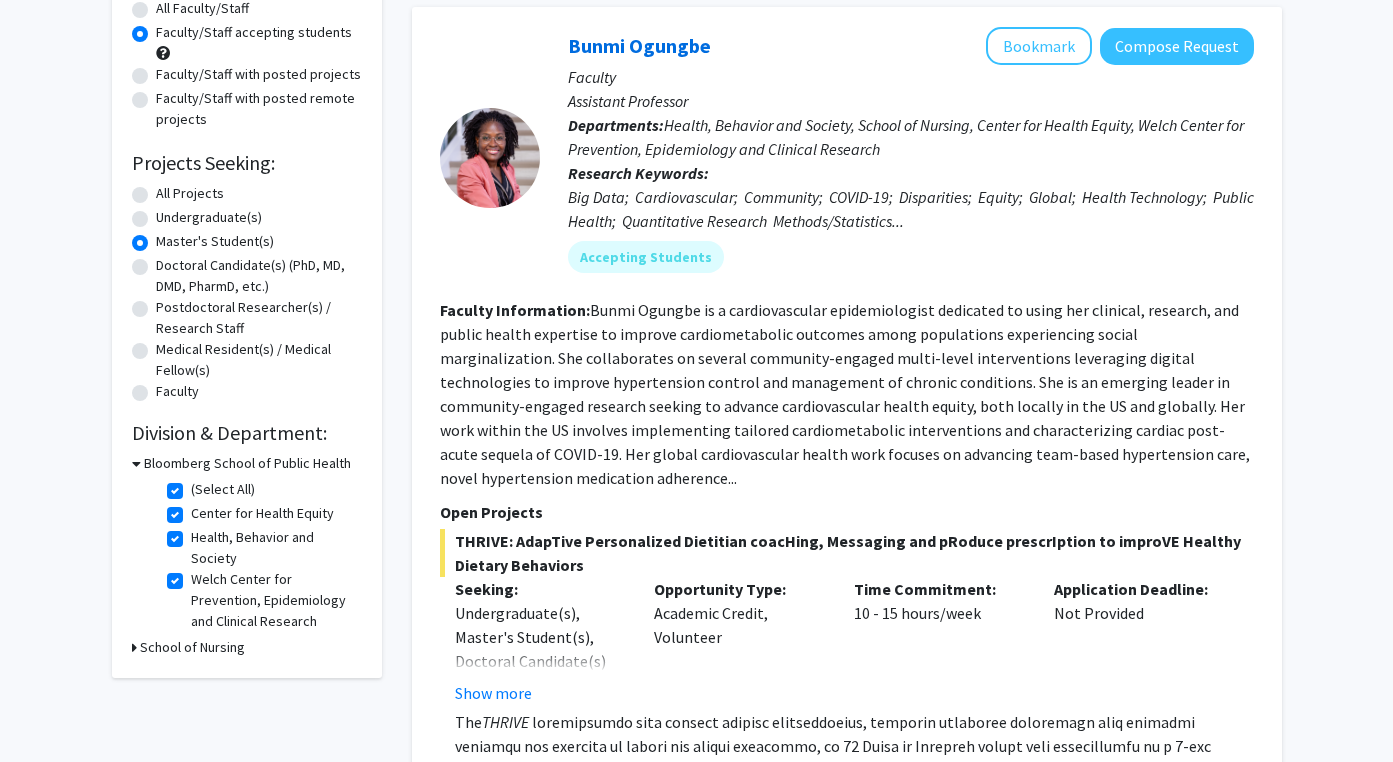 click on "School of Nursing" at bounding box center (192, 647) 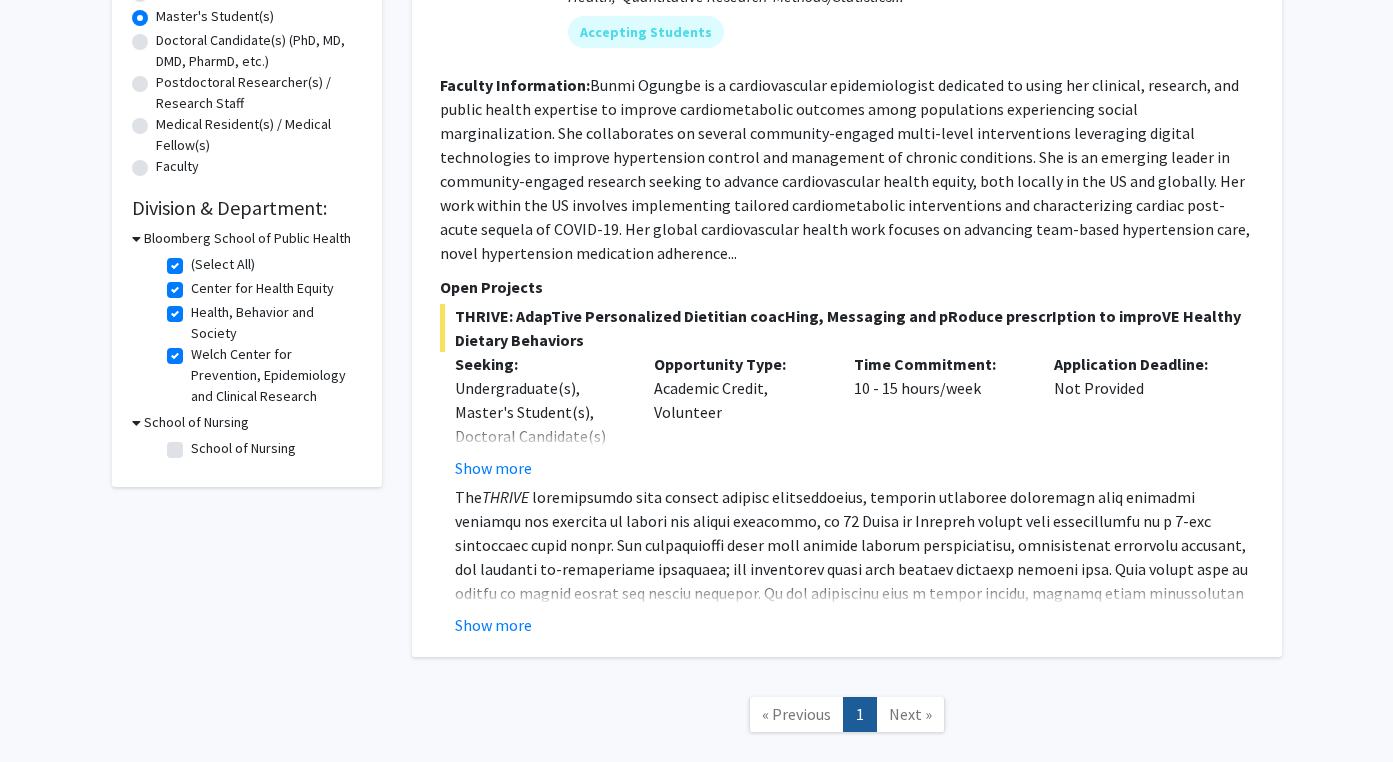 scroll, scrollTop: 434, scrollLeft: 0, axis: vertical 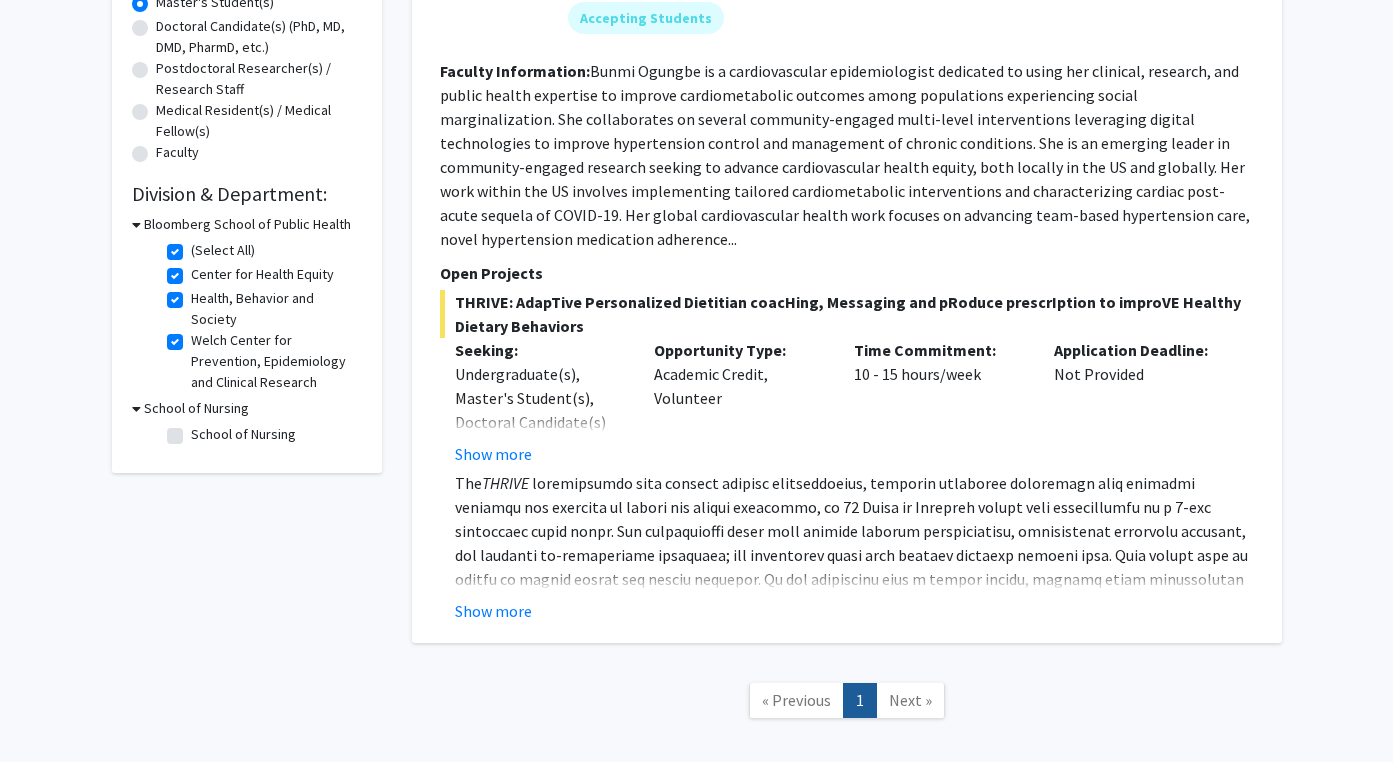 click on "School of Nursing" at bounding box center [196, 408] 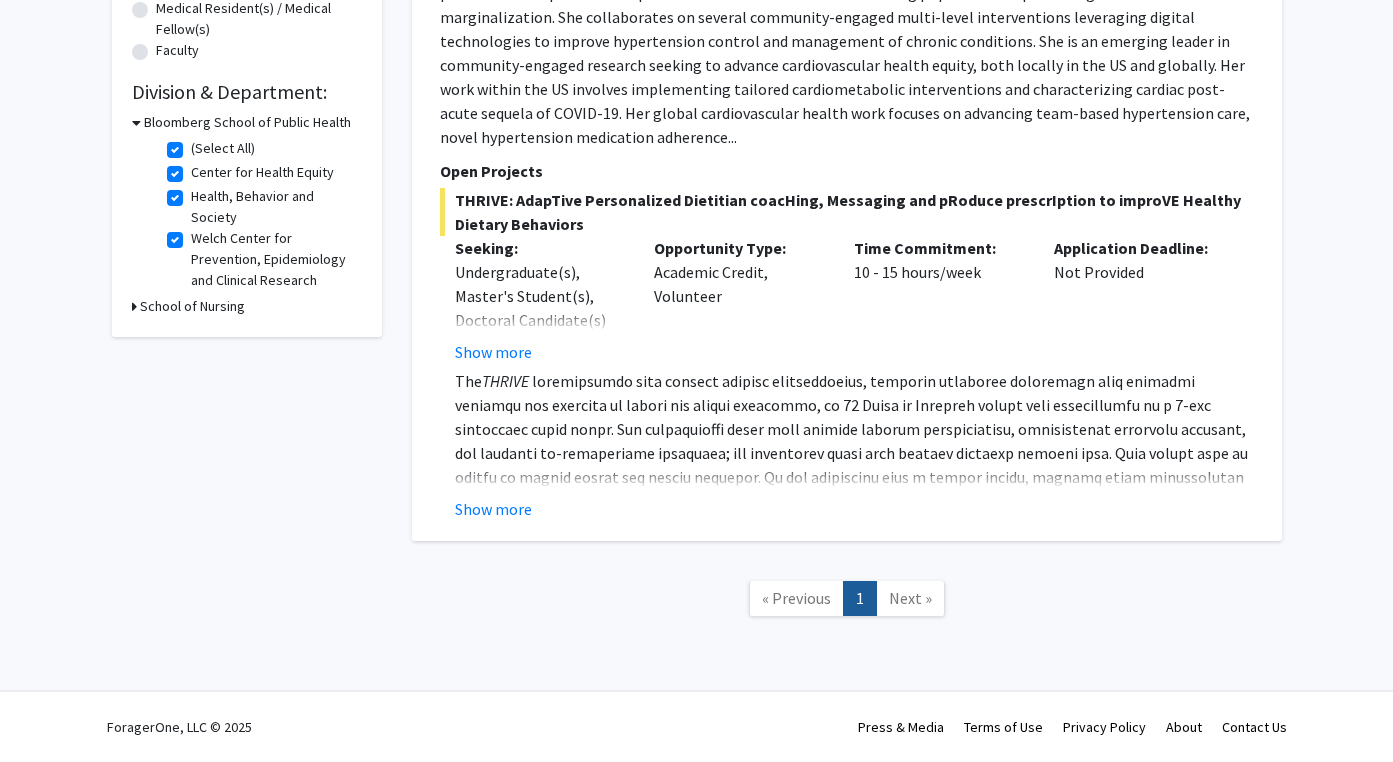 scroll, scrollTop: 538, scrollLeft: 0, axis: vertical 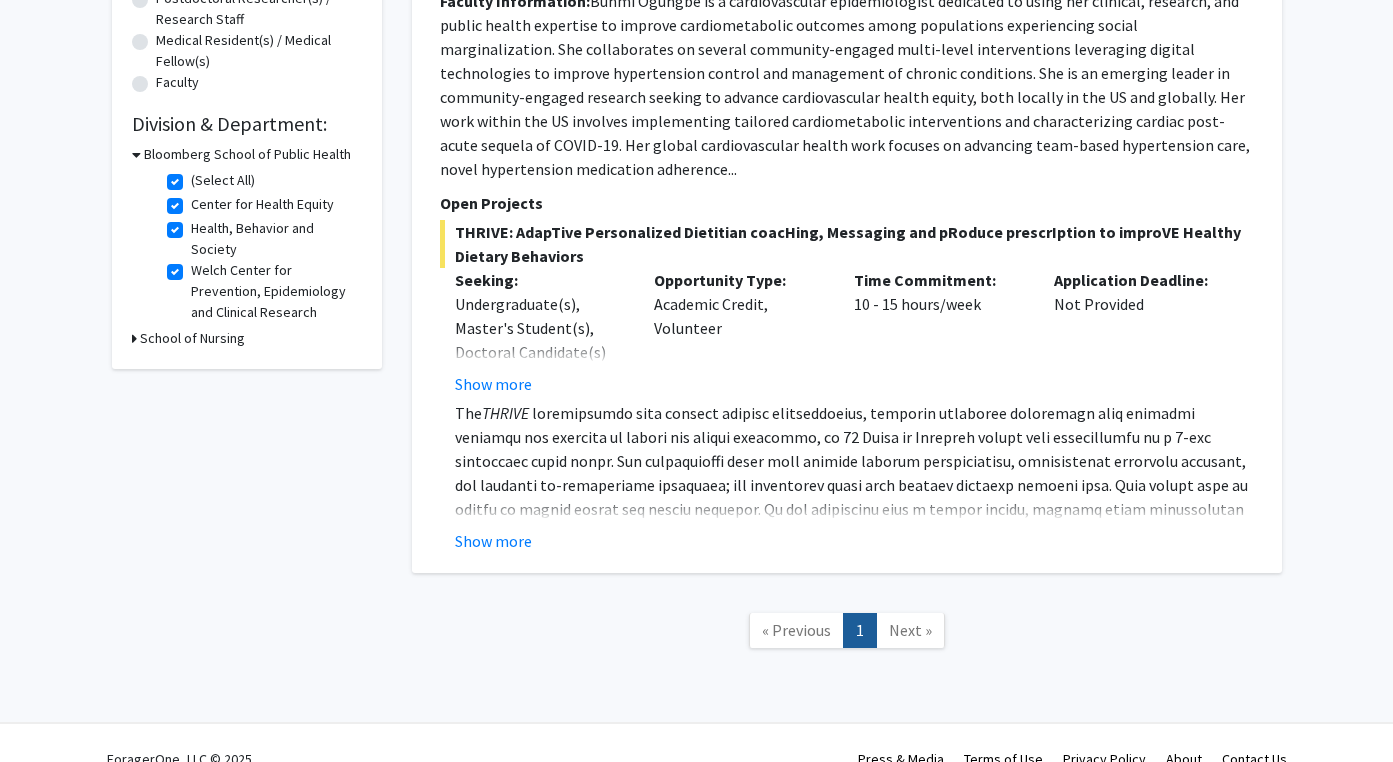 click on "Next »" 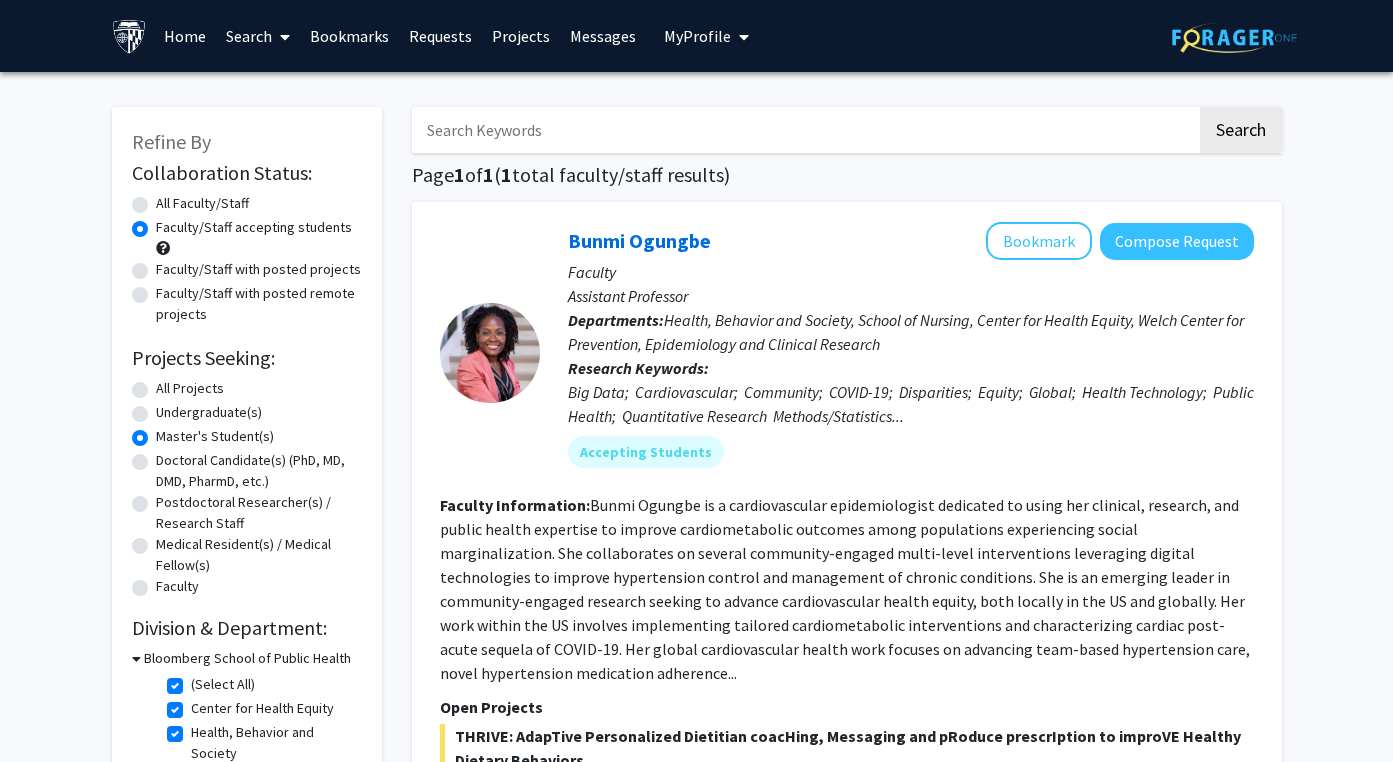 scroll, scrollTop: 0, scrollLeft: 0, axis: both 